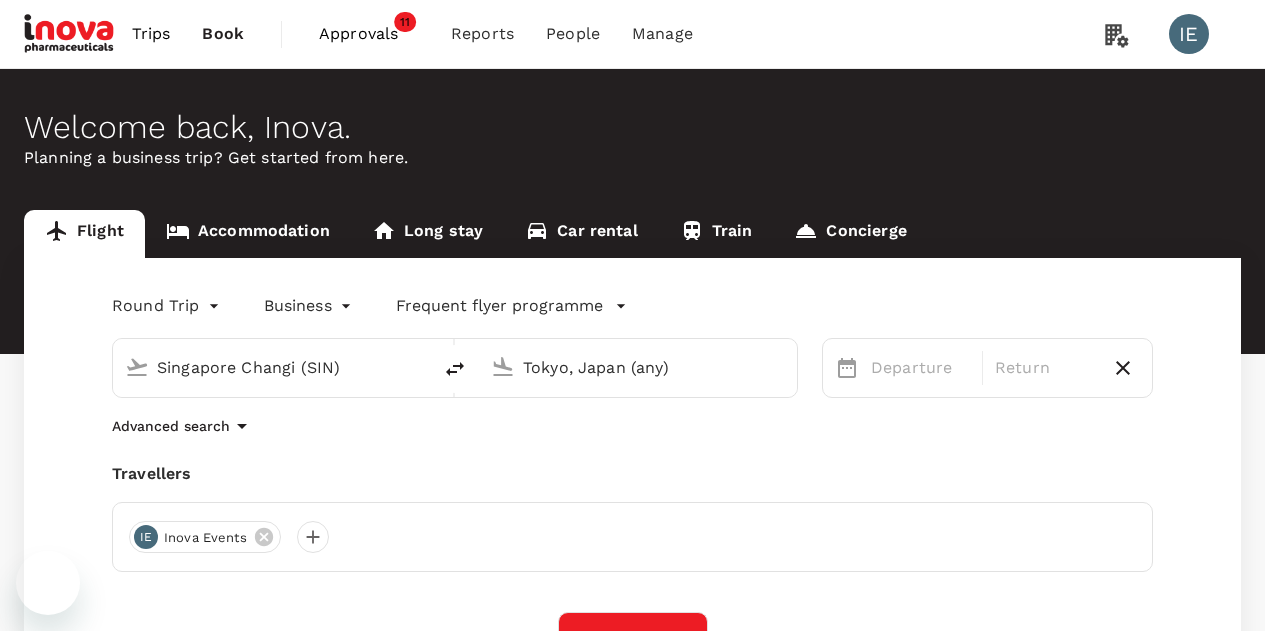 scroll, scrollTop: 0, scrollLeft: 0, axis: both 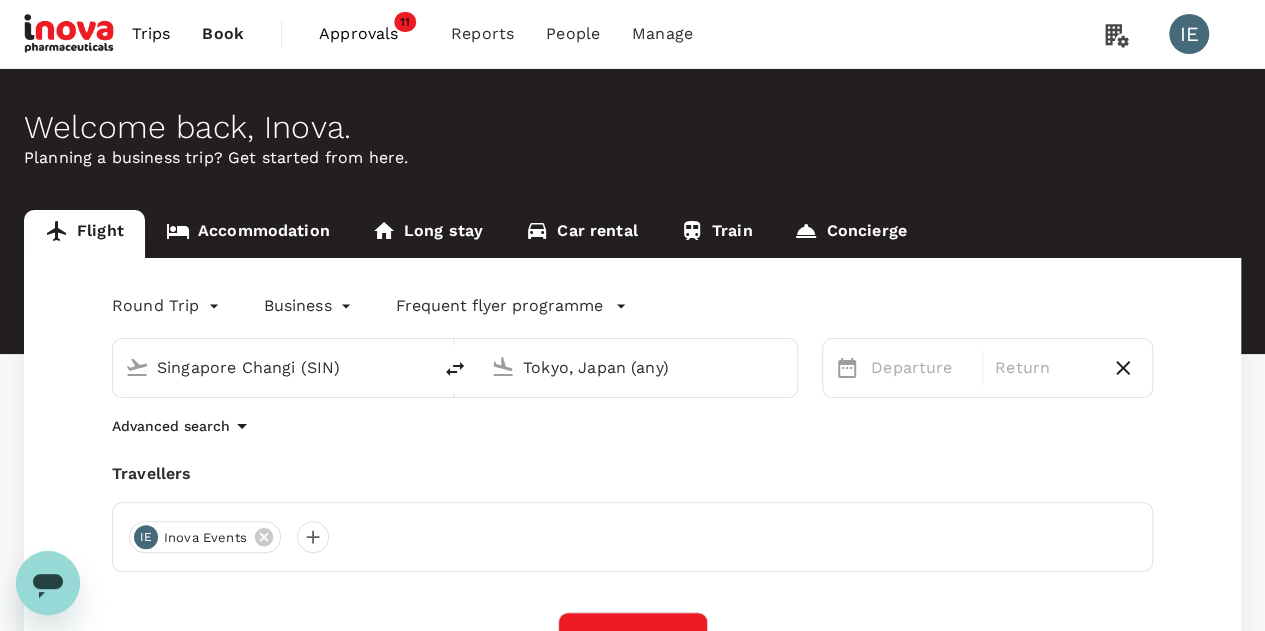 click on "Trips" at bounding box center [151, 34] 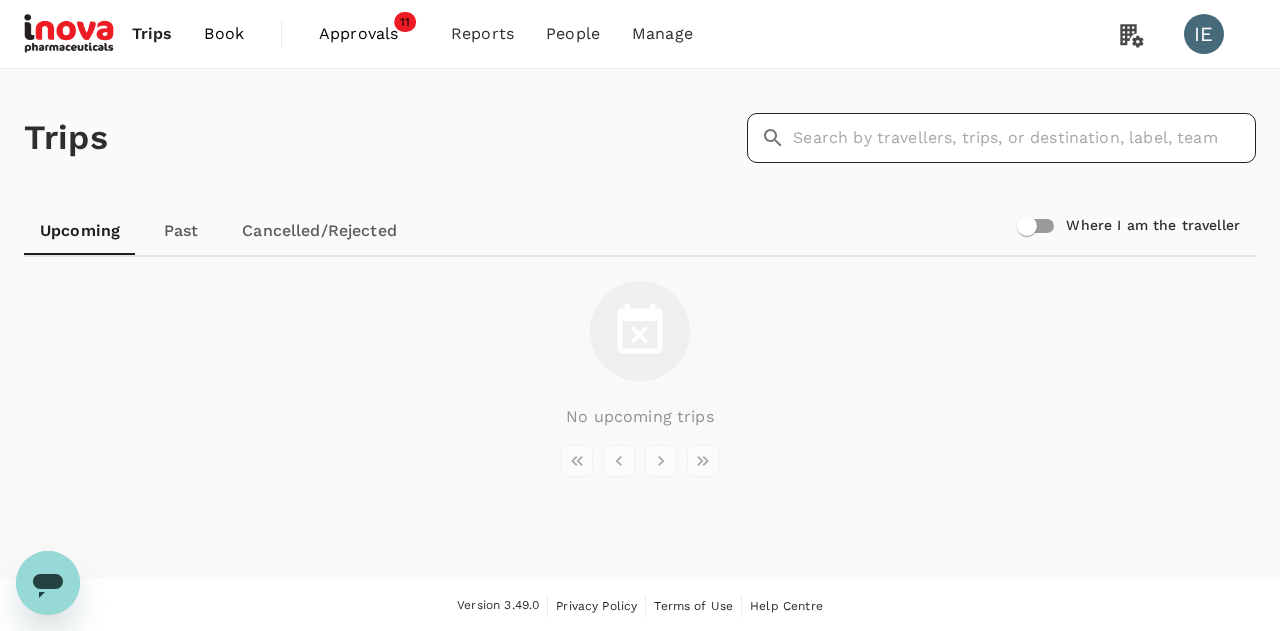 click at bounding box center [1024, 138] 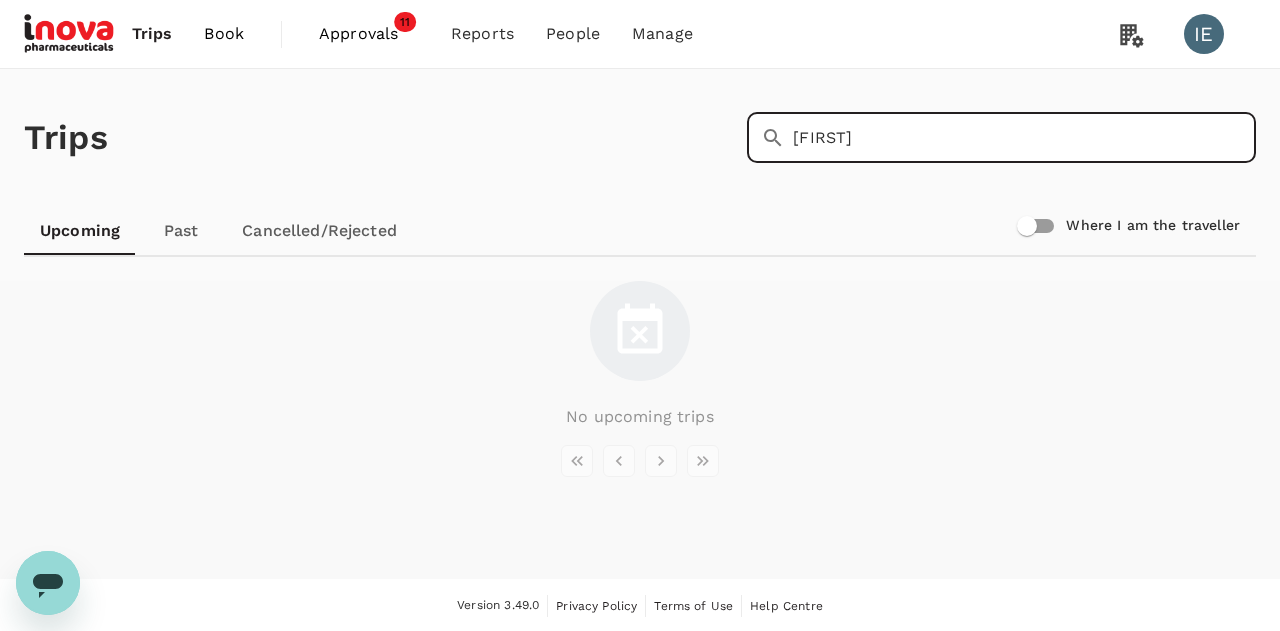click on "danielle" at bounding box center (1024, 138) 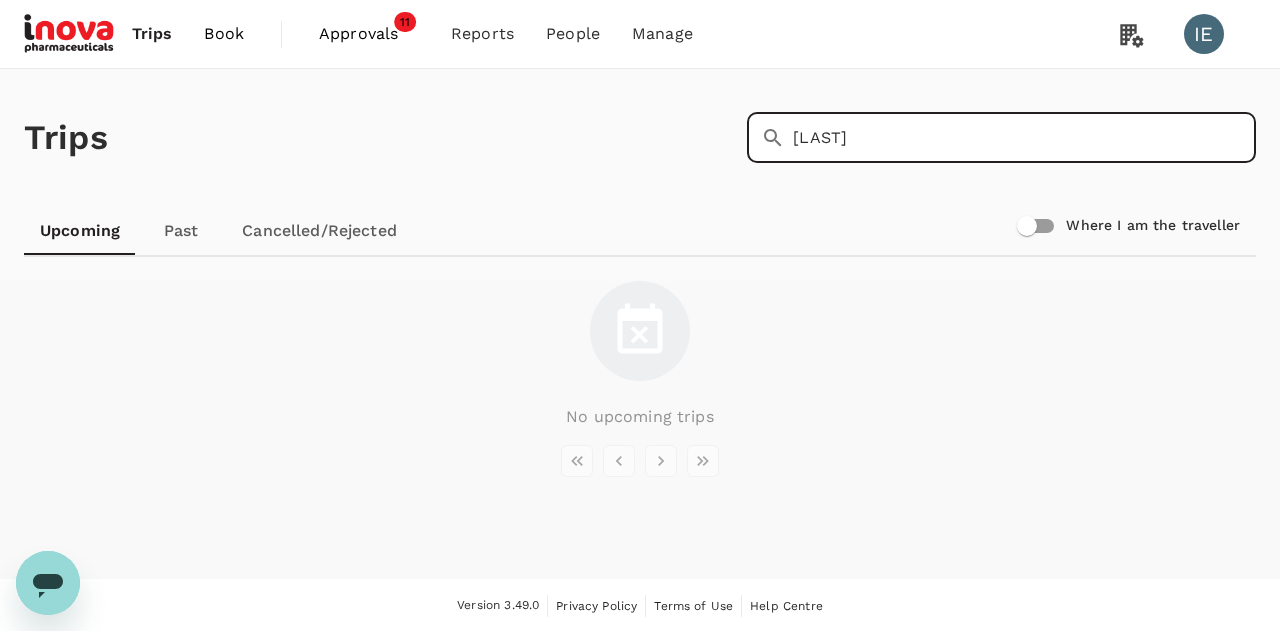 type on "Petrilli" 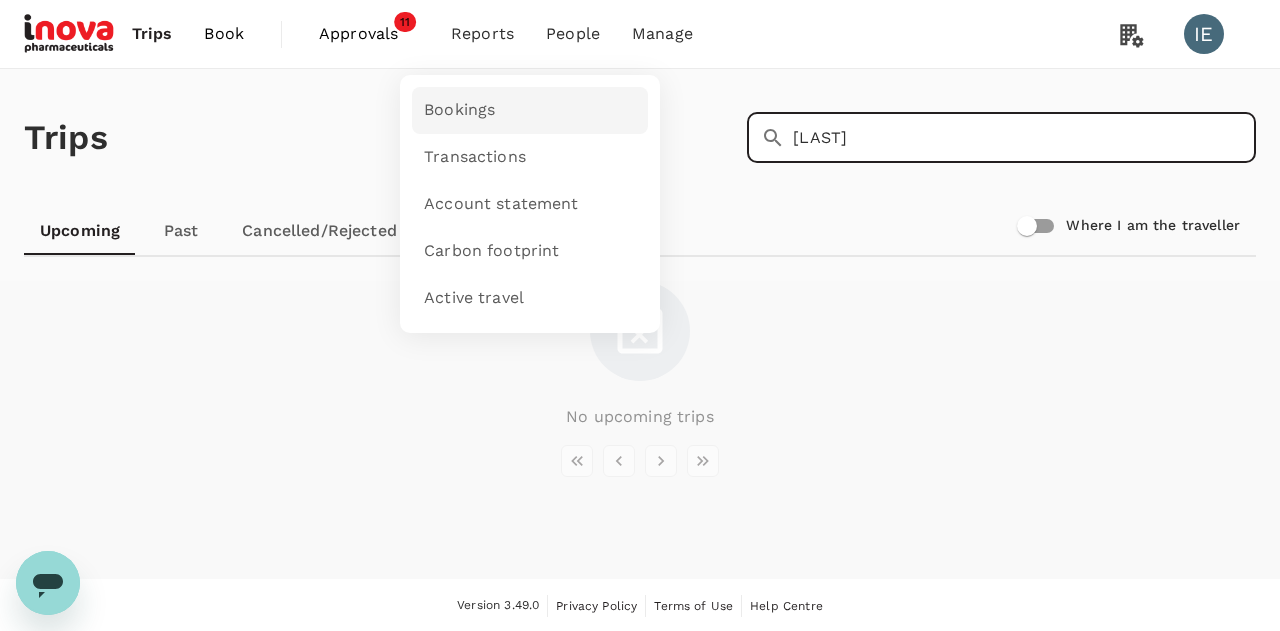click on "Bookings" at bounding box center [459, 110] 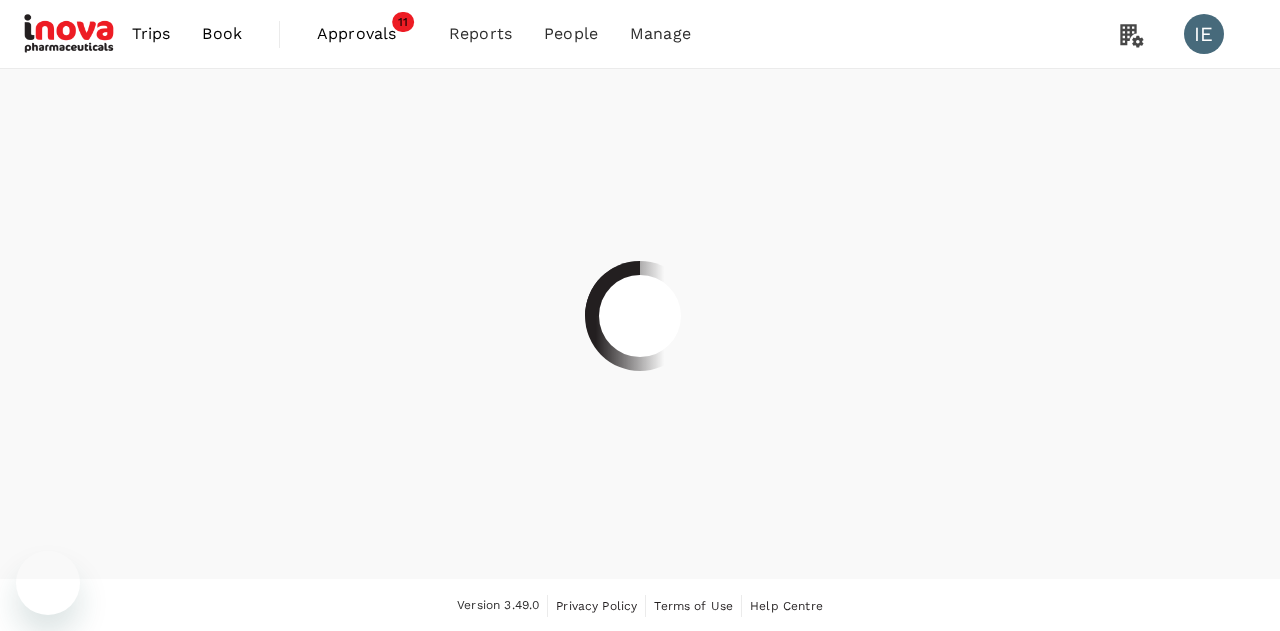 scroll, scrollTop: 0, scrollLeft: 0, axis: both 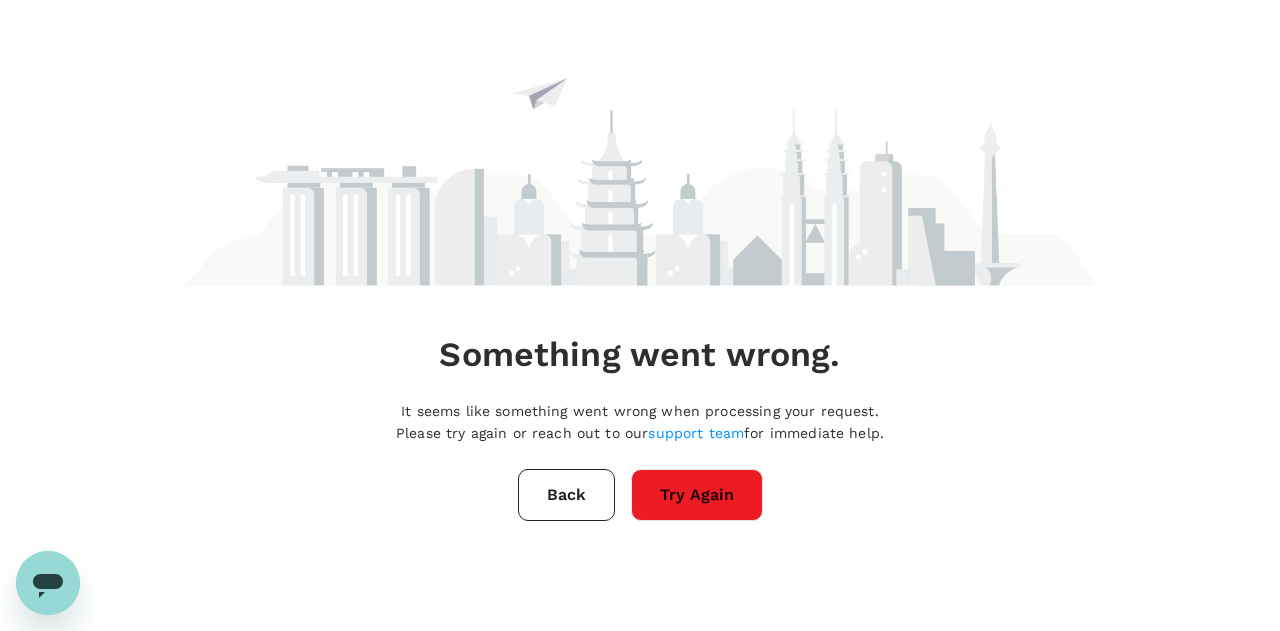 click on "Try Again" at bounding box center [697, 495] 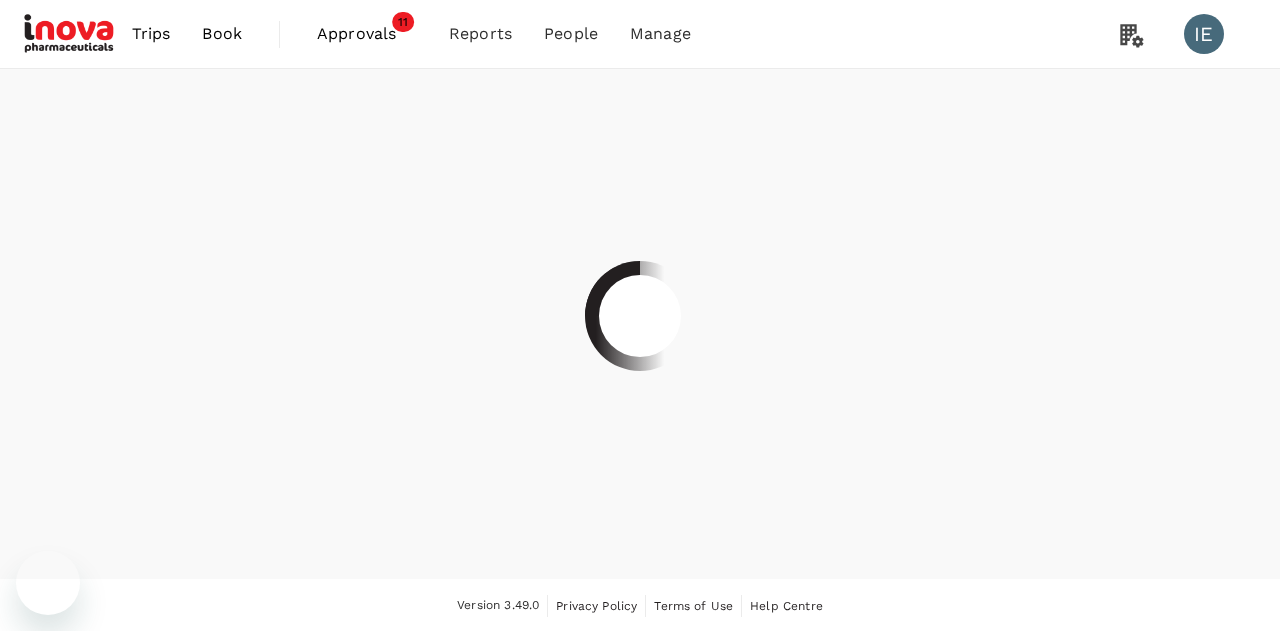 scroll, scrollTop: 0, scrollLeft: 0, axis: both 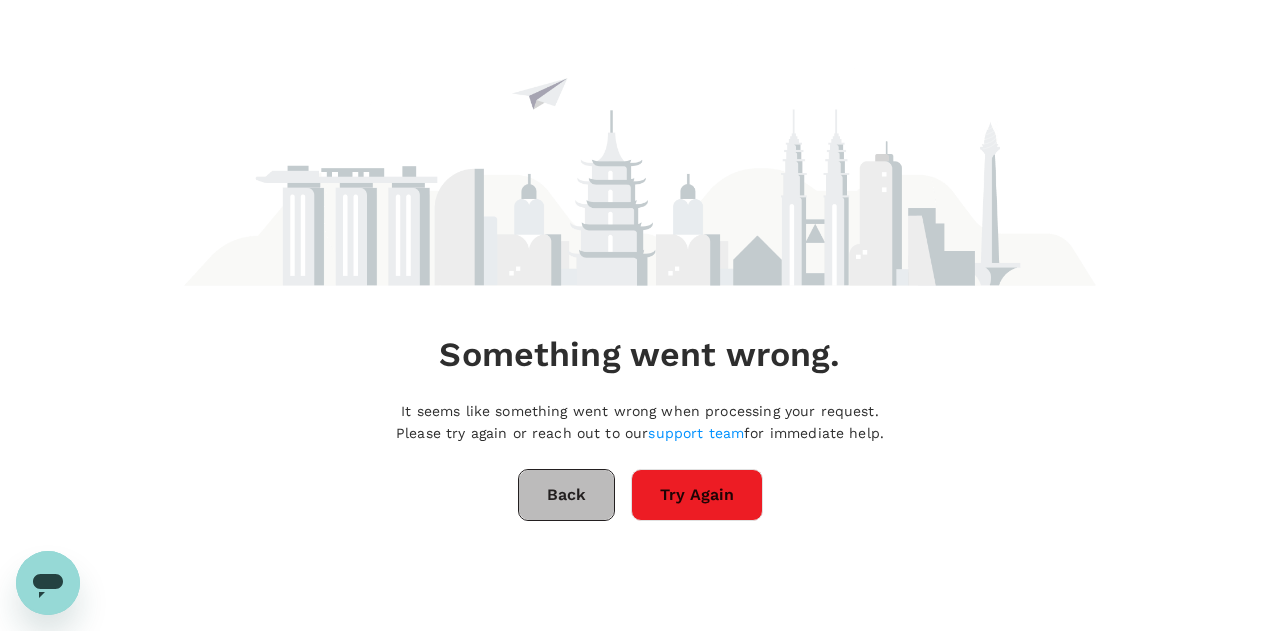 click on "Back" at bounding box center (566, 495) 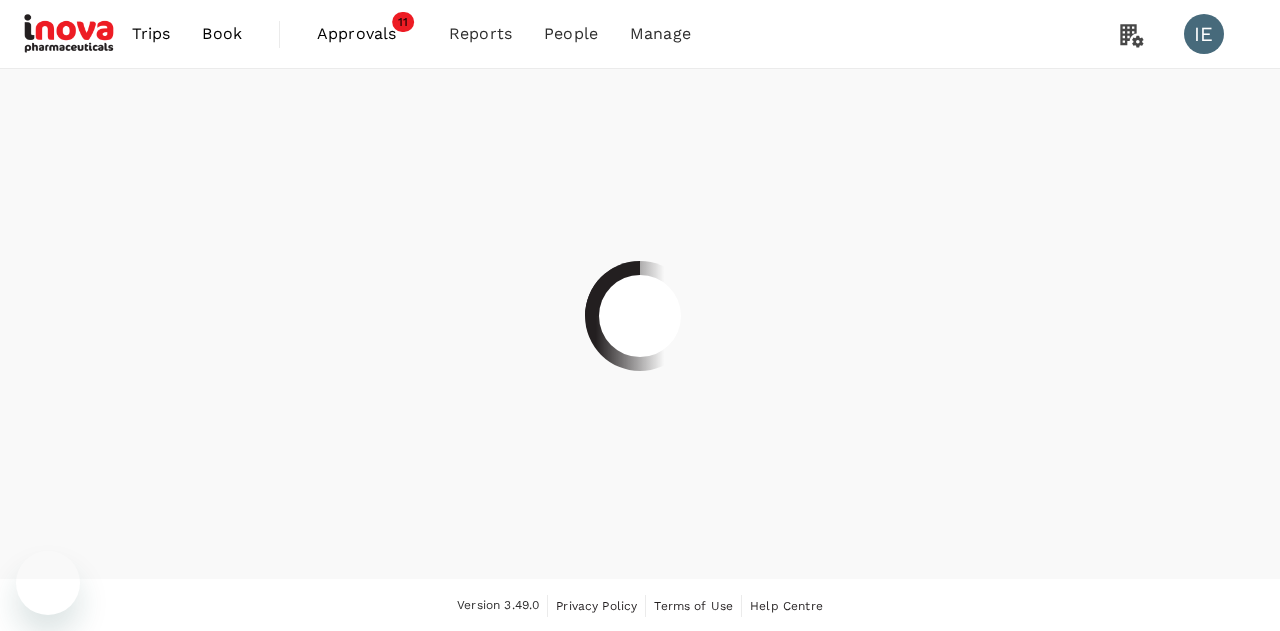 scroll, scrollTop: 0, scrollLeft: 0, axis: both 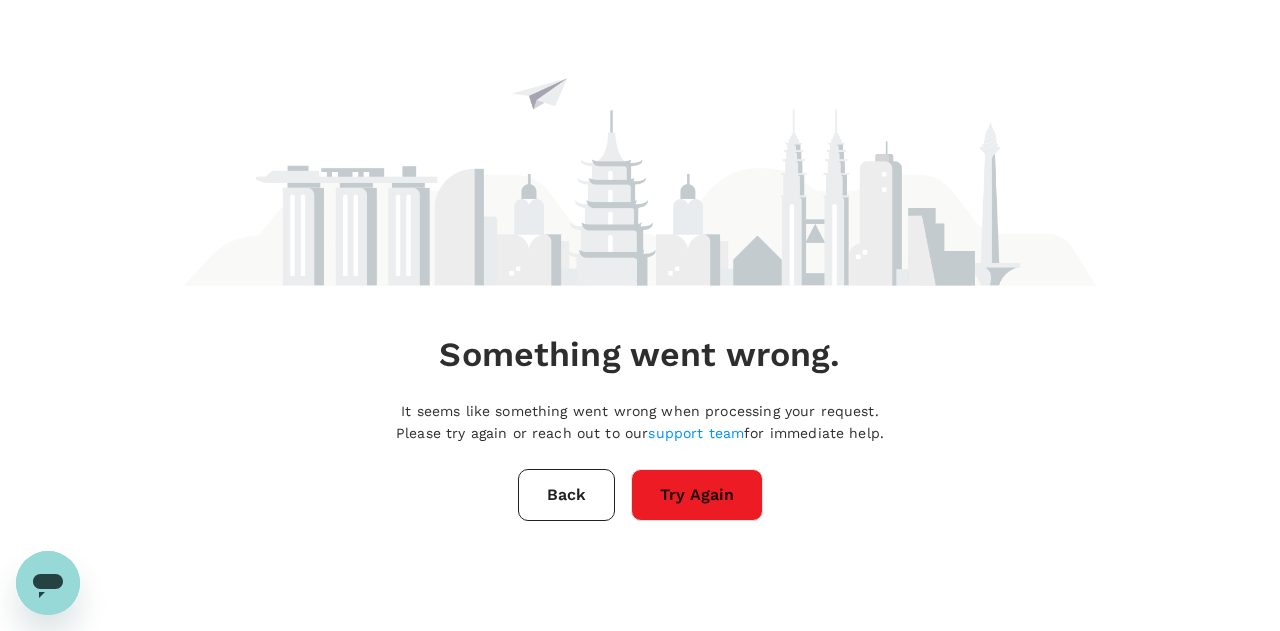 click on "Back" at bounding box center (566, 495) 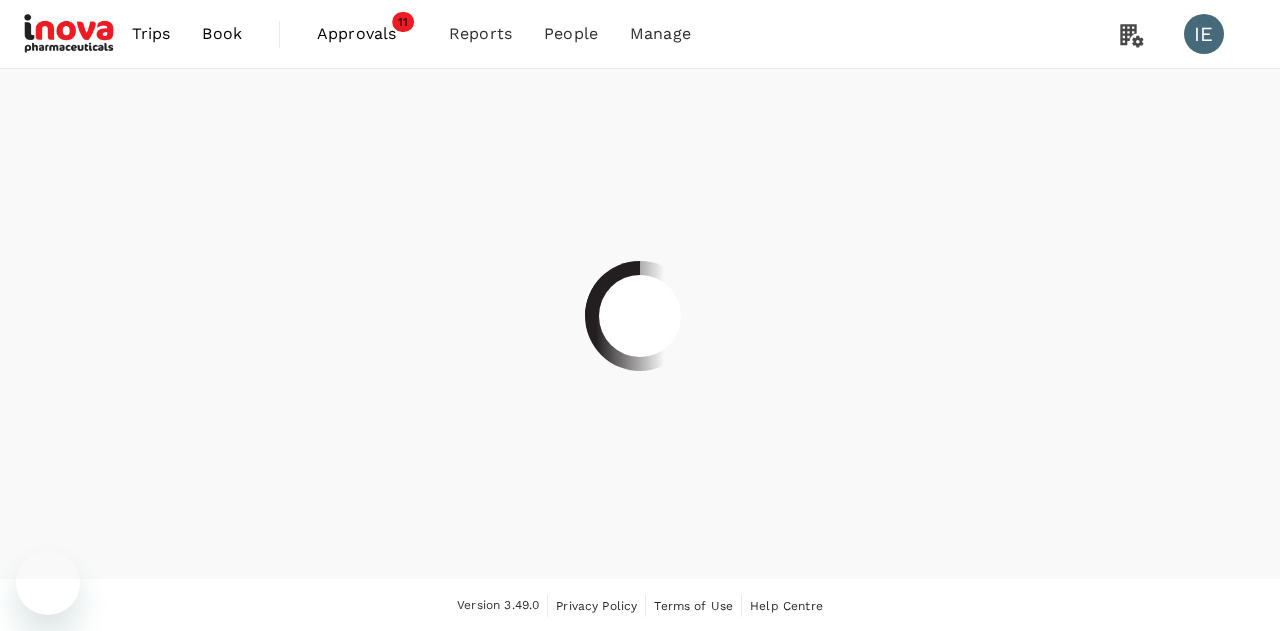 scroll, scrollTop: 0, scrollLeft: 0, axis: both 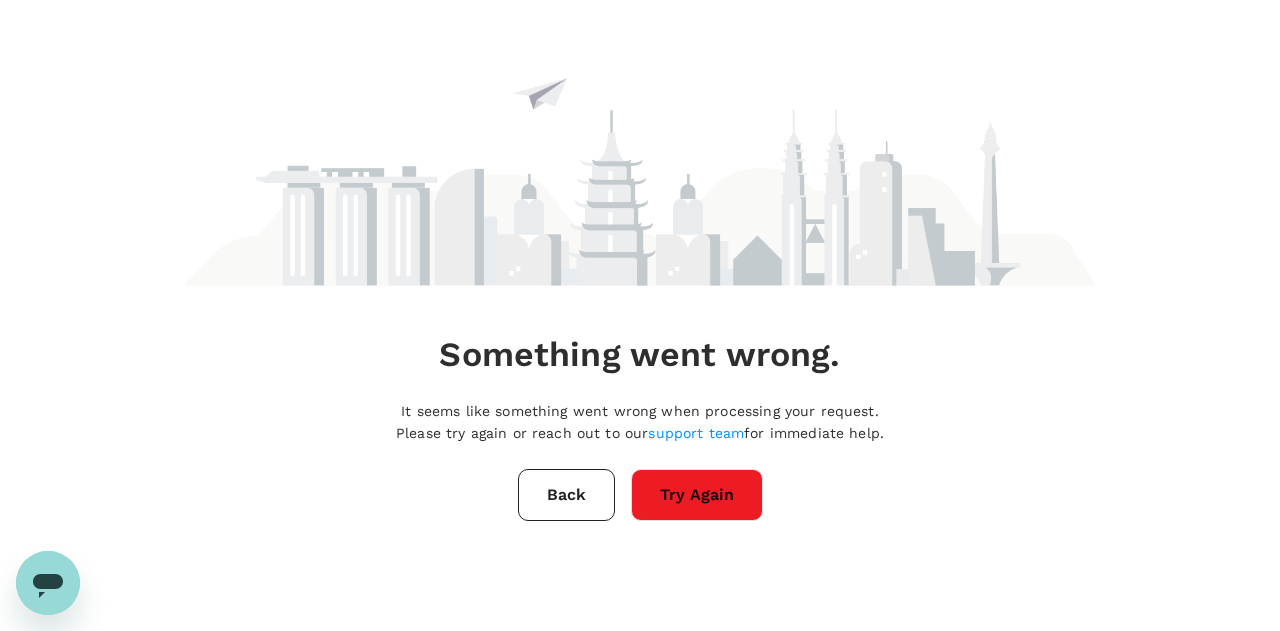 click on "Back" at bounding box center [566, 495] 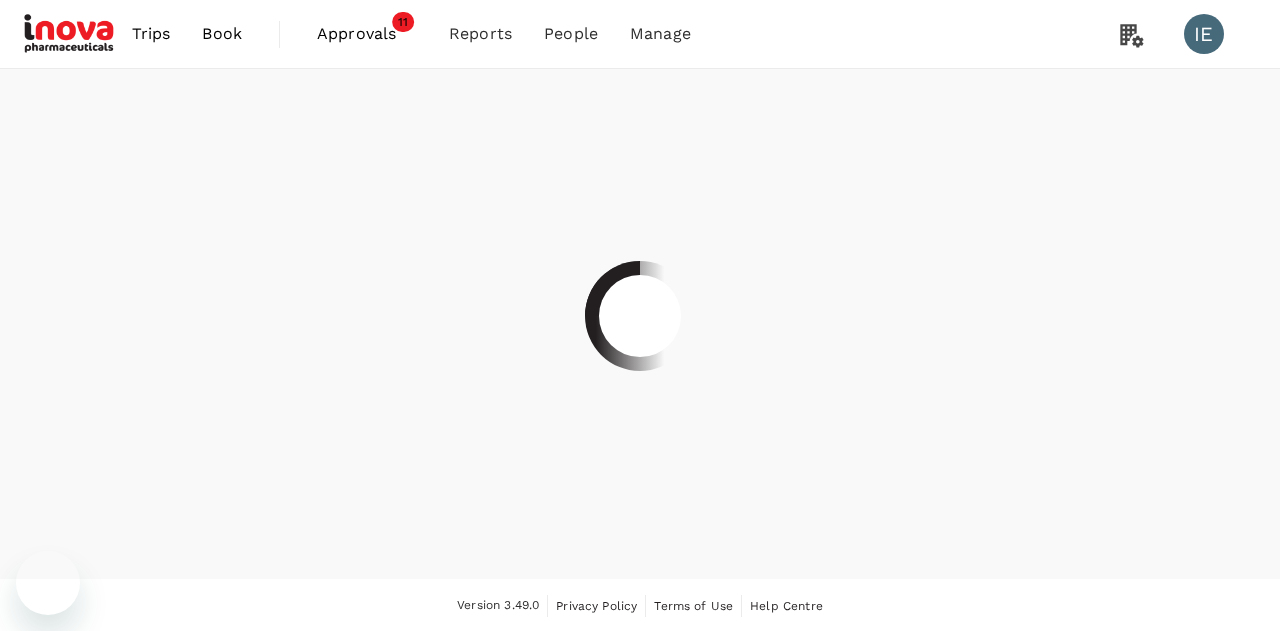 scroll, scrollTop: 0, scrollLeft: 0, axis: both 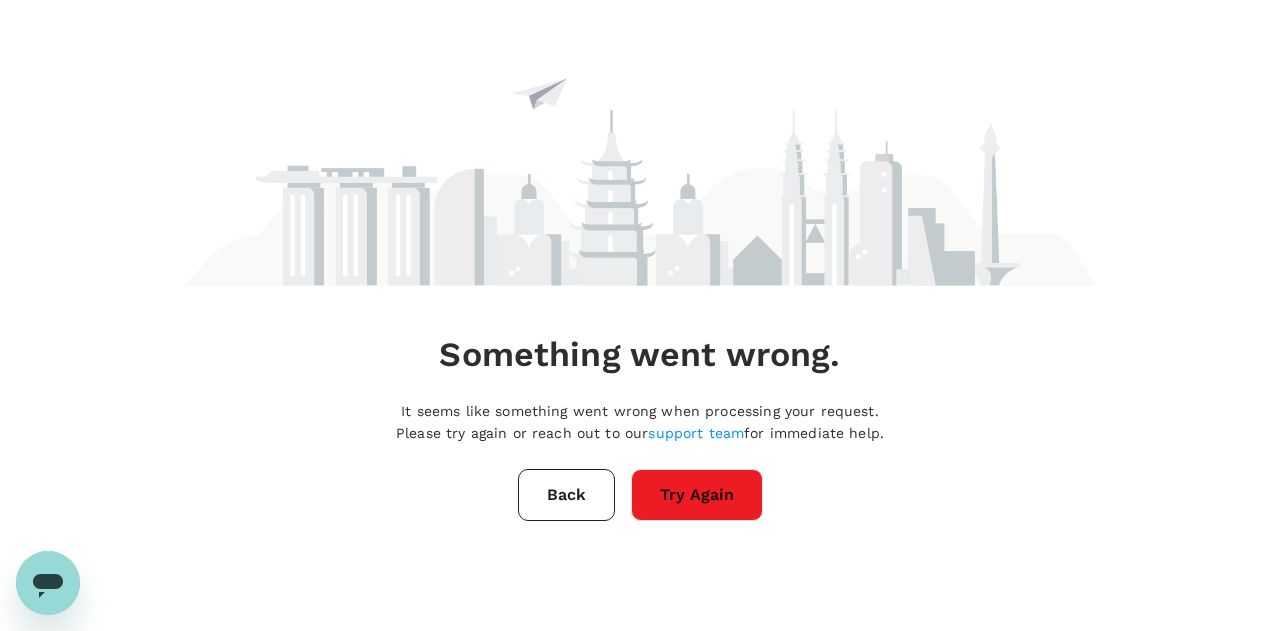 click on "Back" at bounding box center [566, 495] 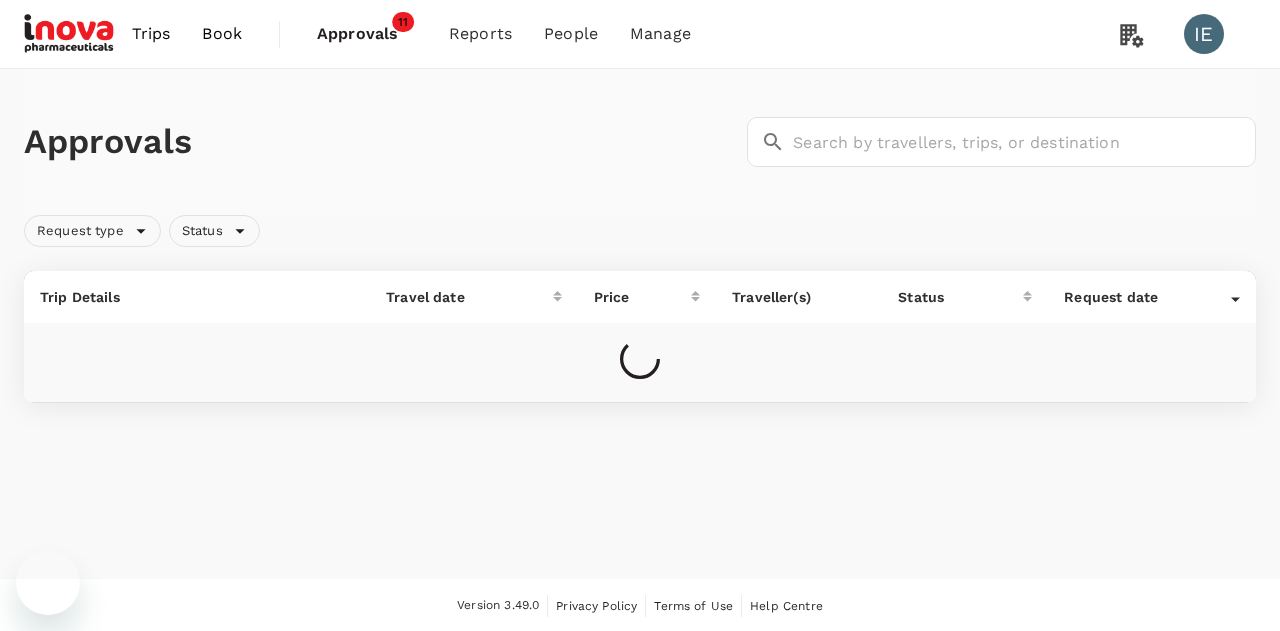 scroll, scrollTop: 0, scrollLeft: 0, axis: both 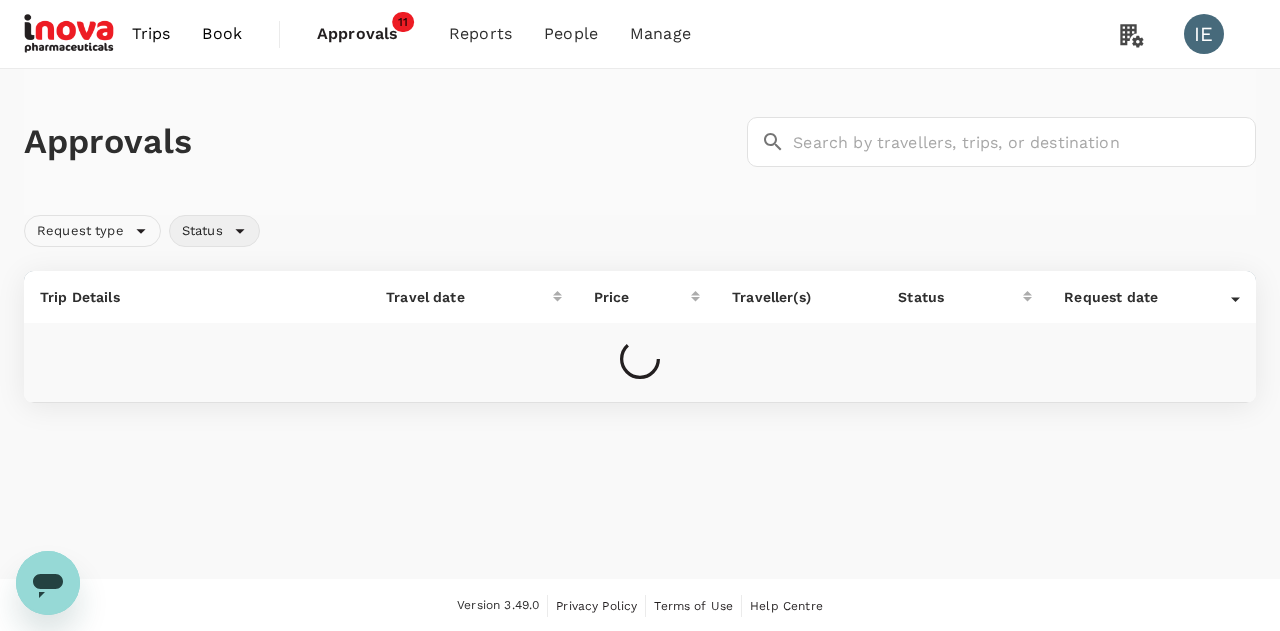 click on "Status" at bounding box center (202, 231) 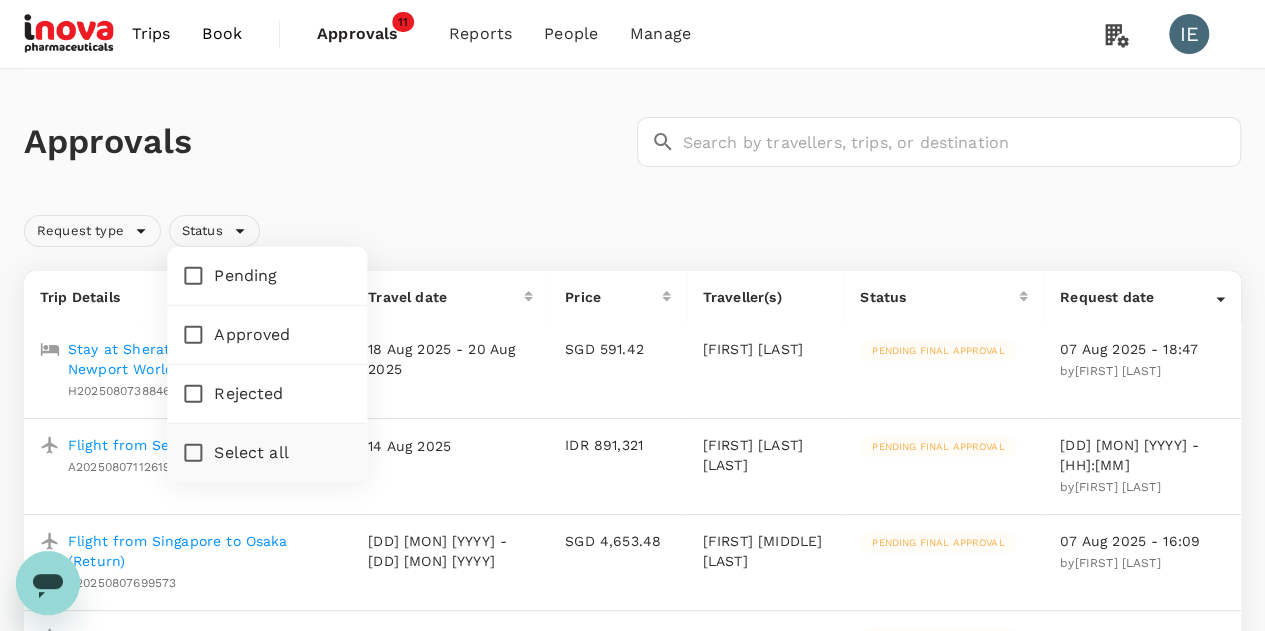 click on "Pending" at bounding box center (193, 276) 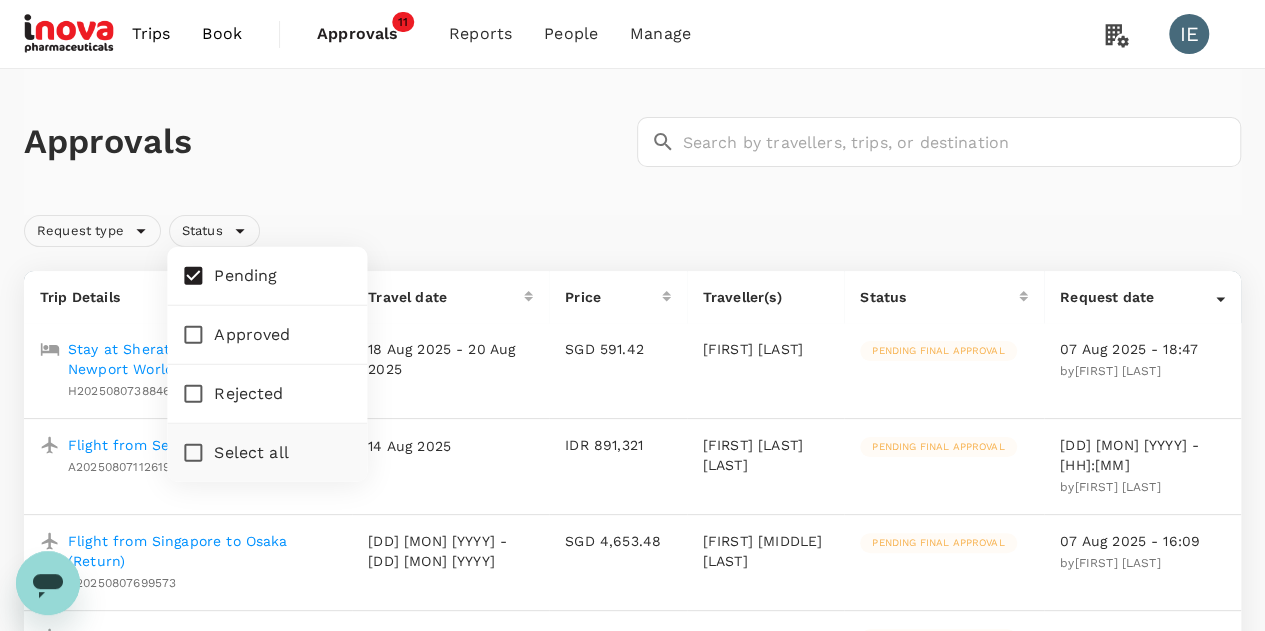 click on "Approvals ​ ​" at bounding box center [632, 142] 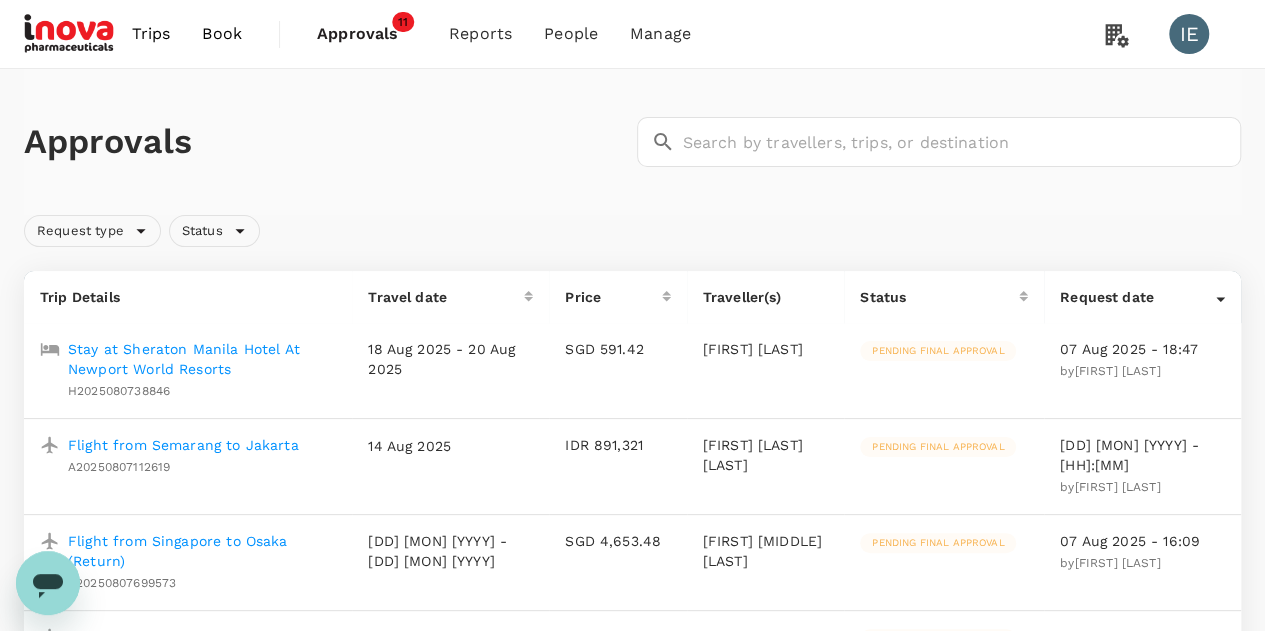 scroll, scrollTop: 300, scrollLeft: 0, axis: vertical 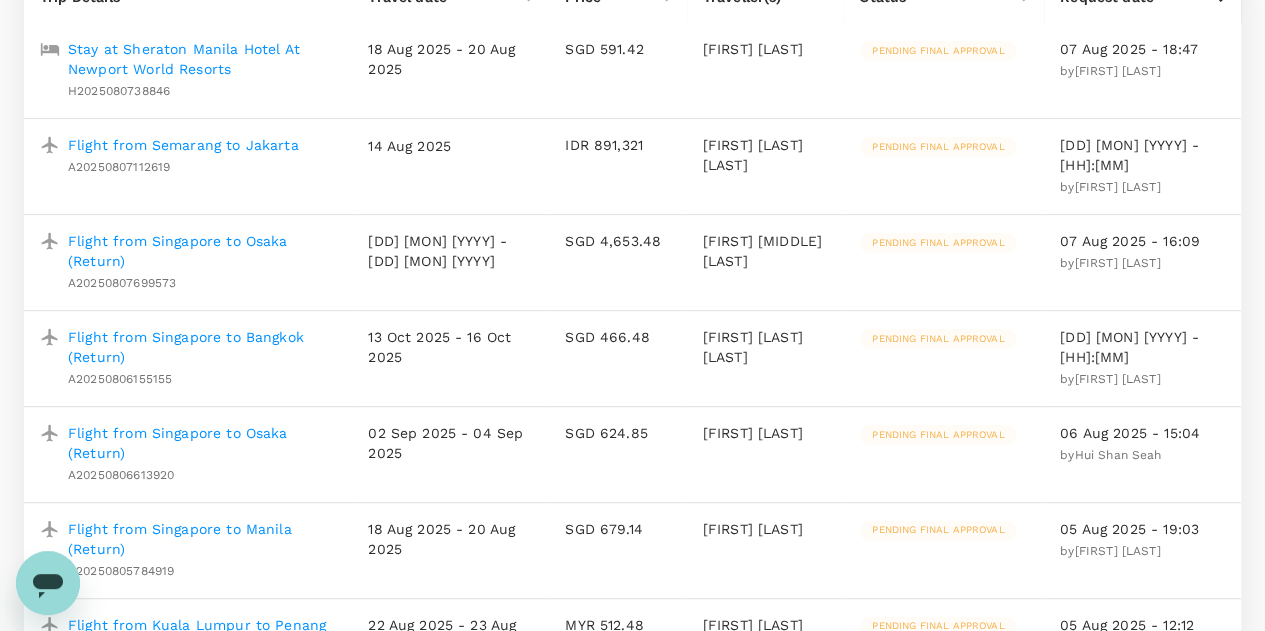 click on "Flight from Singapore to Osaka (Return)" at bounding box center [202, 443] 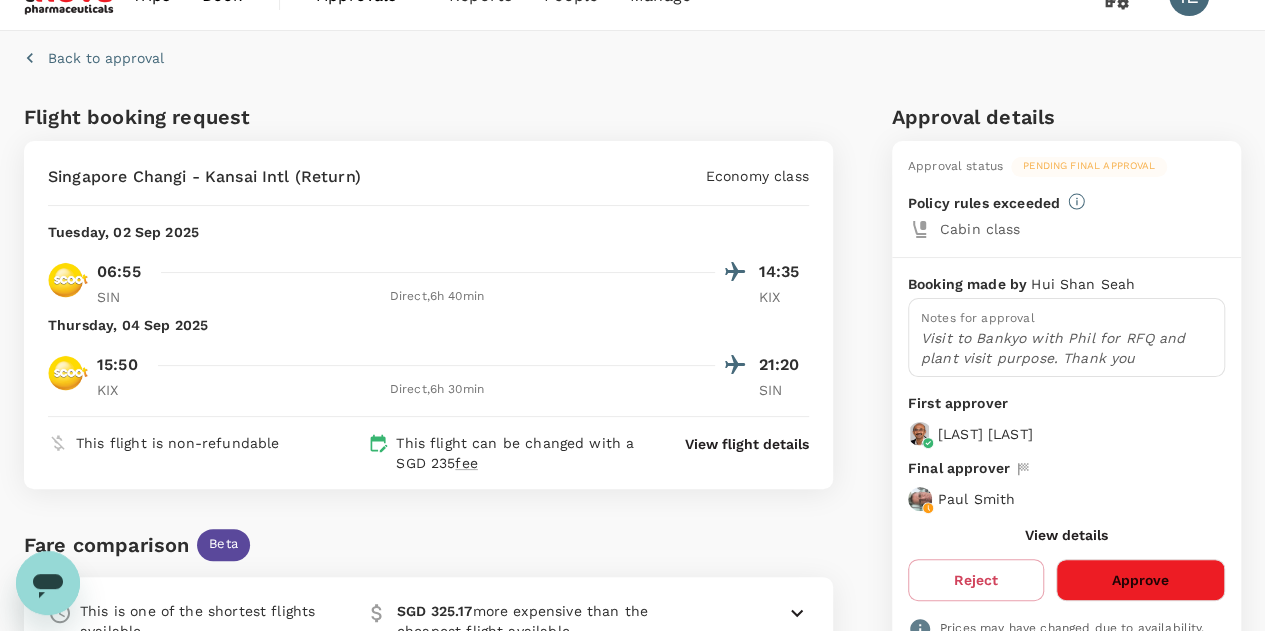 scroll, scrollTop: 0, scrollLeft: 0, axis: both 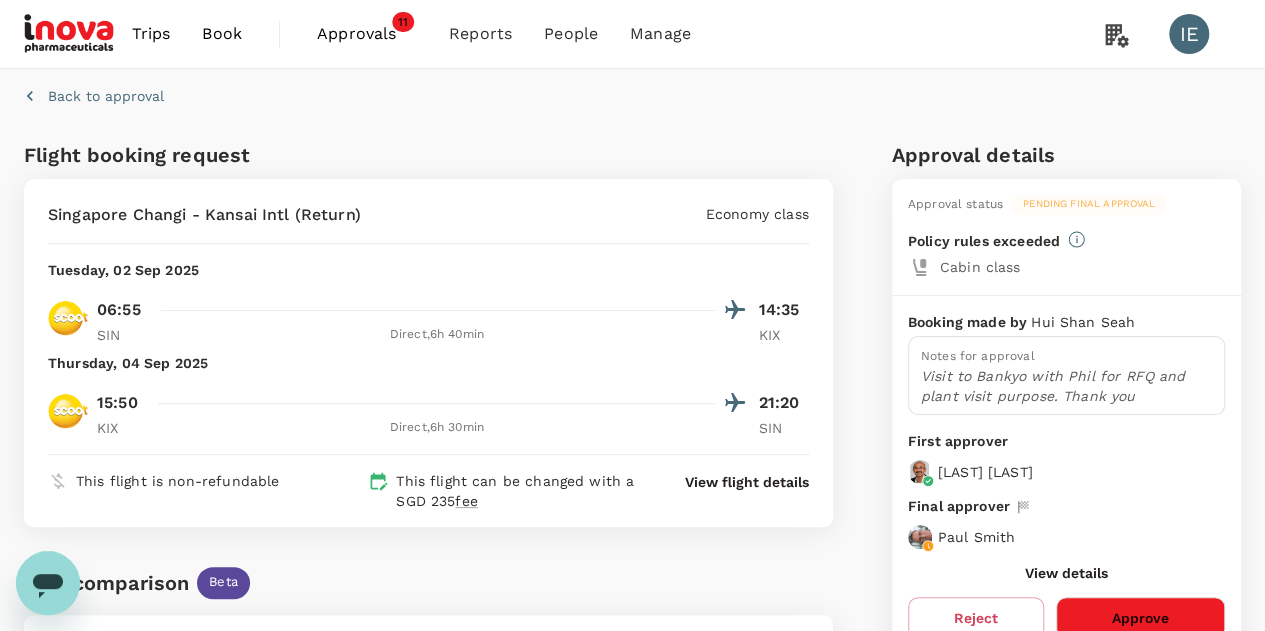 click on "Book" at bounding box center [222, 34] 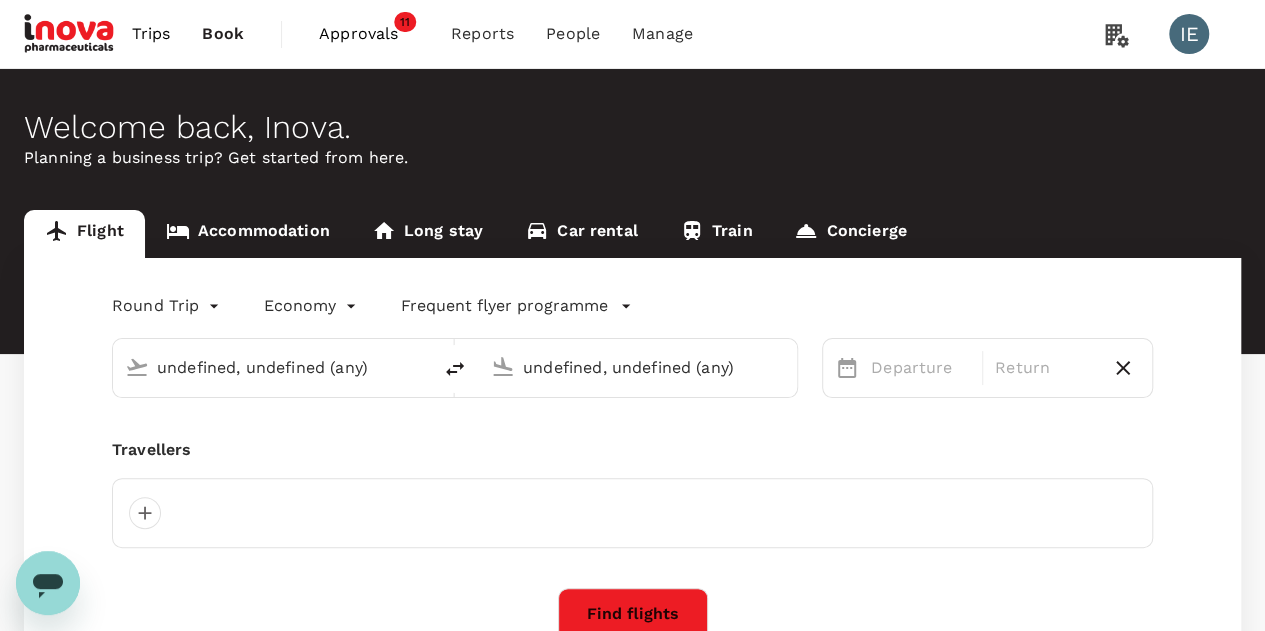 type on "Singapore Changi (SIN)" 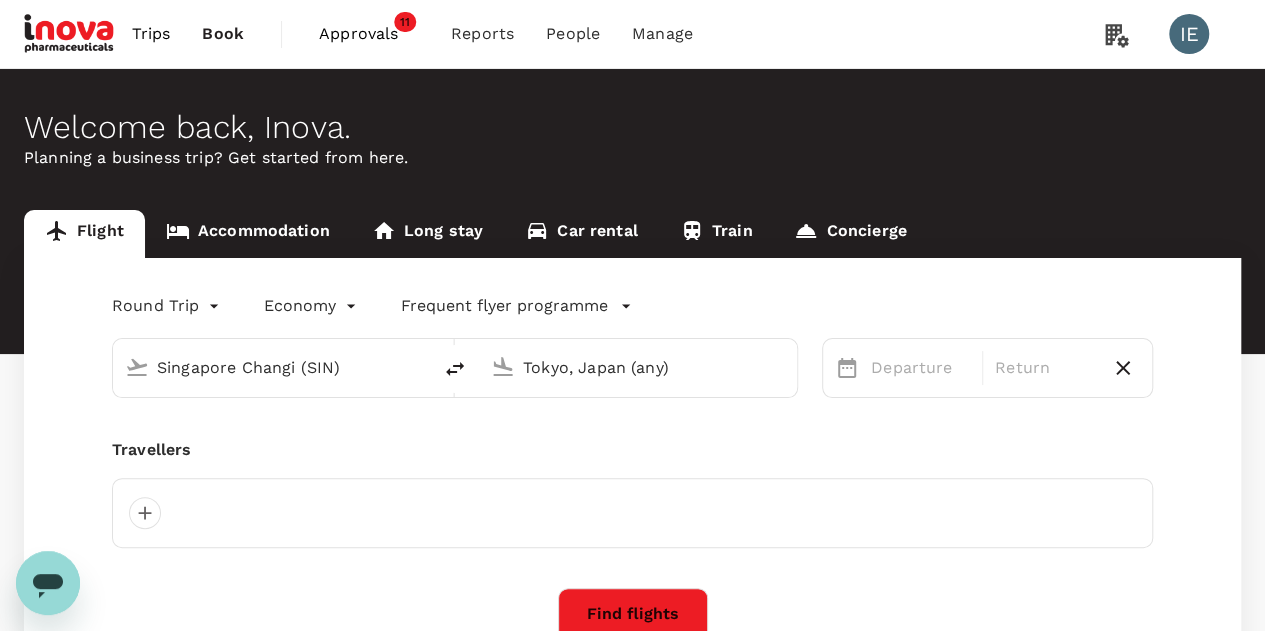 type 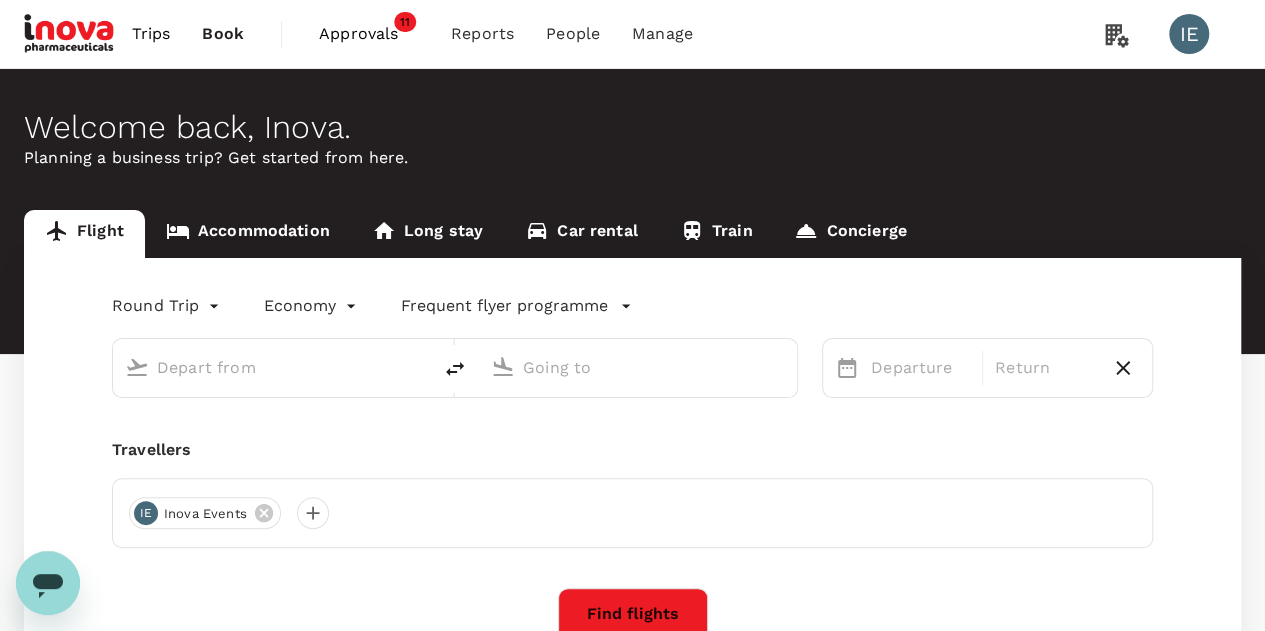 type on "business" 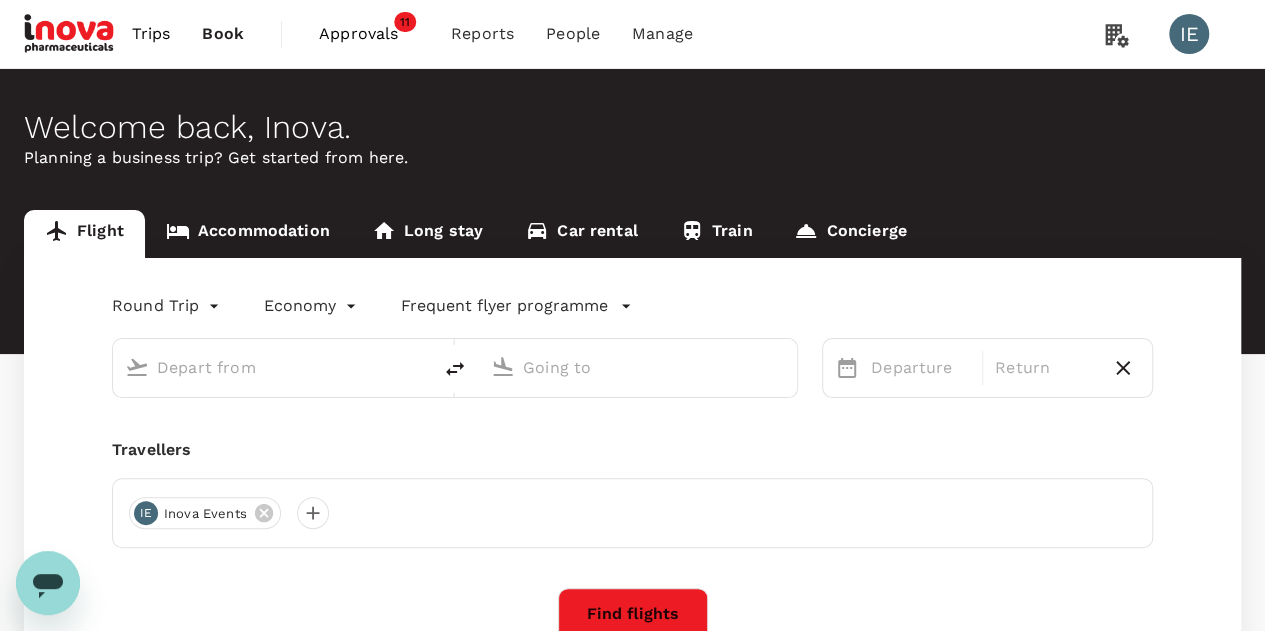 type on "Singapore Changi (SIN)" 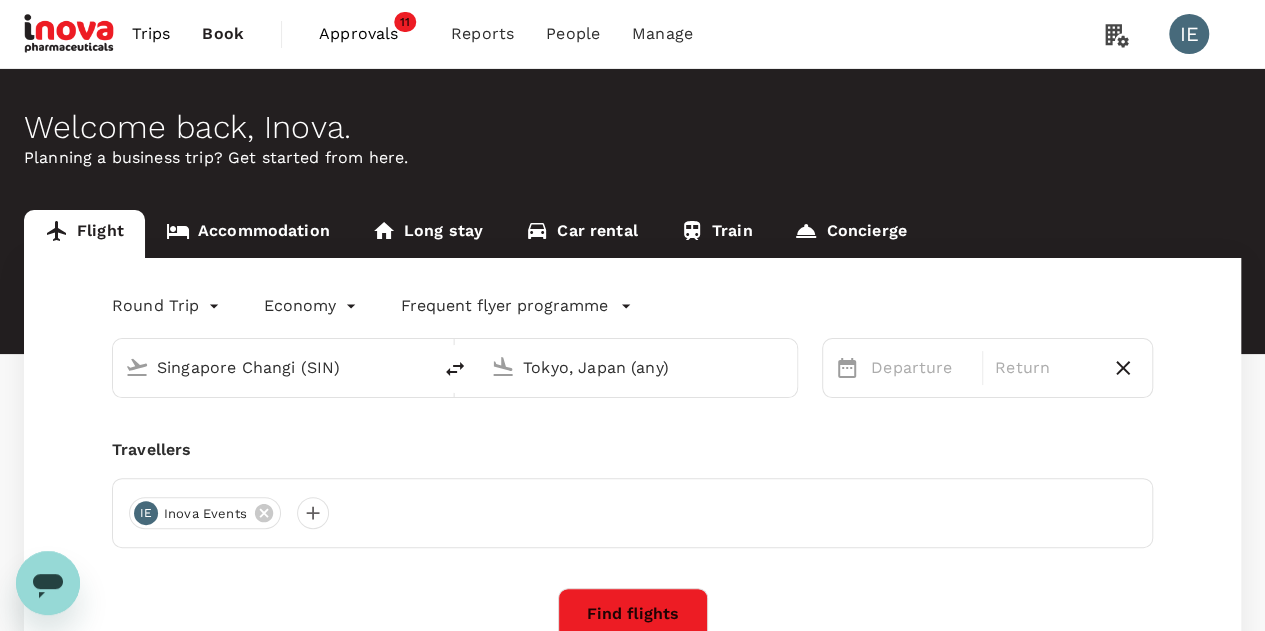type 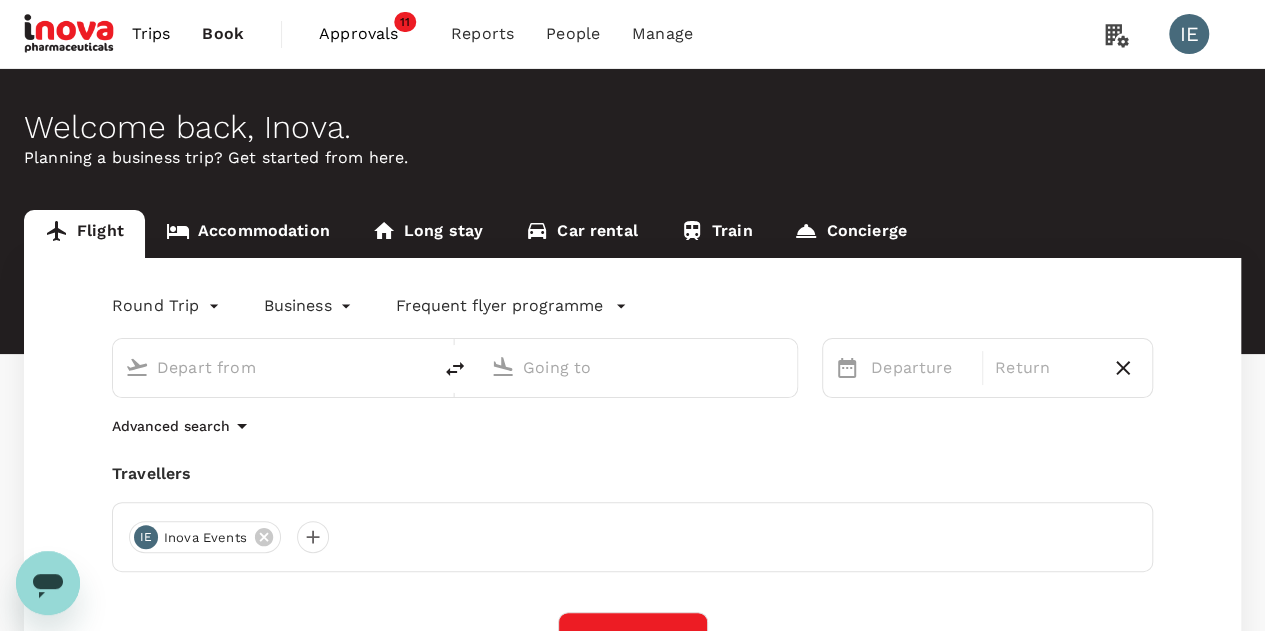 type on "Singapore Changi (SIN)" 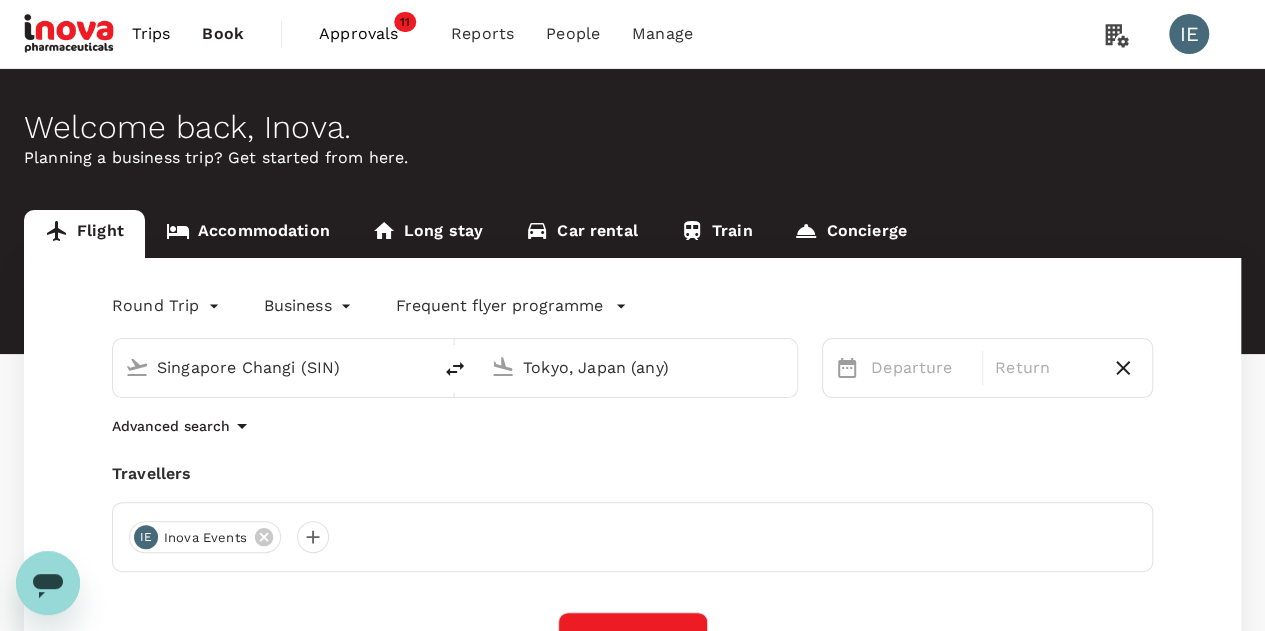 click on "Tokyo, Japan (any)" at bounding box center (639, 367) 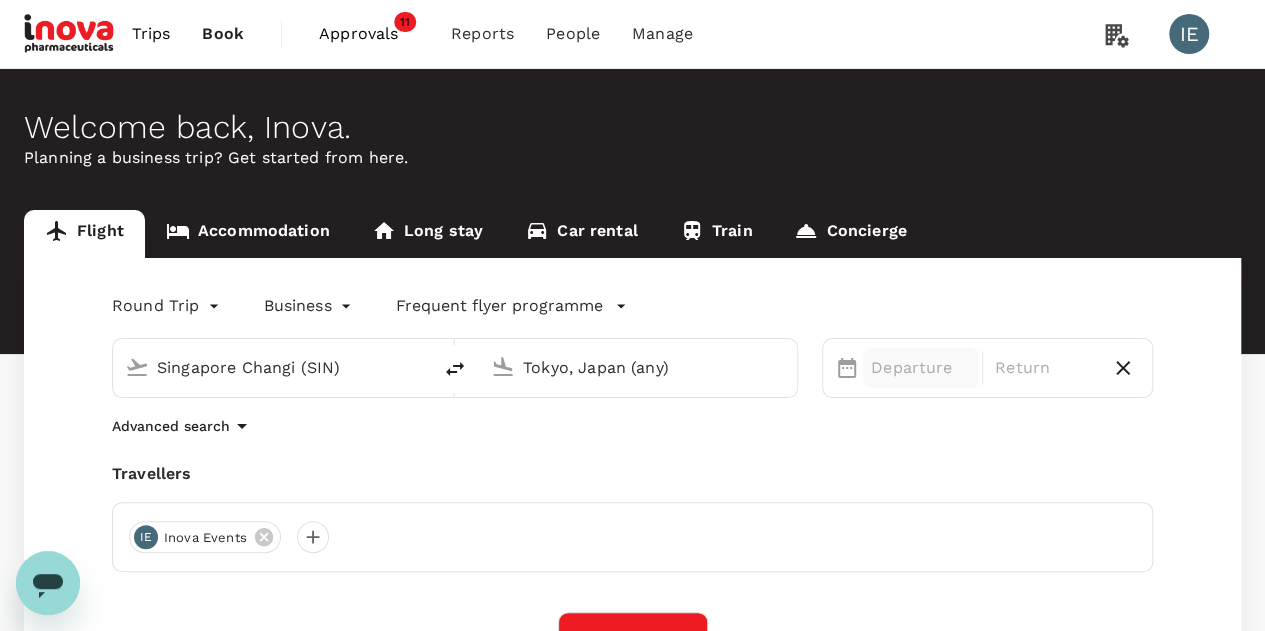 click on "Departure" at bounding box center [920, 368] 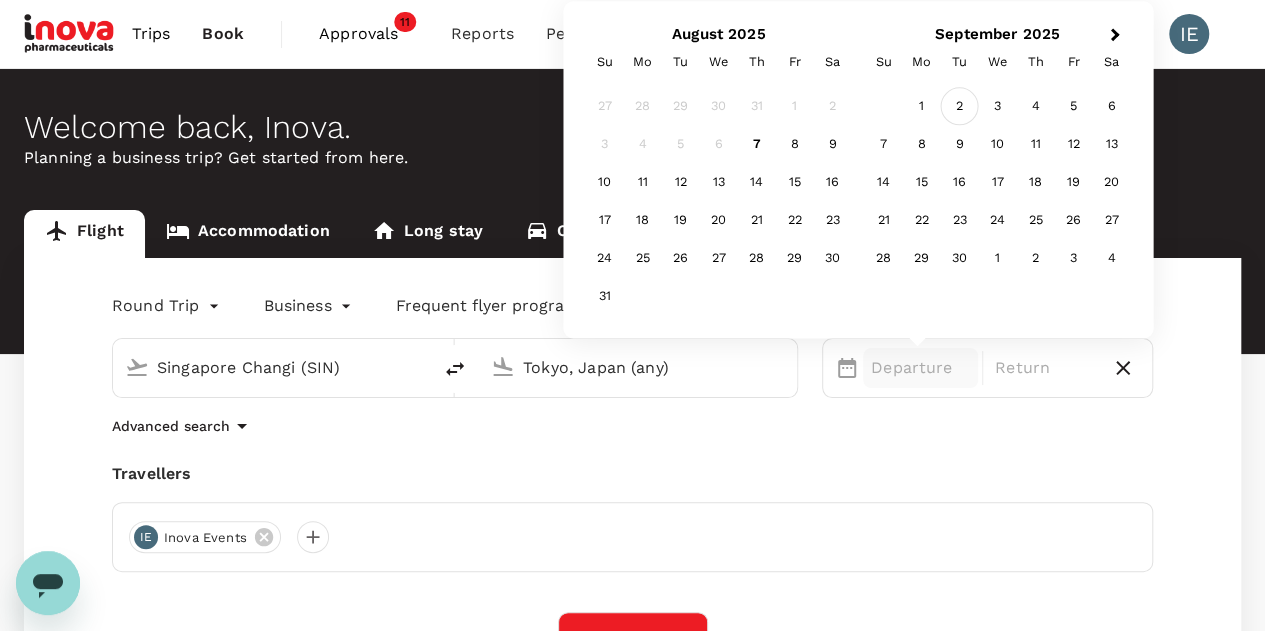 click on "2" at bounding box center [960, 107] 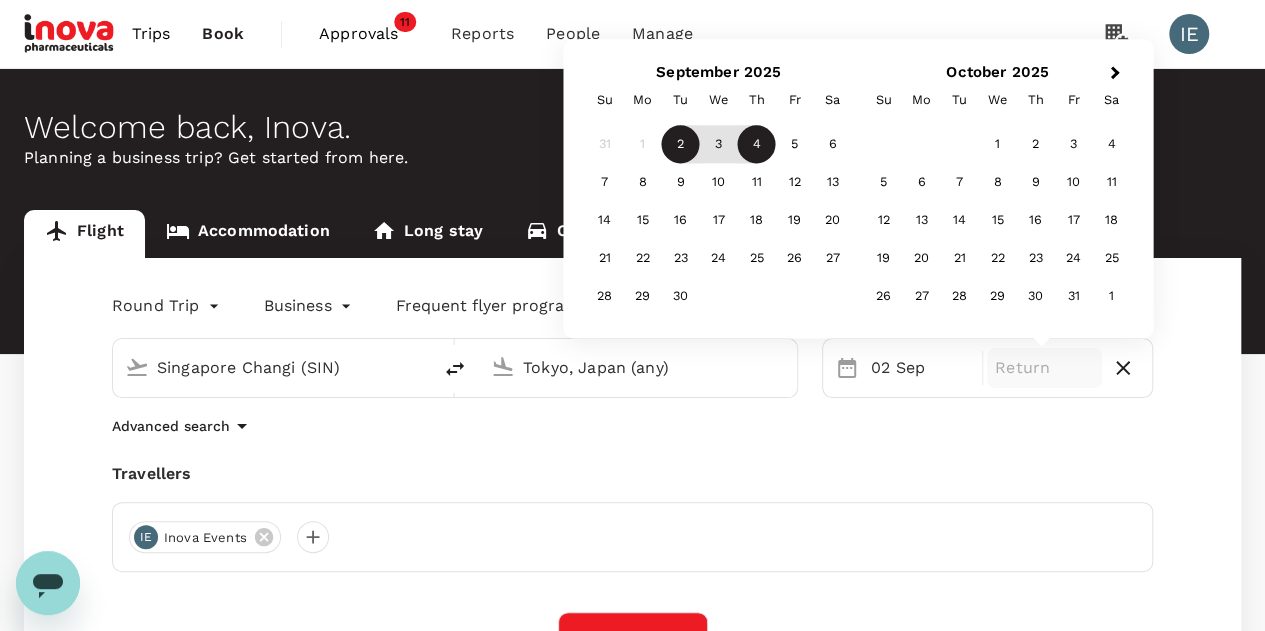 click on "4" at bounding box center [757, 145] 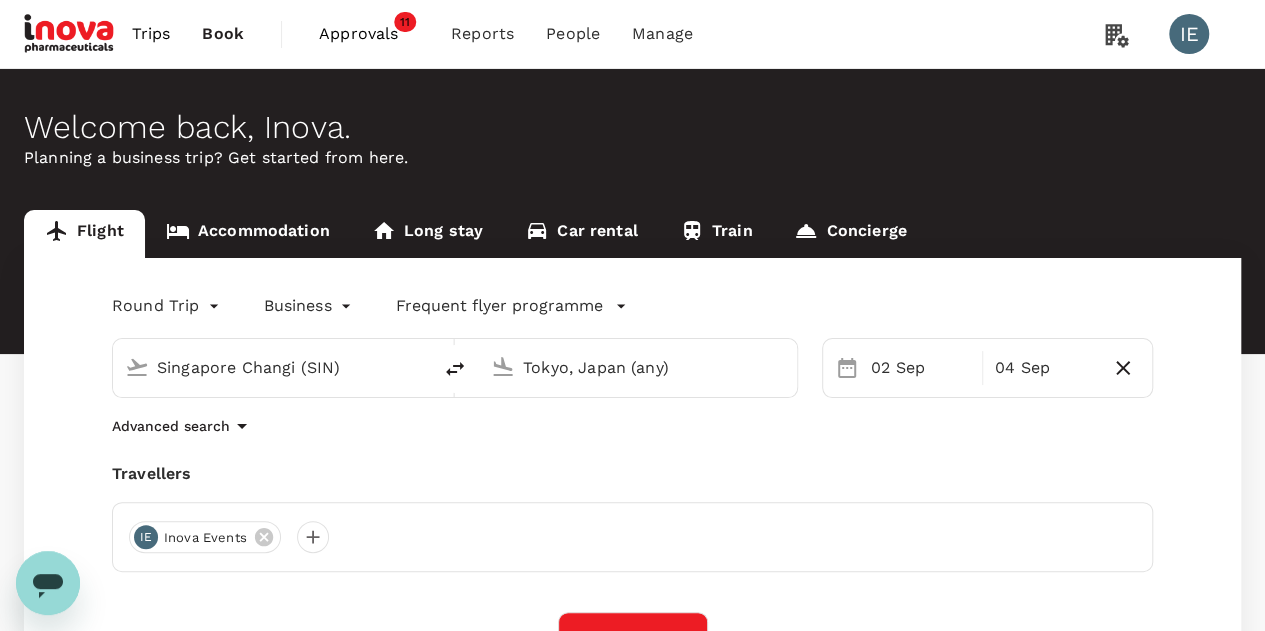 click on "Round Trip roundtrip Business business Frequent flyer programme Singapore Changi (SIN) Tokyo, Japan (any) Selected date: Tuesday, September 2nd, 2025 02 Sep Selected date: Thursday, September 4th, 2025 04 Sep Advanced search Travellers   IE Inova Events Find flights Your recent search Flight to Singapore LHR - SIN 23 Sep - 25 Sep · 1 Traveller Flight to Bangkok SIN - BKK 29 Sep - 04 Oct · 1 Traveller" at bounding box center (632, 550) 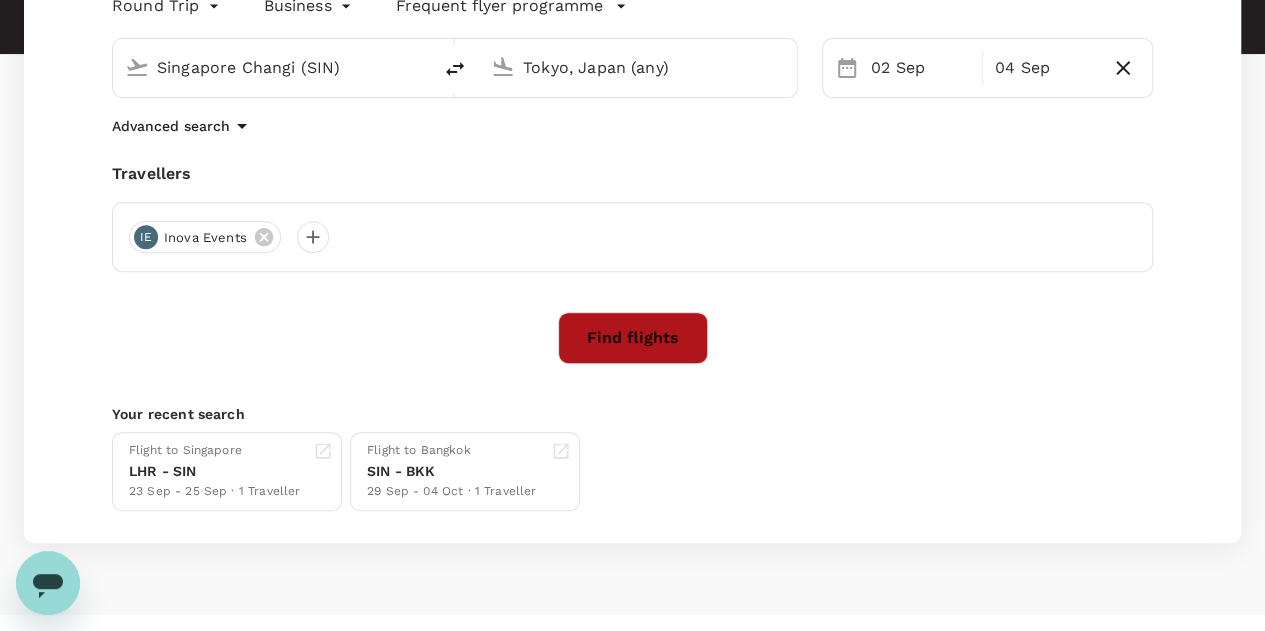 click on "Find flights" at bounding box center (633, 338) 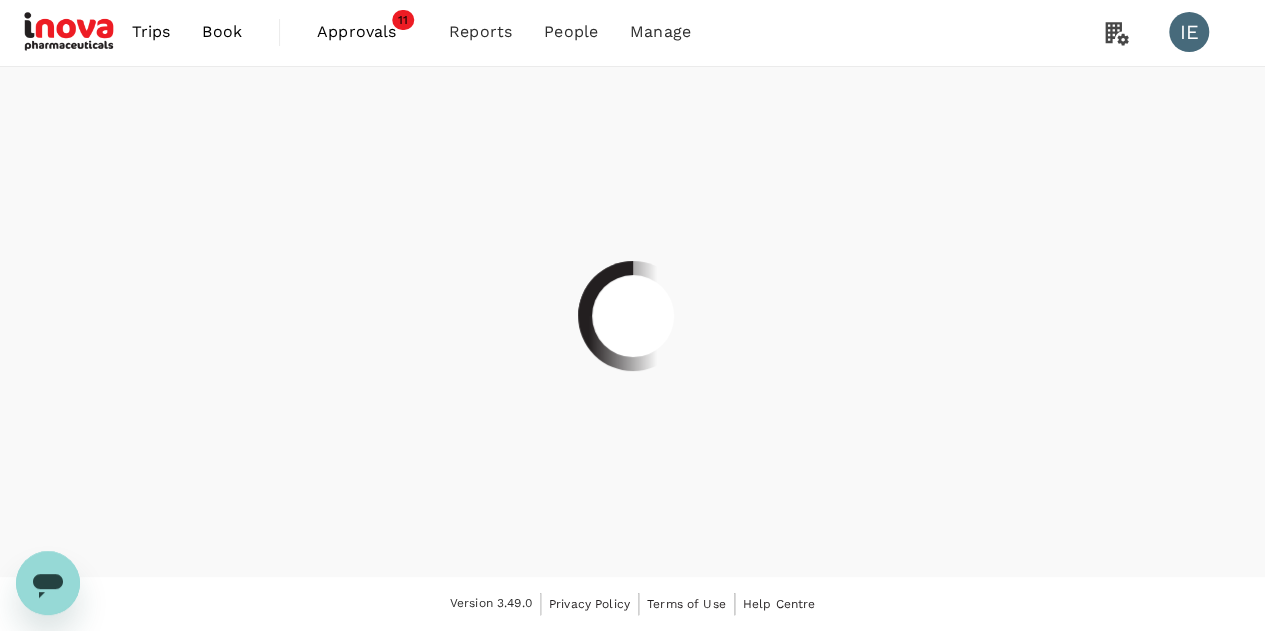 scroll, scrollTop: 0, scrollLeft: 0, axis: both 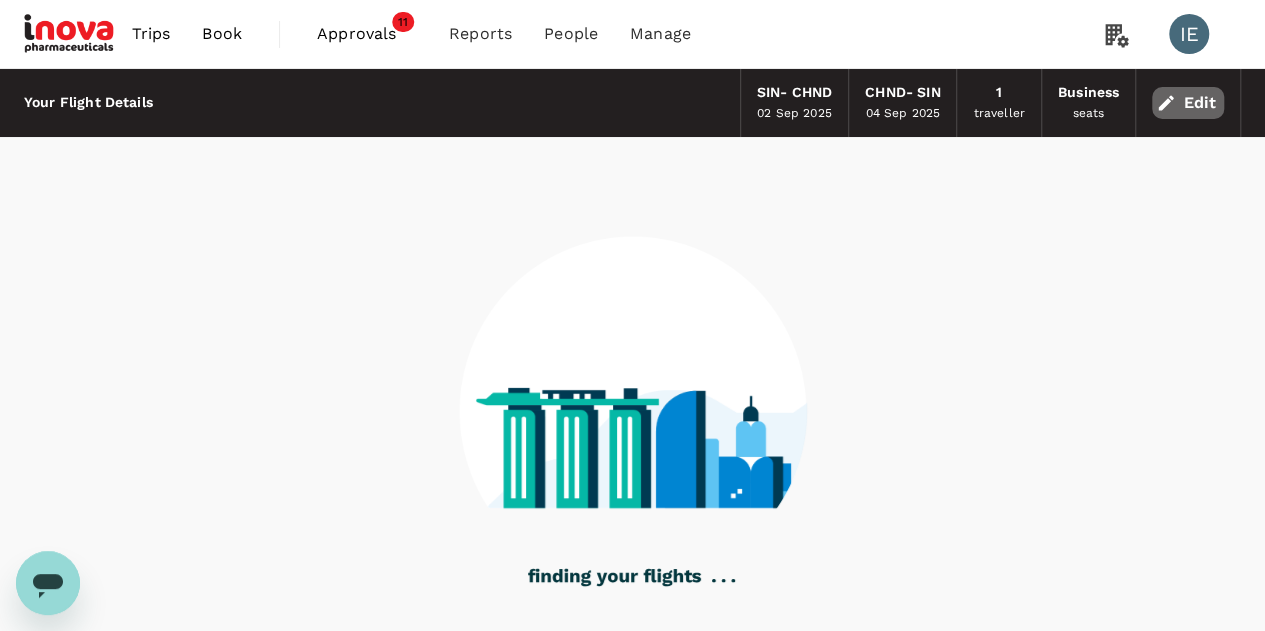 click on "Edit" at bounding box center (1188, 103) 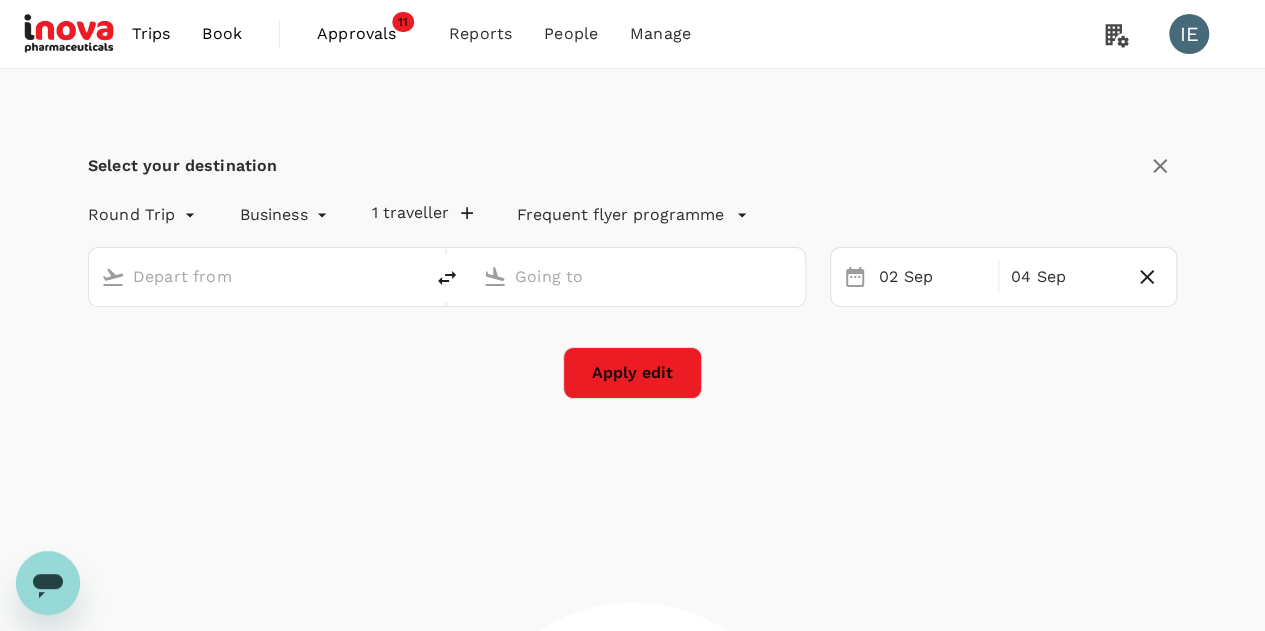 type on "Singapore Changi (SIN)" 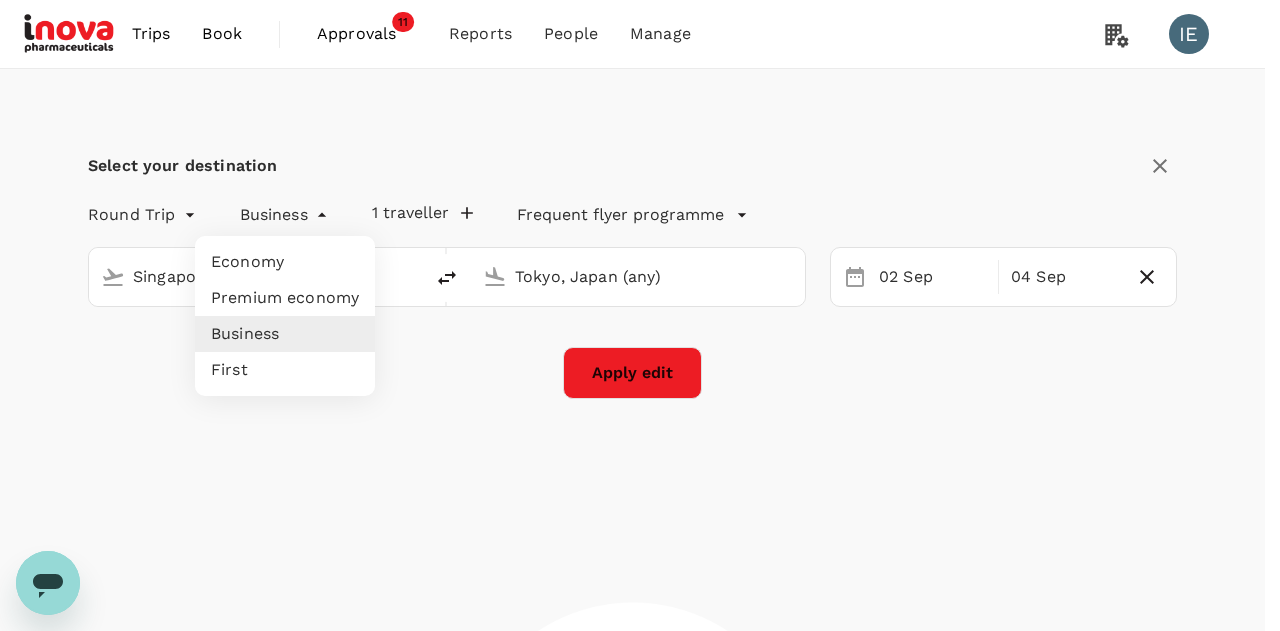 click on "Trips Book Approvals 11 Reports People Manage IE Select your destination Round Trip roundtrip Business business 1   traveller Frequent flyer programme Singapore Changi (SIN) Tokyo, Japan (any) 02 Sep 04 Sep Apply edit Version 3.49.0 Privacy Policy Terms of Use Help Centre Frequent flyer programme Add new Economy Premium economy Business First" at bounding box center [640, 555] 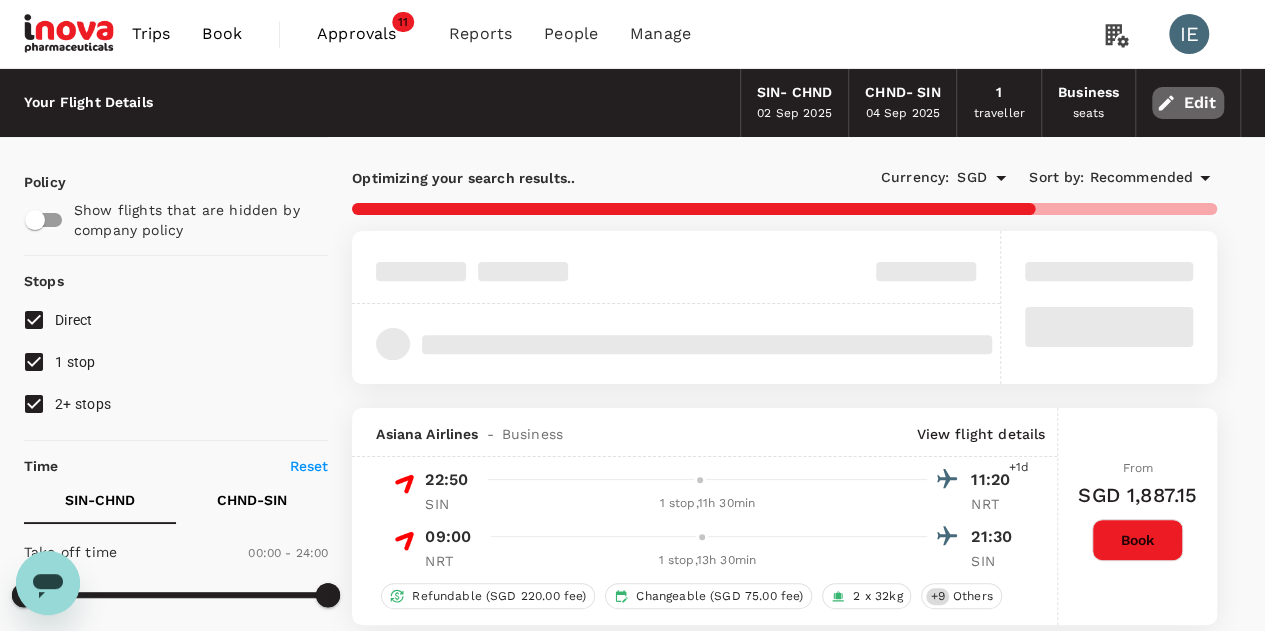 click on "Edit" at bounding box center [1188, 103] 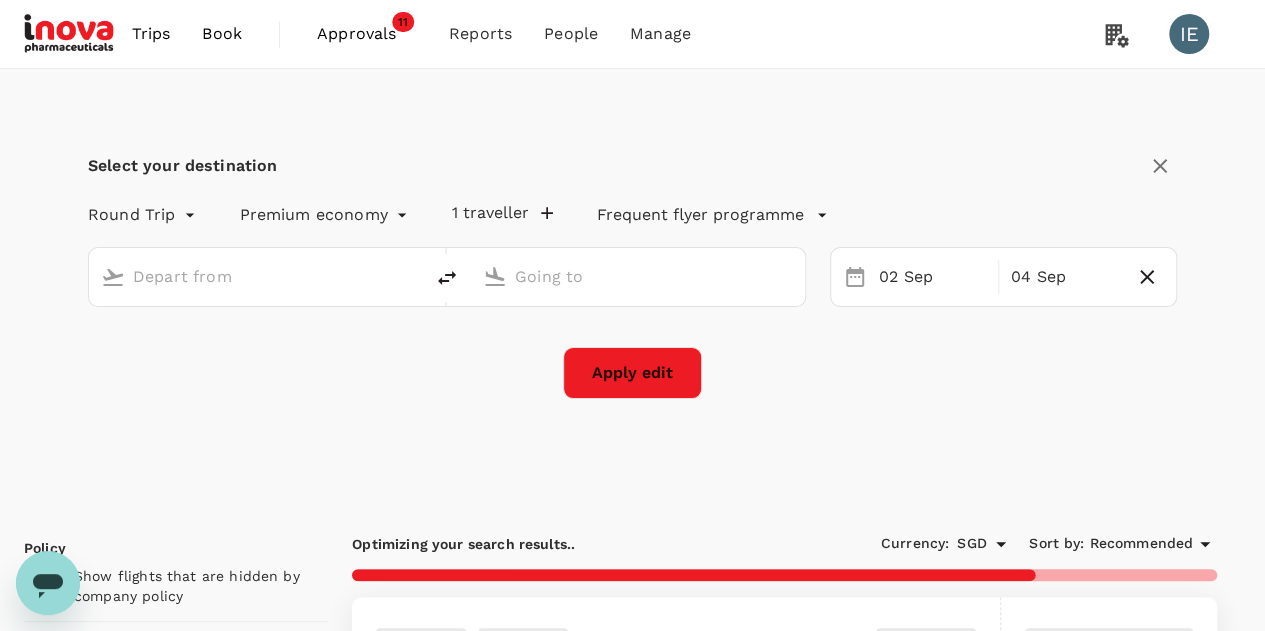 type on "business" 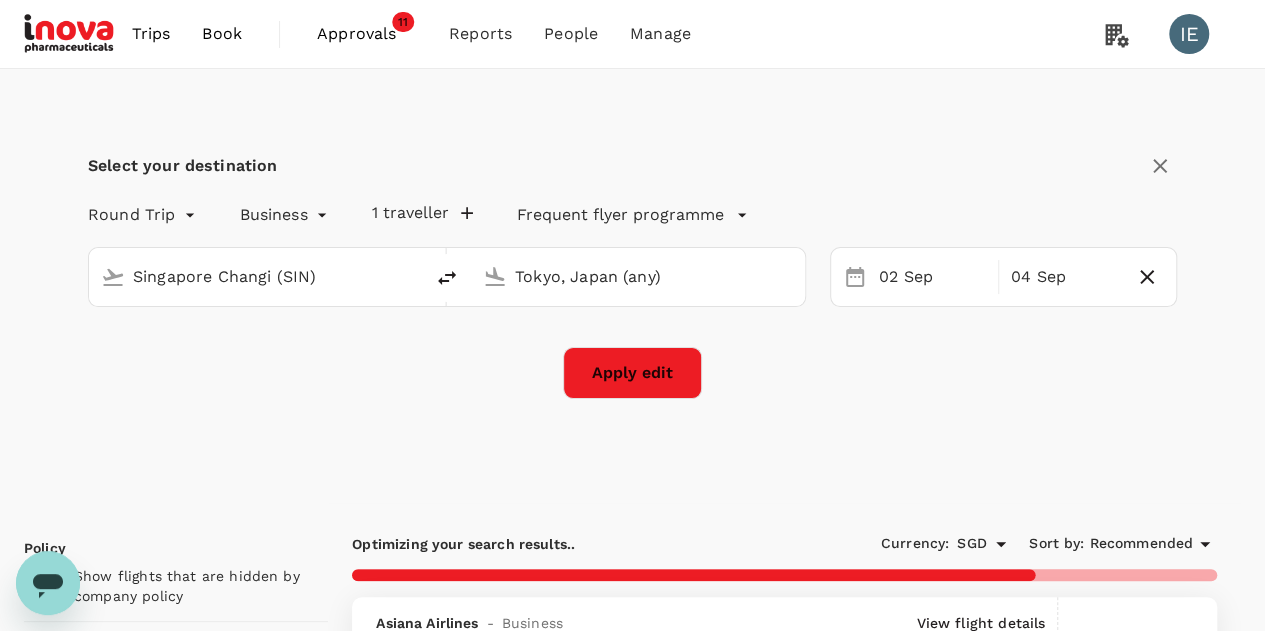 type on "1960" 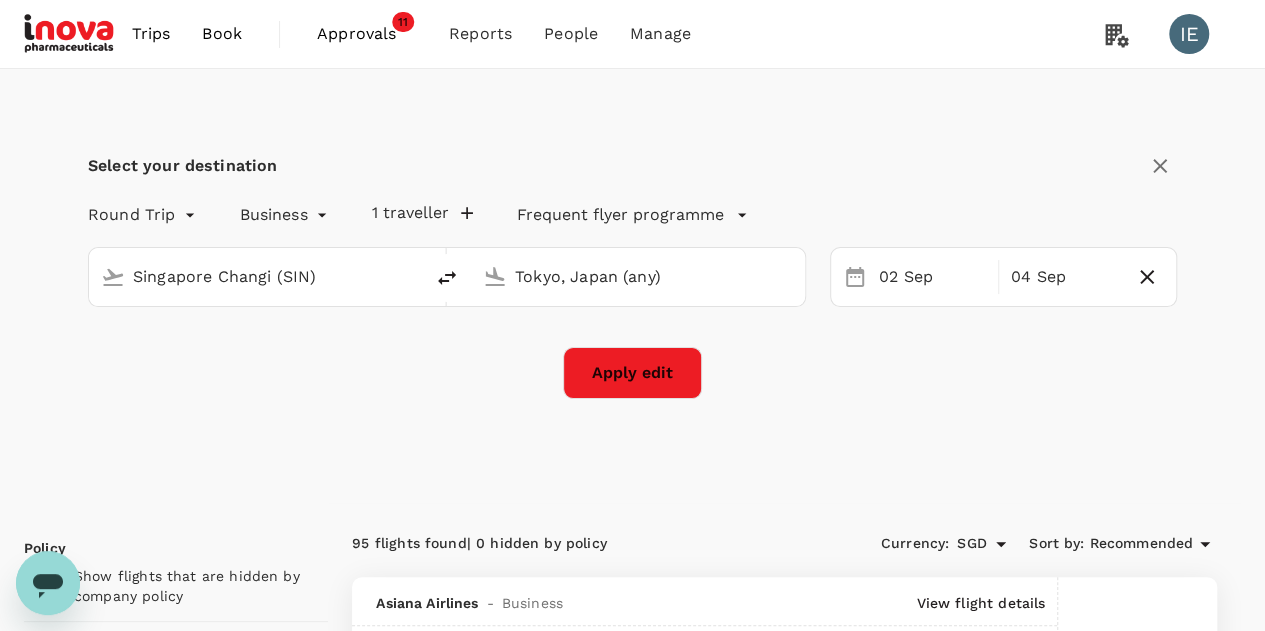 click on "Trips Book Approvals 11 Reports People Manage IE Select your destination Round Trip roundtrip Business business 1   traveller Frequent flyer programme Singapore Changi (SIN) Tokyo, Japan (any) 02 Sep 04 Sep Apply edit Policy Show flights that are hidden by company policy Stops Direct 1 stop 2+ stops Time Reset SIN - CHND CHND - SIN Take off time 00:00 - 24:00 Landing time 00:00 - 24:00 Duration 32.40 hours Take off time 00:00 - 24:00 Landing time 00:00 - 24:00 Duration 24.40 hours Business trip essentials Clear all Cabin baggage Checked baggage Flexible to change Refundable Free seat selection Complimentary drinks and meal Cabin class Change Business Only business Mix with economy Airlines Clear all Air China All Nippon Airways Asiana Airlines Cathay Pacific Airways China Airlines China Southern EVA Airways Japan Airlines Jeju Air Juneyao Airlines Korean Air Malaysia Airlines Philippine Airlines Singapore Airlines Vietnam Airlines ZIPAIR Other Only show corporate rates Exclude code share flights 95    |   0" at bounding box center (632, 3057) 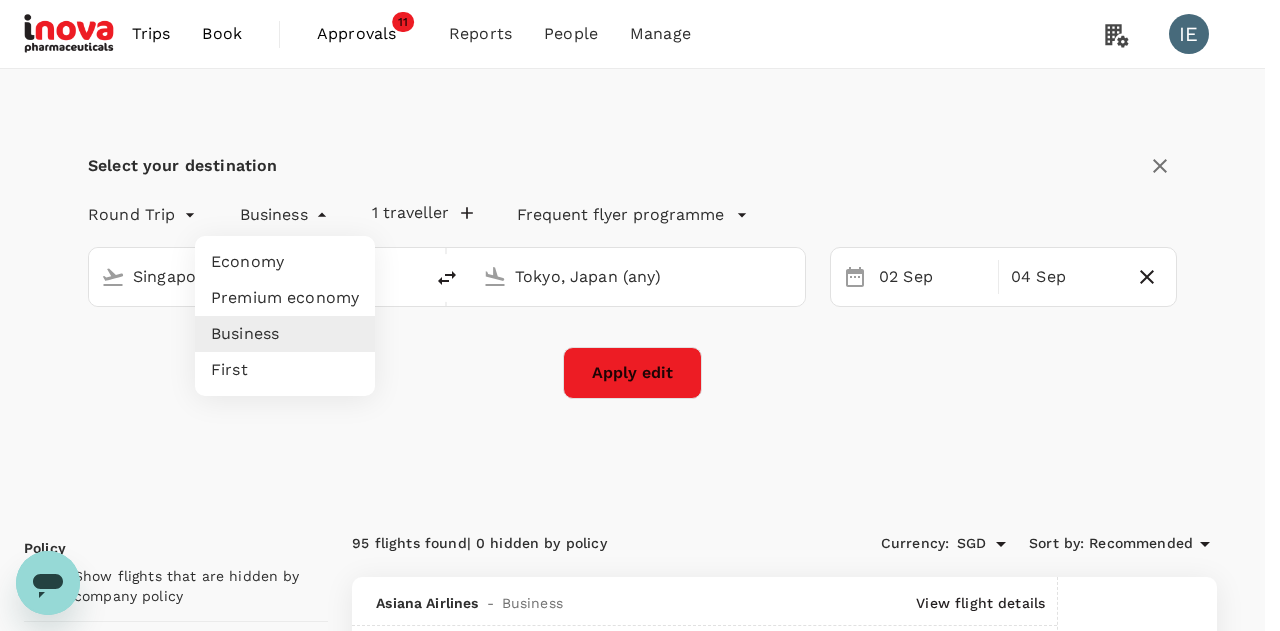 click on "Premium economy" at bounding box center (285, 298) 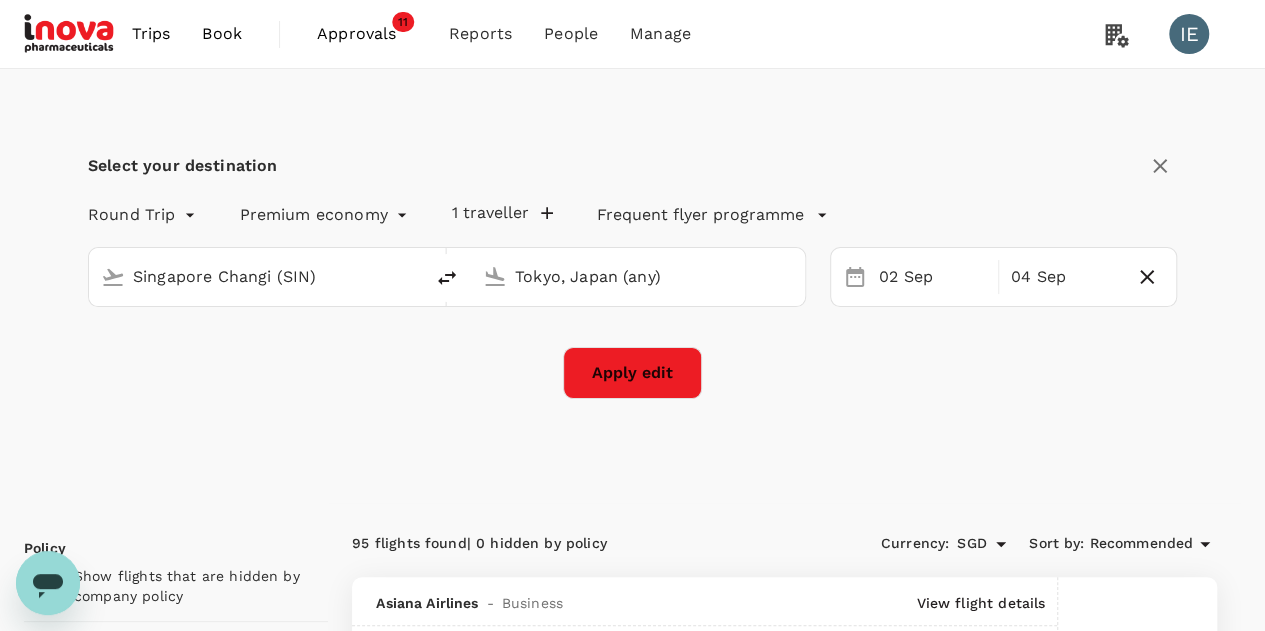 click on "Apply edit" at bounding box center [632, 373] 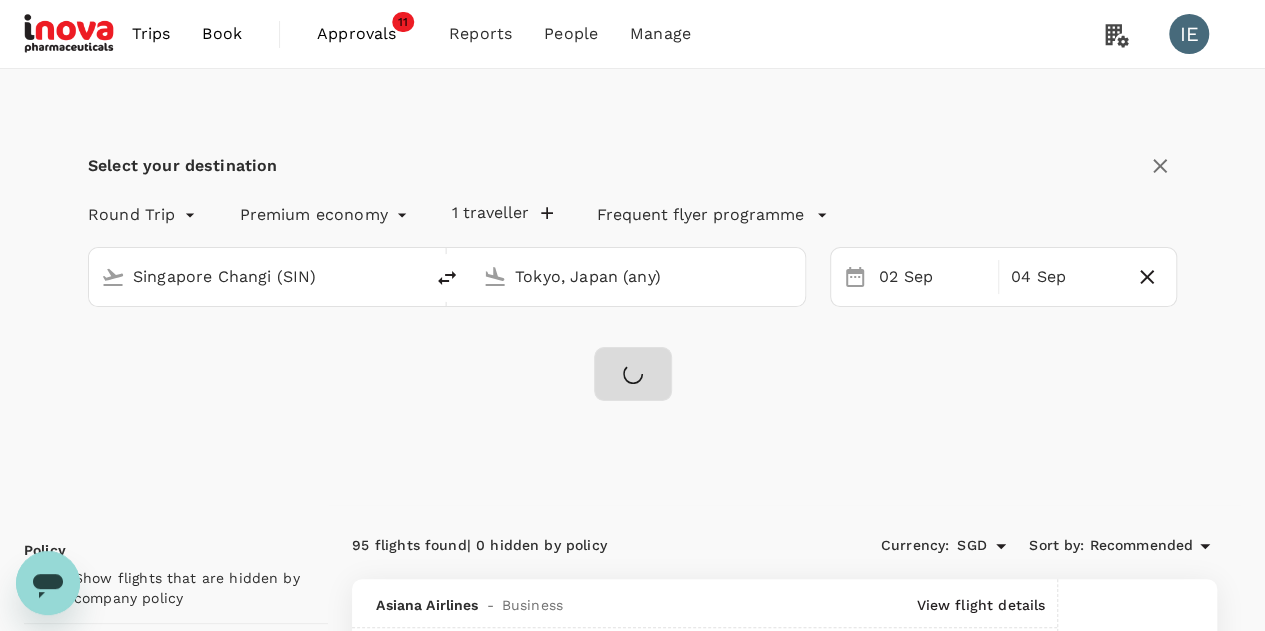 checkbox on "false" 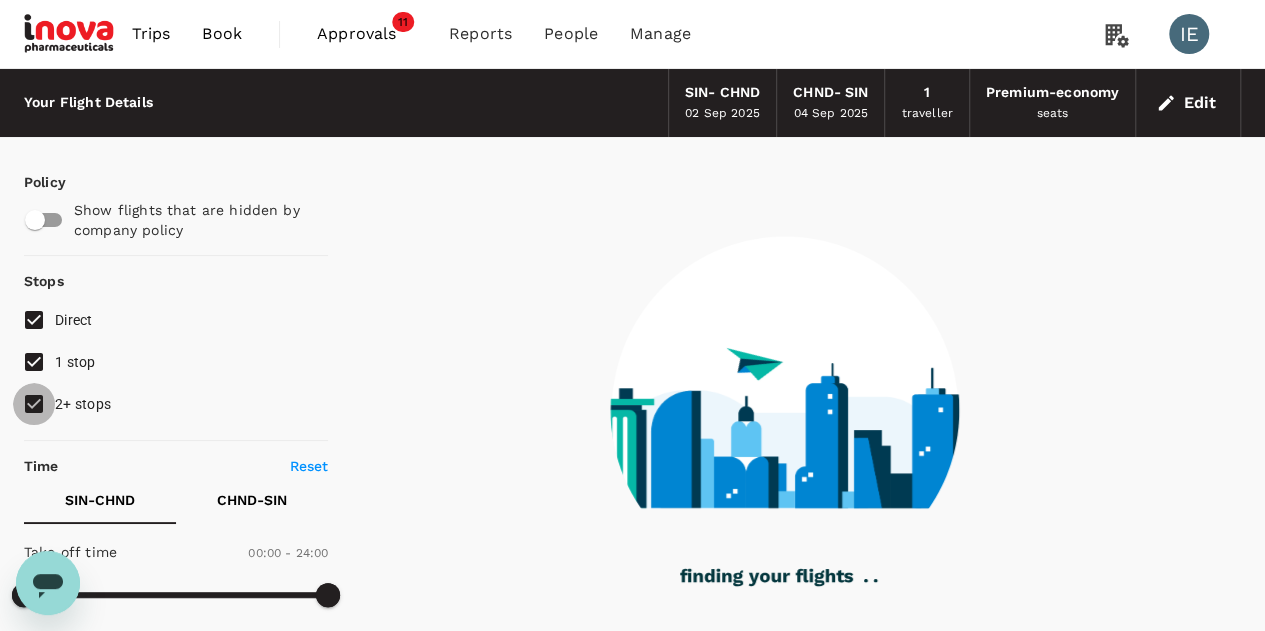 click on "2+ stops" at bounding box center (34, 404) 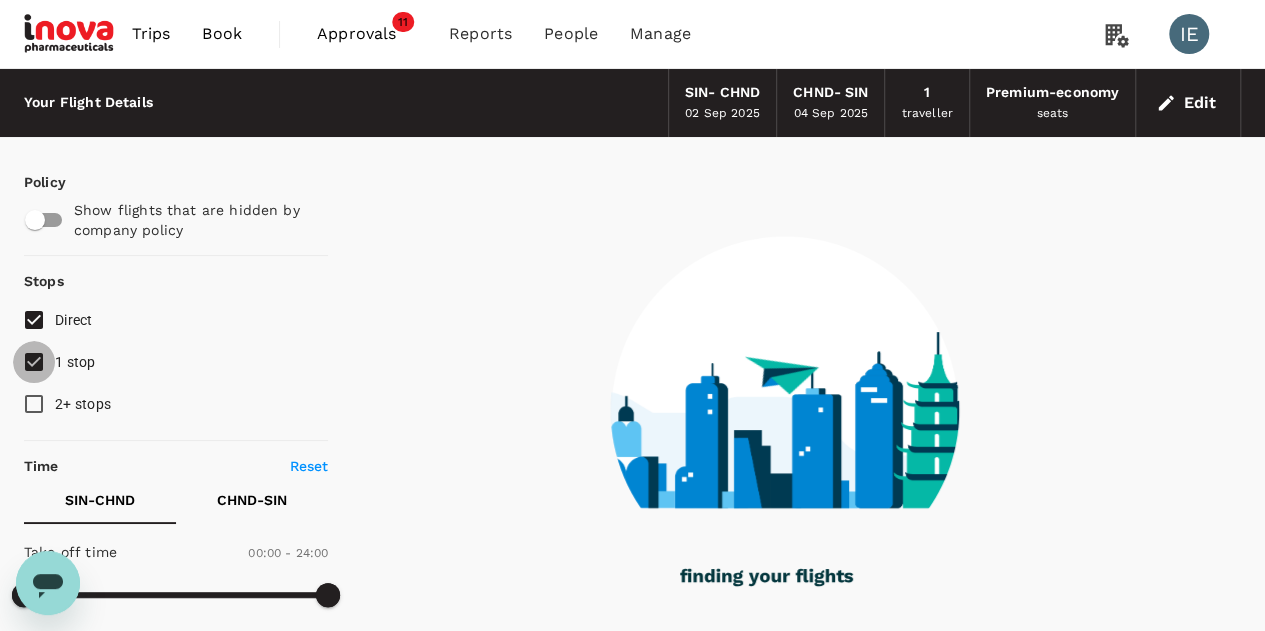 click on "1 stop" at bounding box center [34, 362] 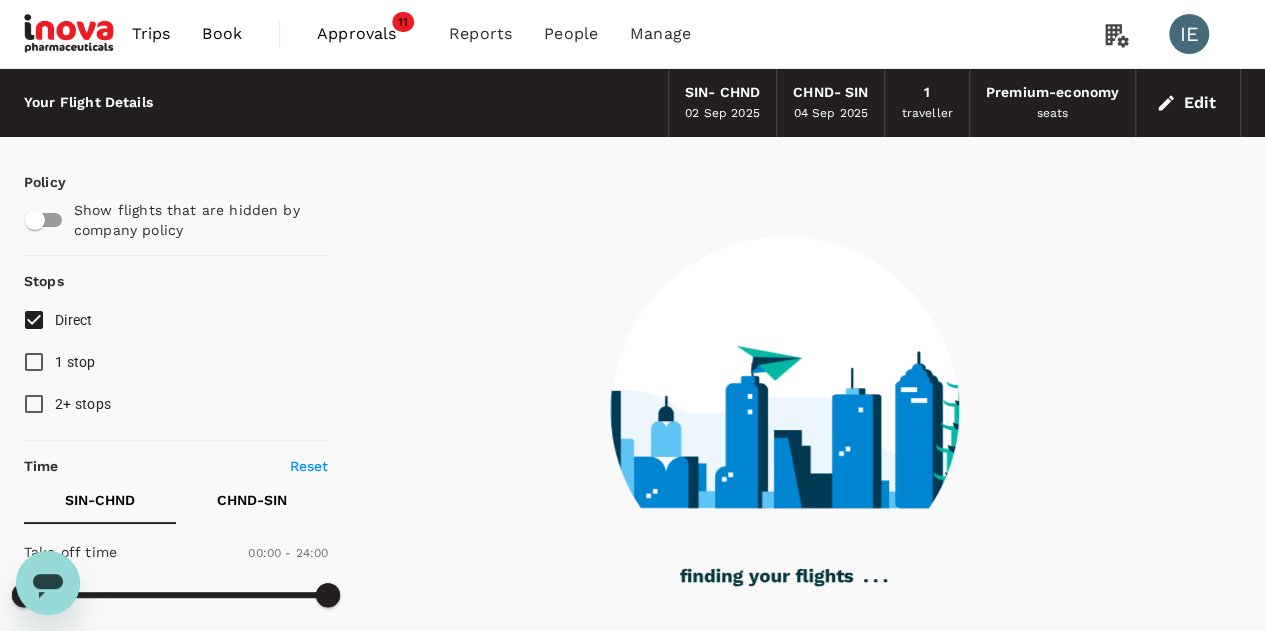 type on "1250" 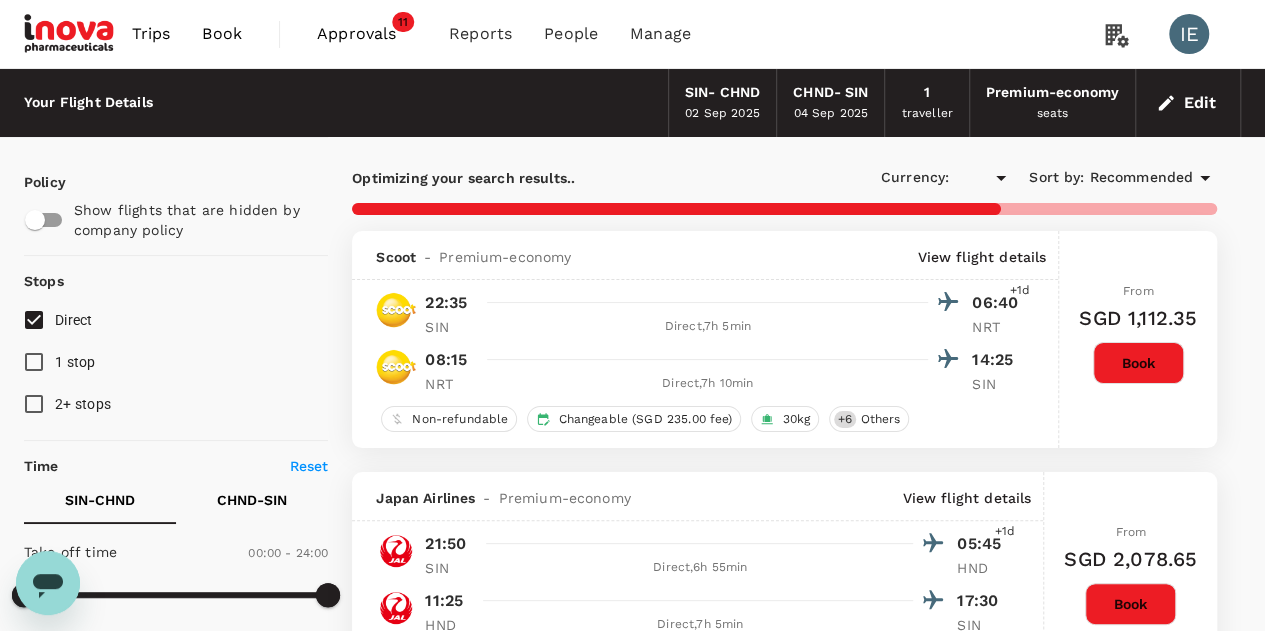 checkbox on "true" 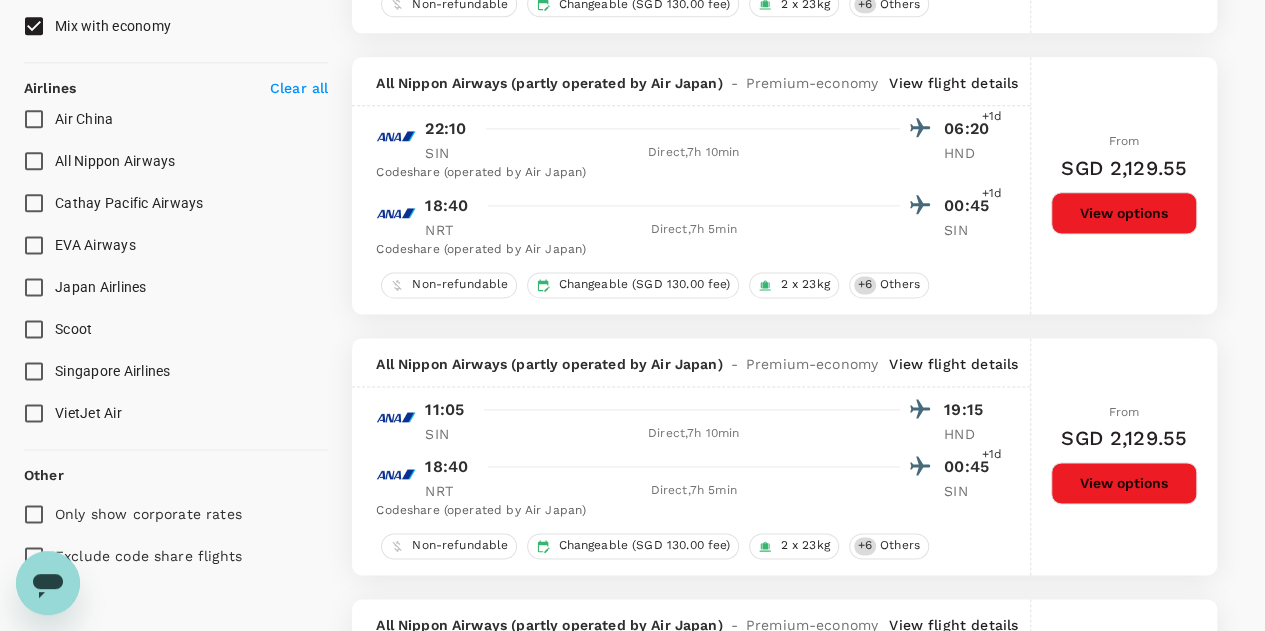 type on "1275" 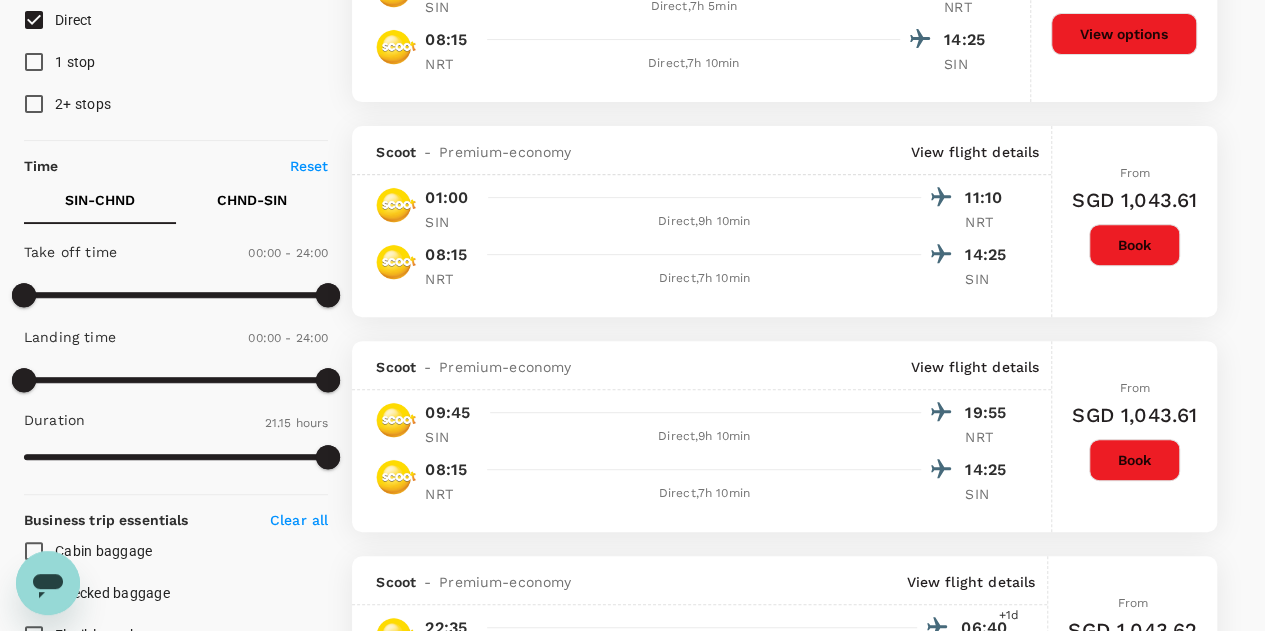 scroll, scrollTop: 0, scrollLeft: 0, axis: both 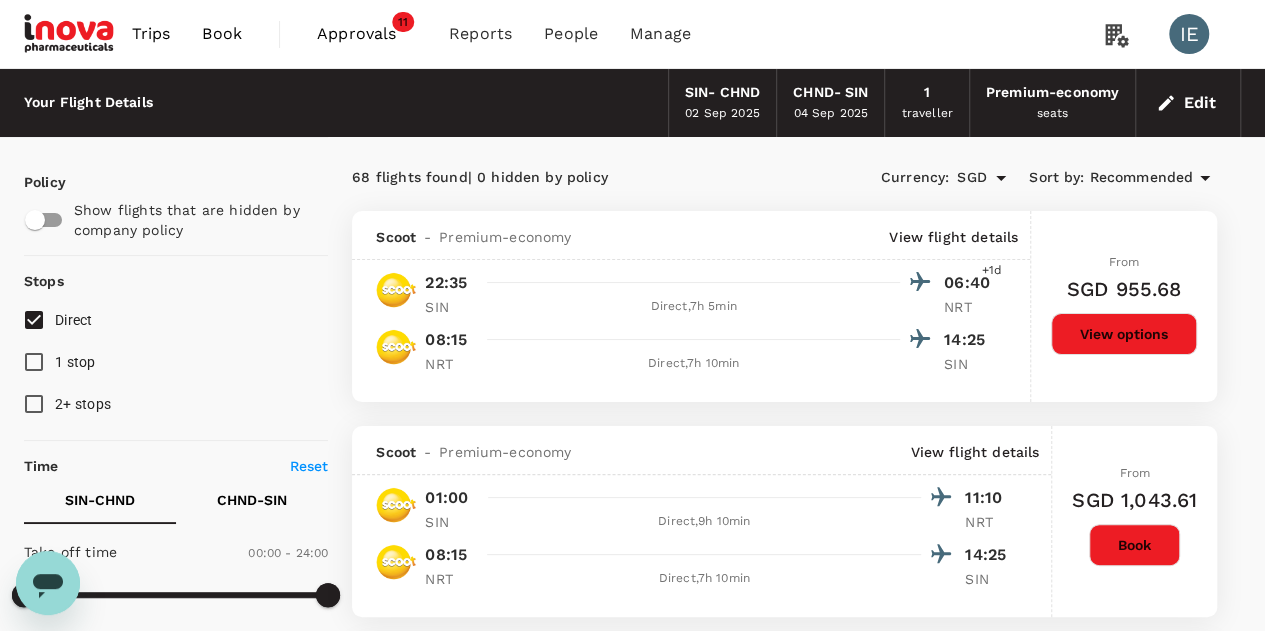 click on "Recommended" at bounding box center [1141, 178] 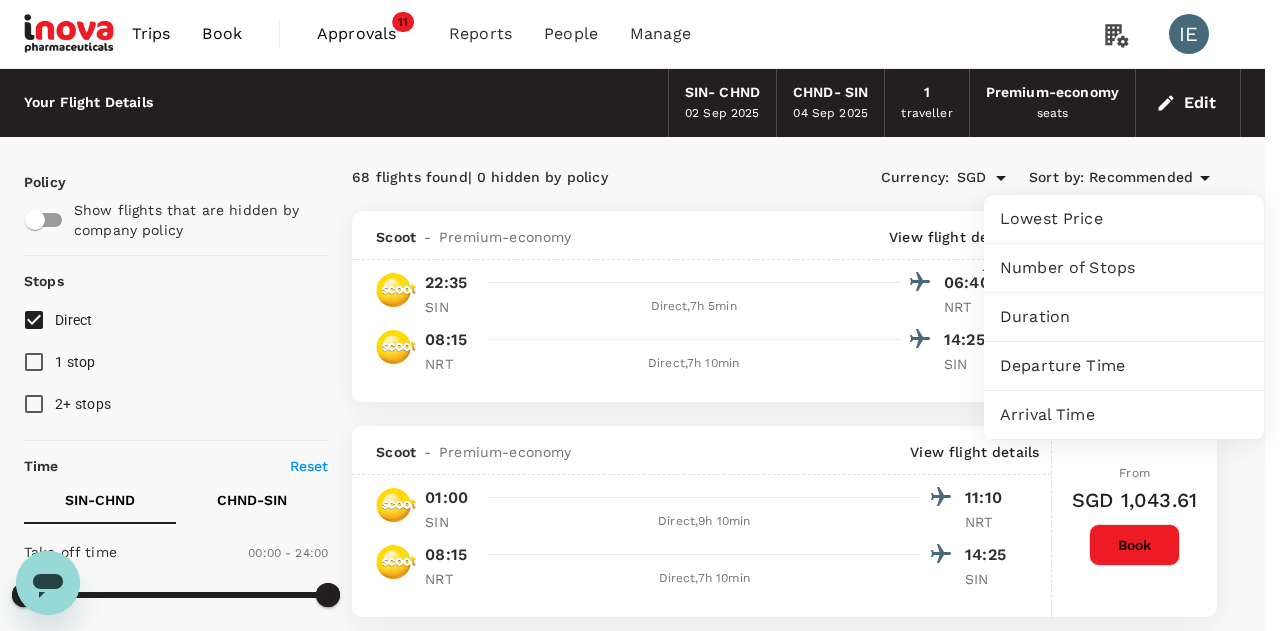 click on "Lowest Price" at bounding box center (1124, 219) 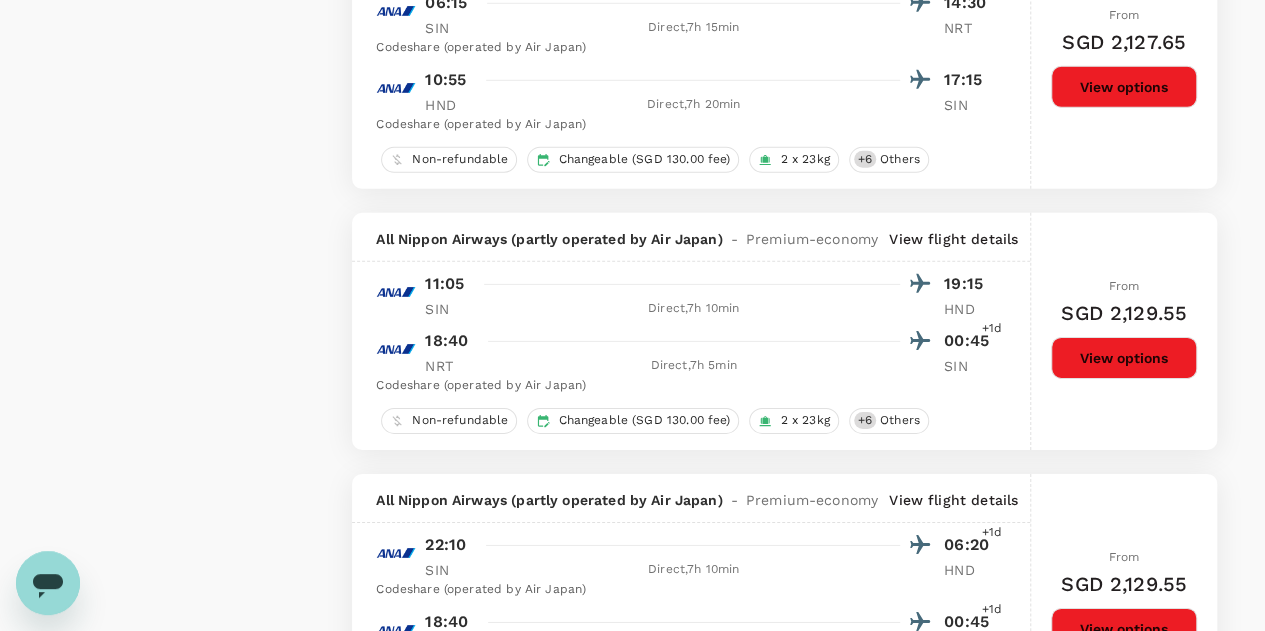scroll, scrollTop: 3000, scrollLeft: 0, axis: vertical 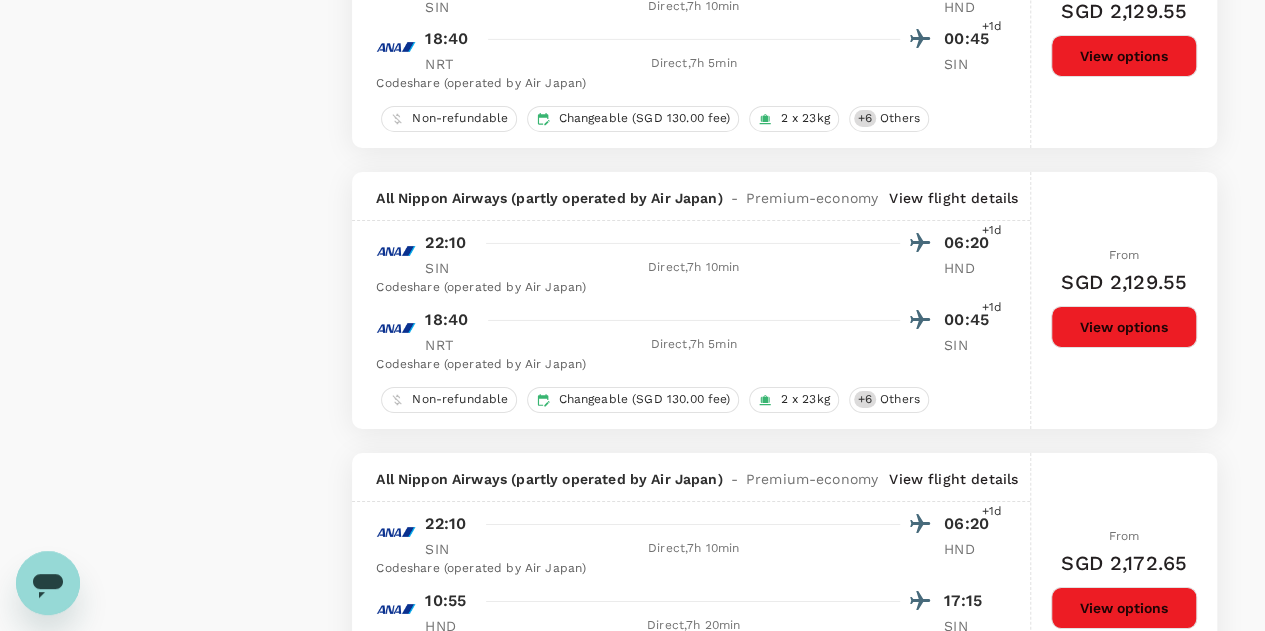 click on "View flight details" at bounding box center [953, 198] 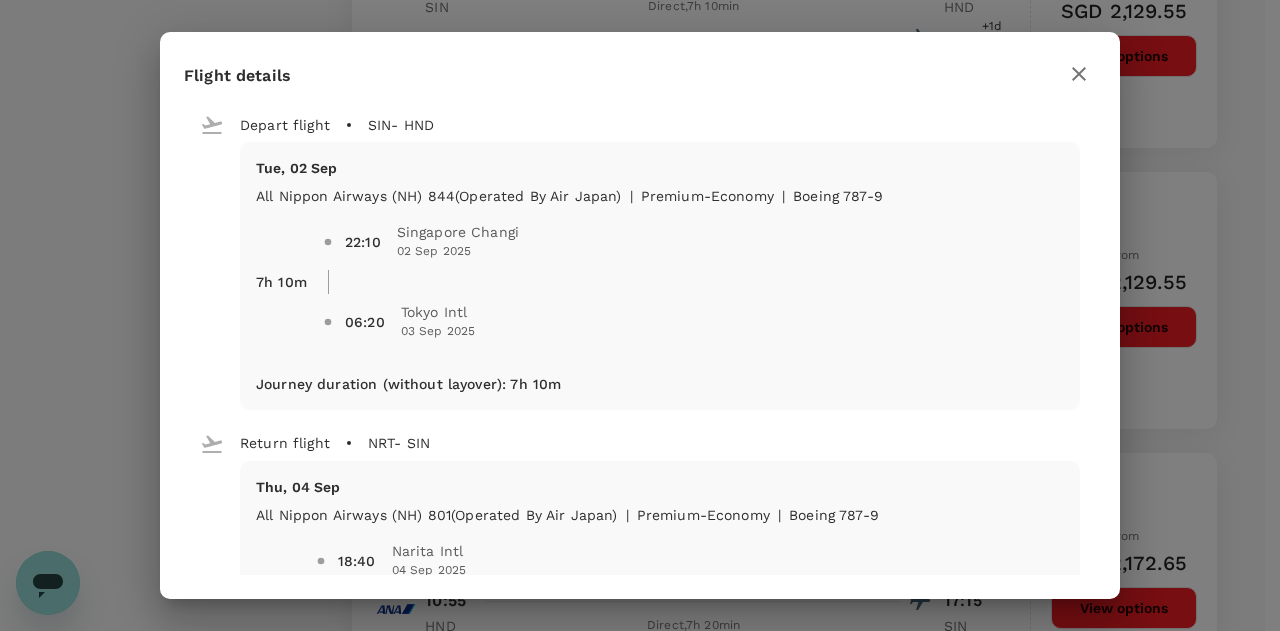 click 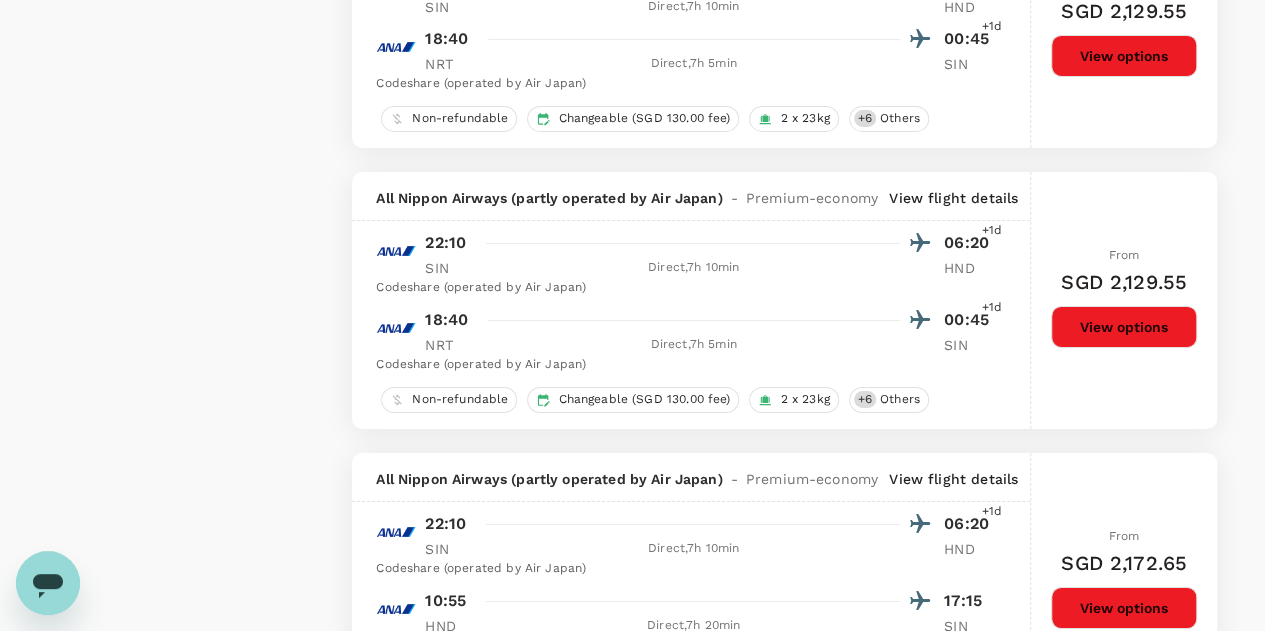 scroll, scrollTop: 3000, scrollLeft: 0, axis: vertical 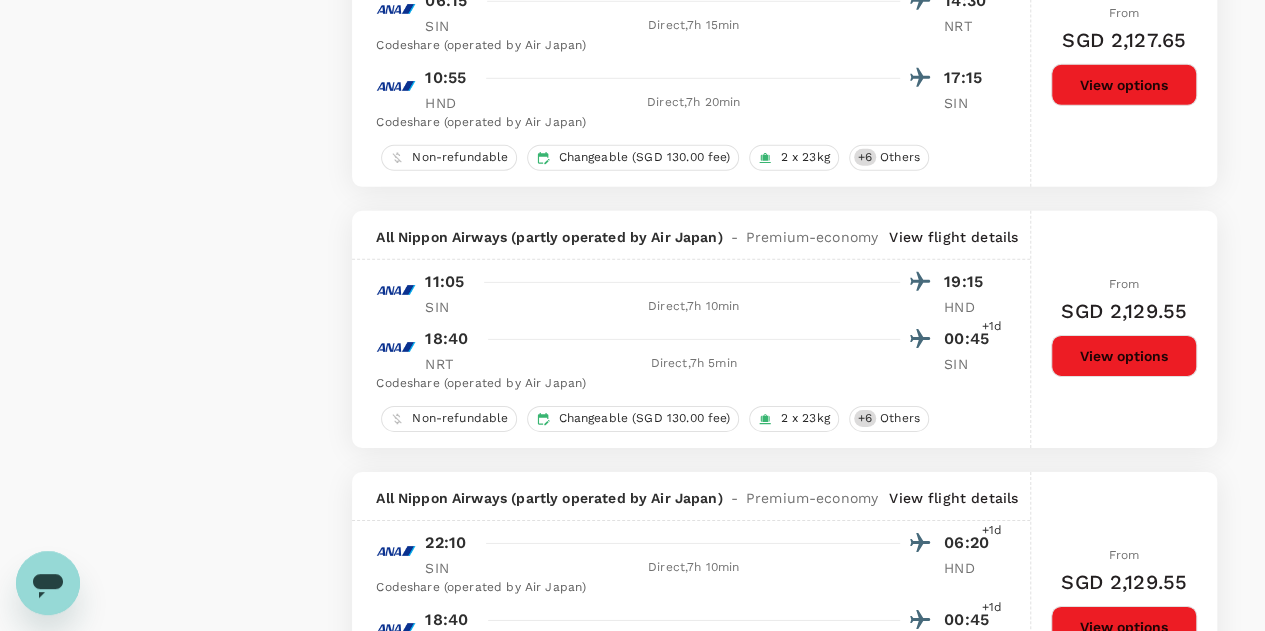 click on "View flight details" at bounding box center [953, 237] 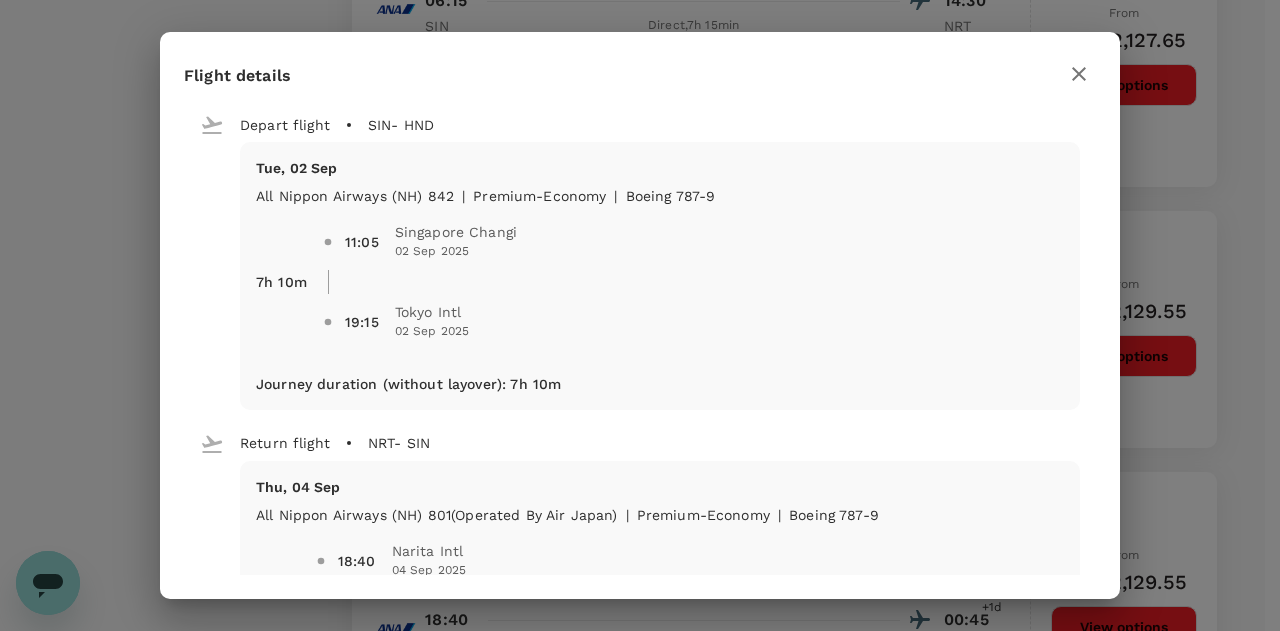 click 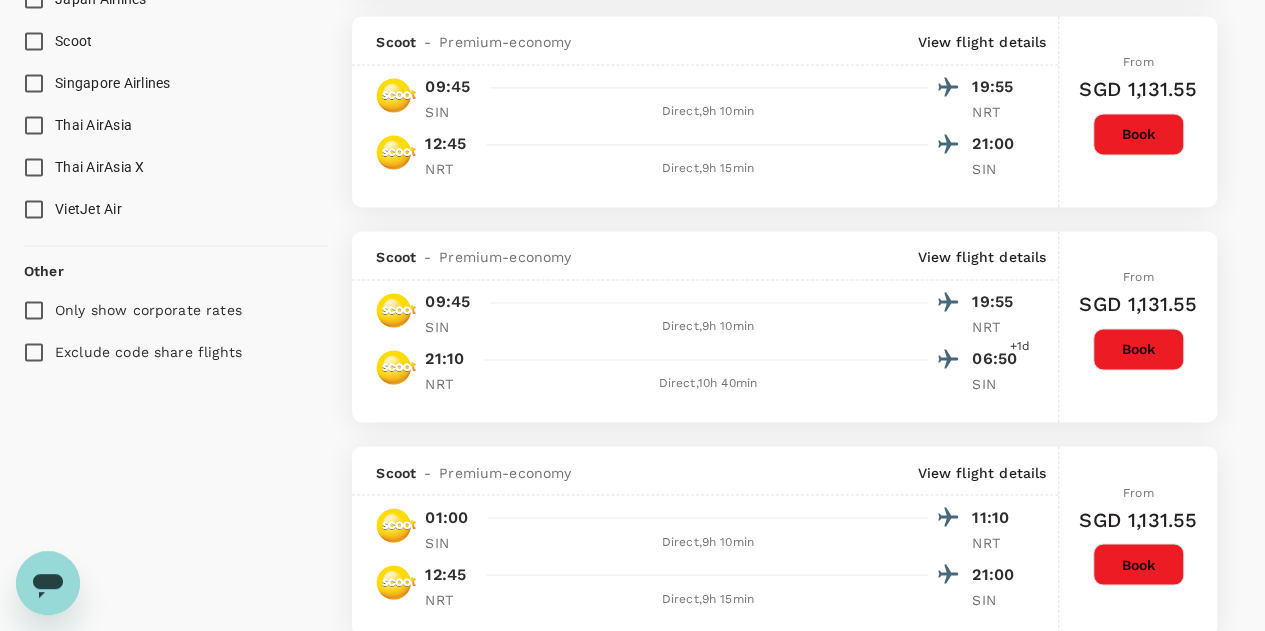 scroll, scrollTop: 0, scrollLeft: 0, axis: both 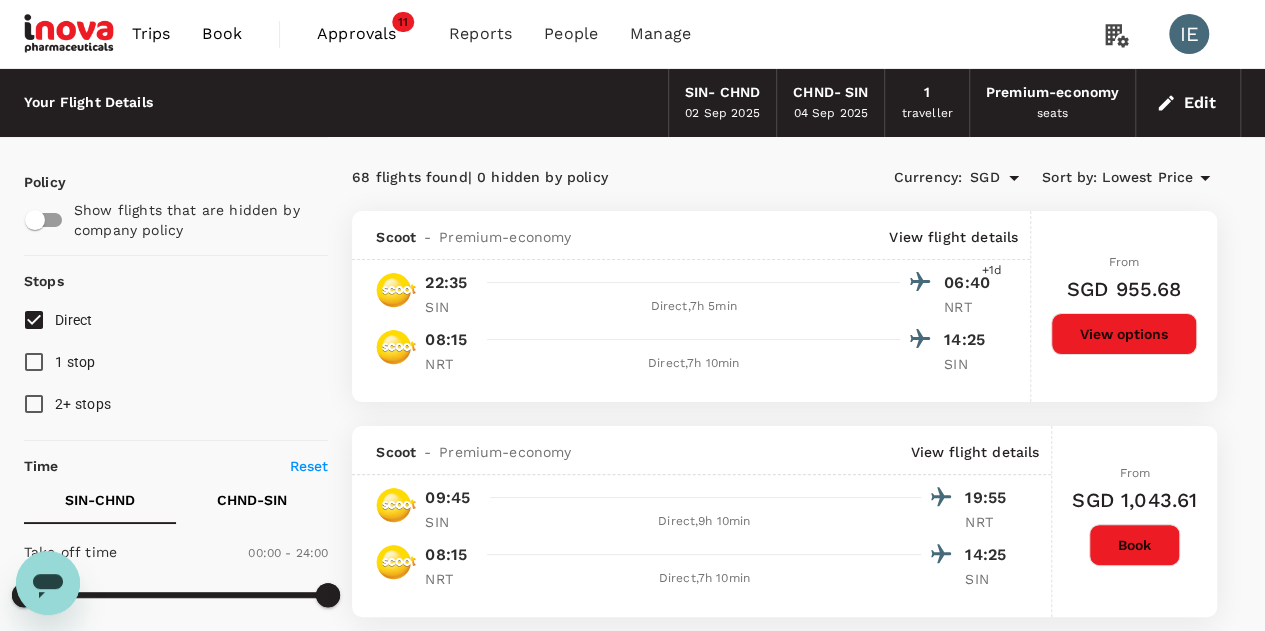 click on "Approvals" at bounding box center [367, 34] 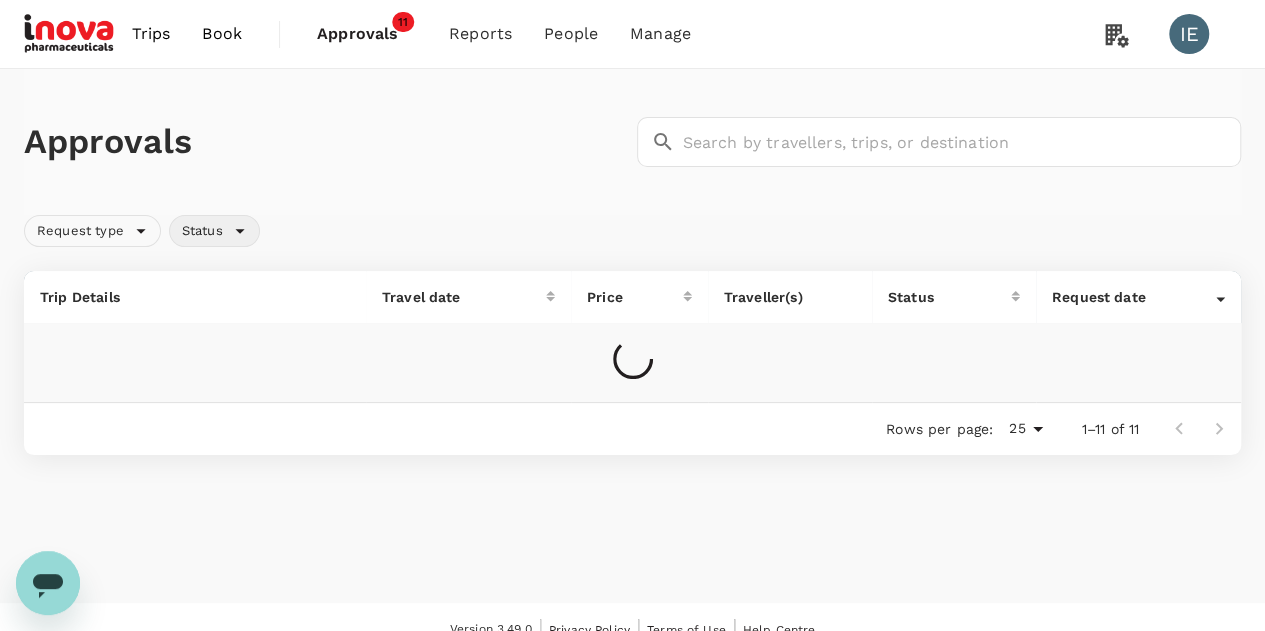 click on "Status" at bounding box center [214, 231] 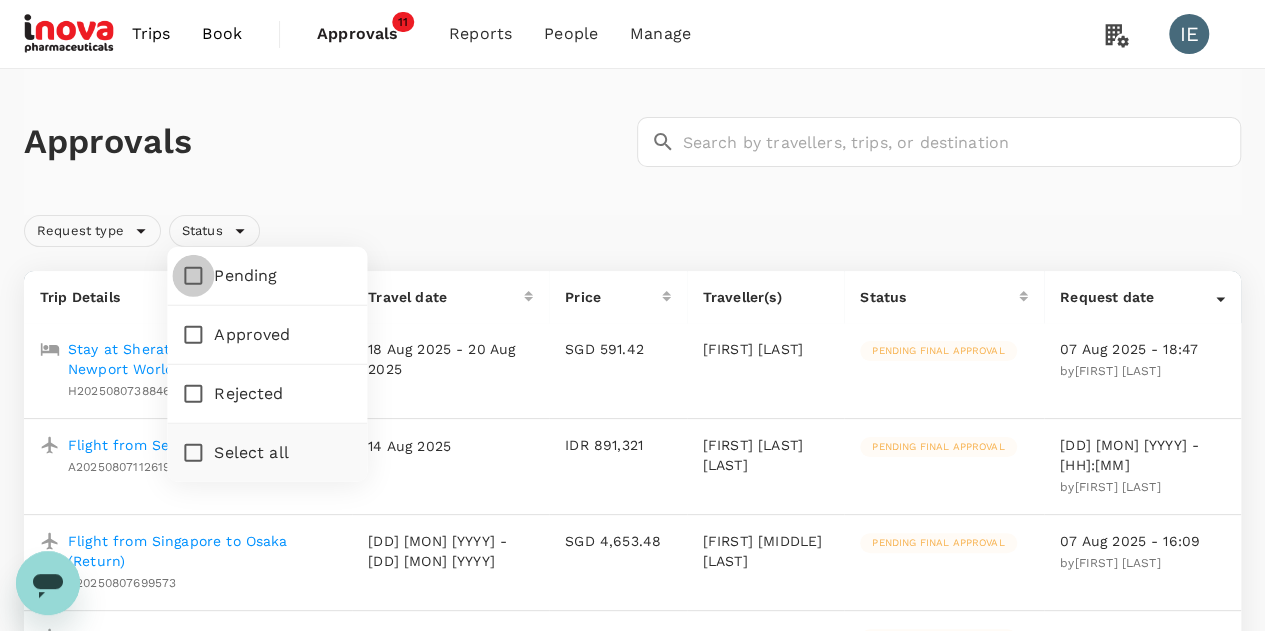 click on "Pending" at bounding box center (193, 276) 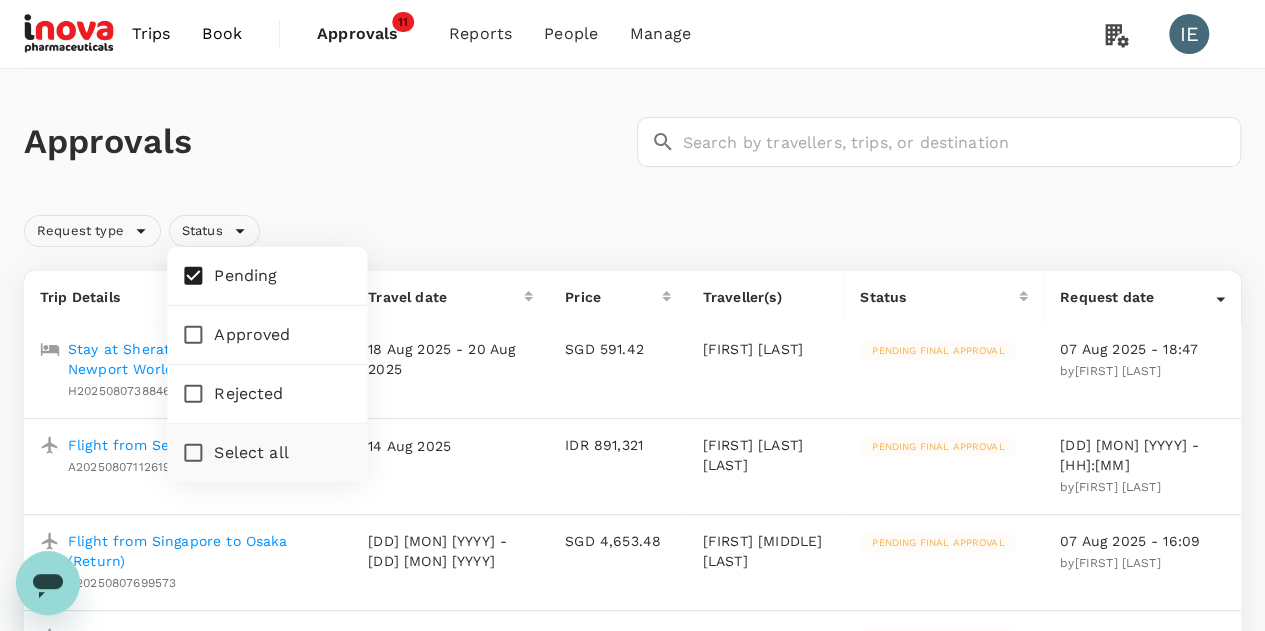 click on "Approvals ​ ​" at bounding box center (628, 138) 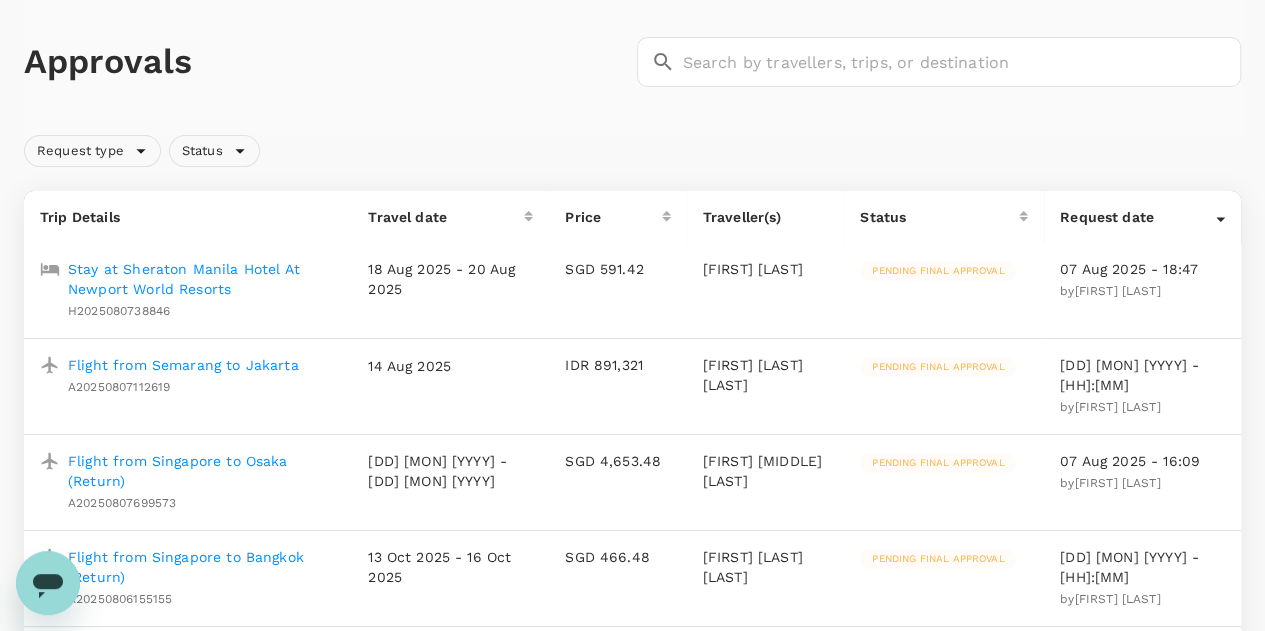 scroll, scrollTop: 0, scrollLeft: 0, axis: both 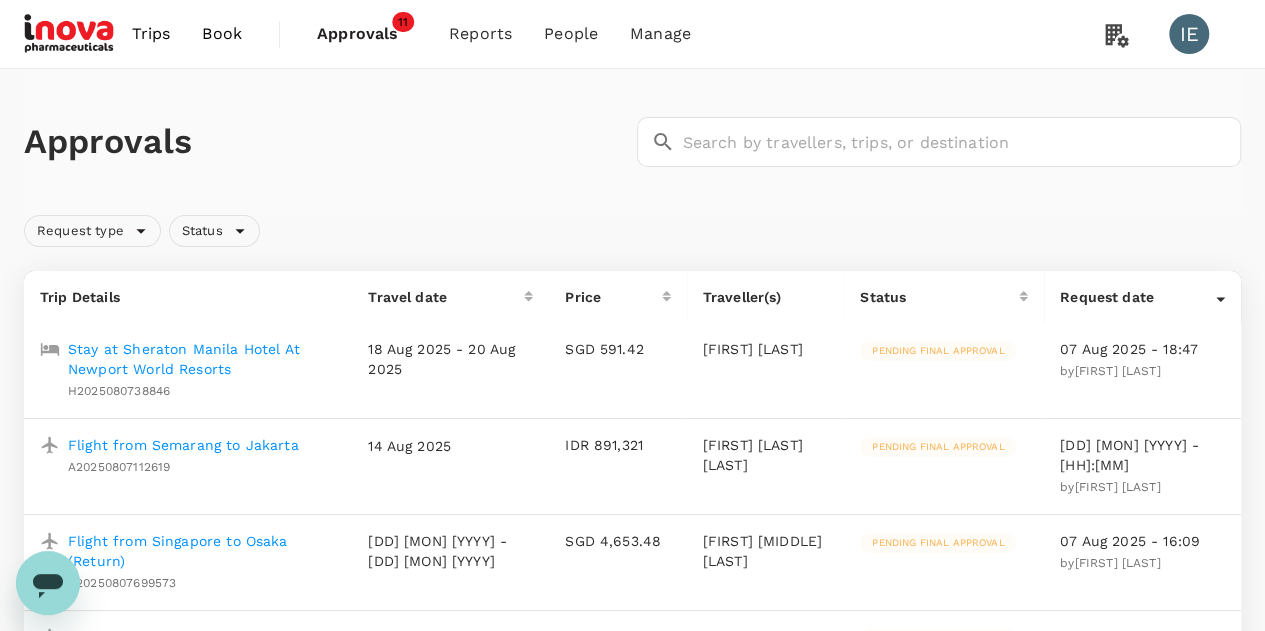 click on "Trips" at bounding box center (151, 34) 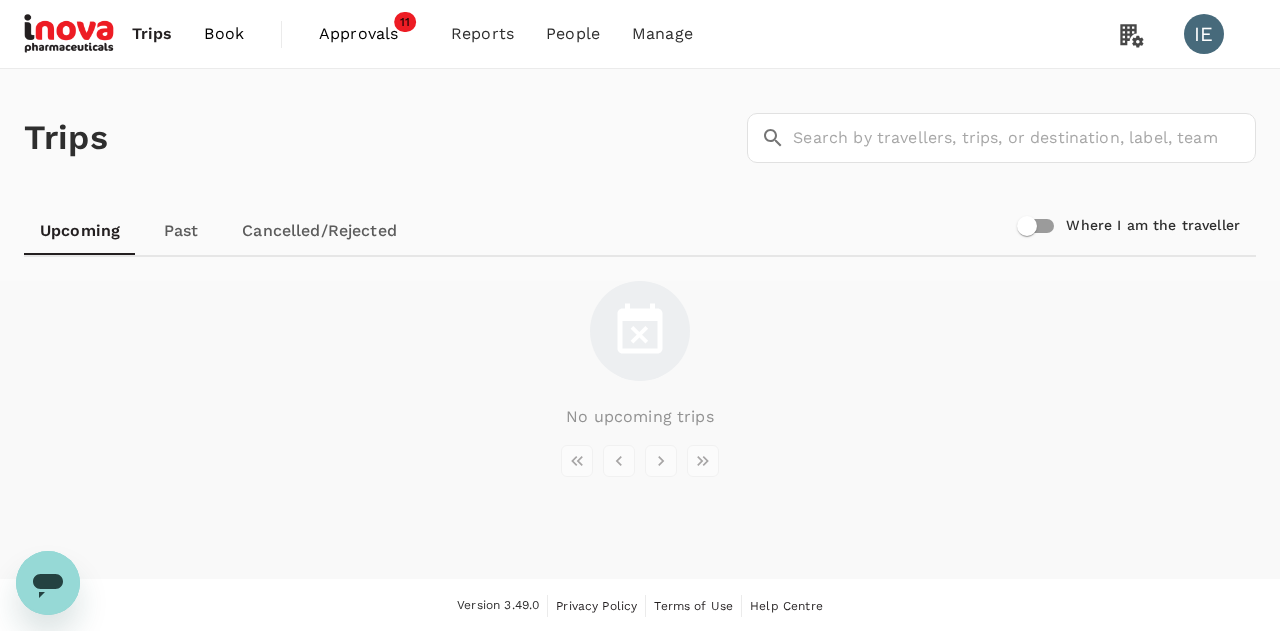 click on "Book" at bounding box center (224, 34) 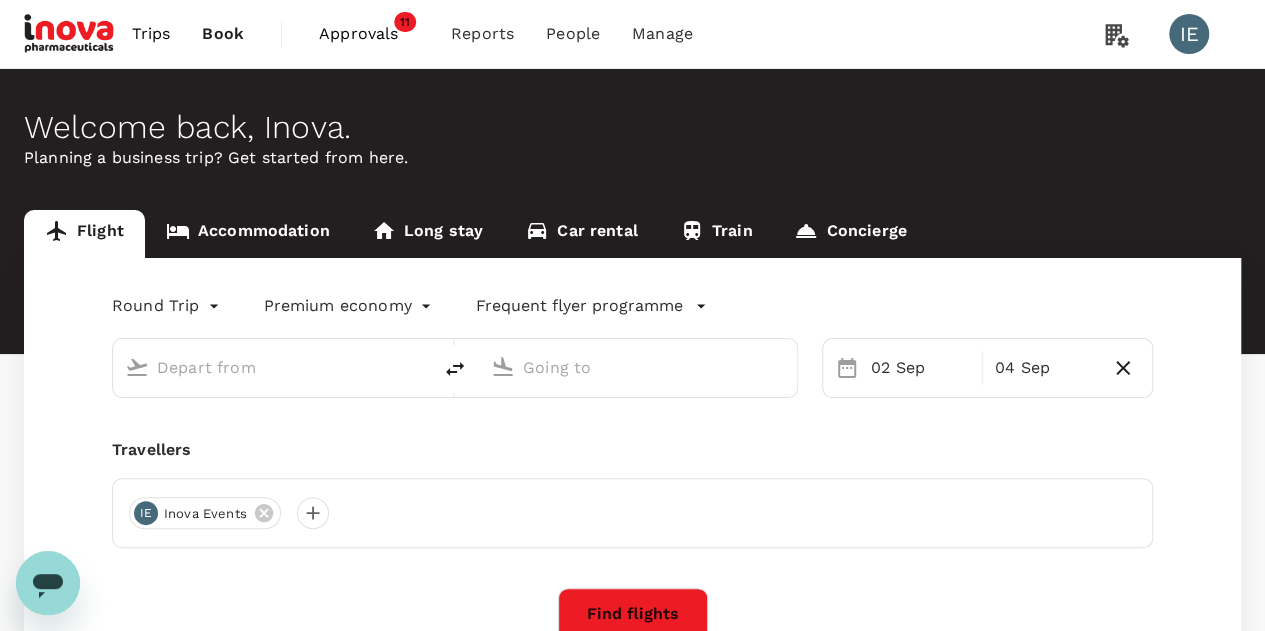 type on "Singapore Changi (SIN)" 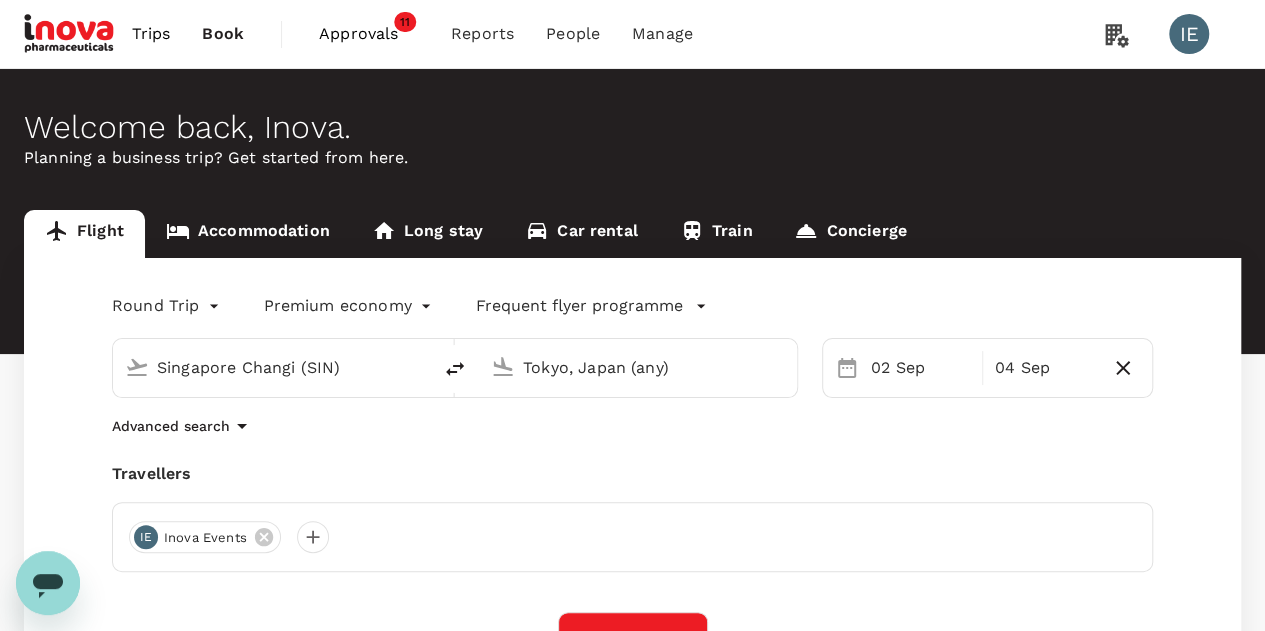 type 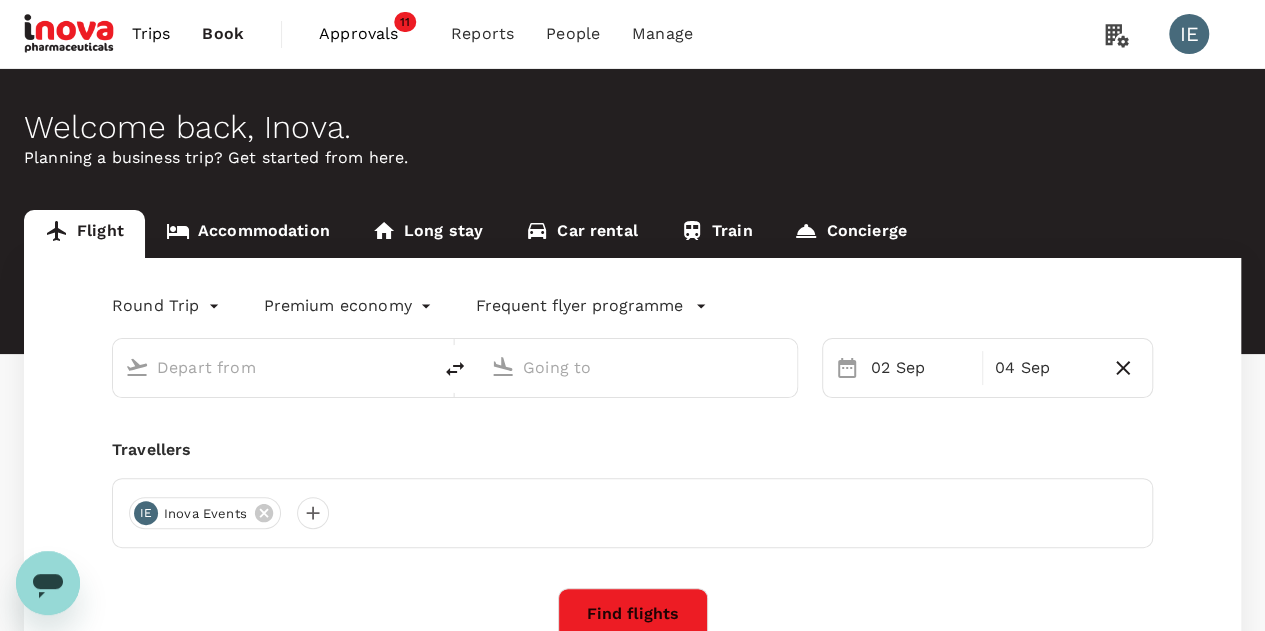 type on "Singapore Changi (SIN)" 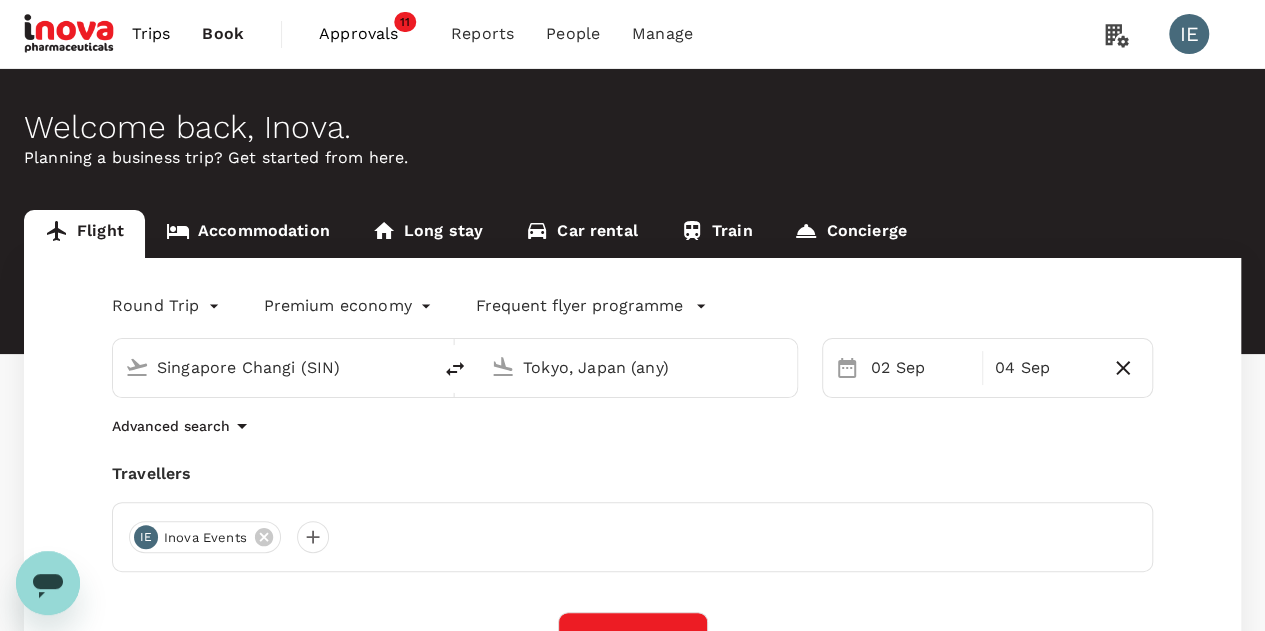 drag, startPoint x: 702, startPoint y: 360, endPoint x: 406, endPoint y: 426, distance: 303.26886 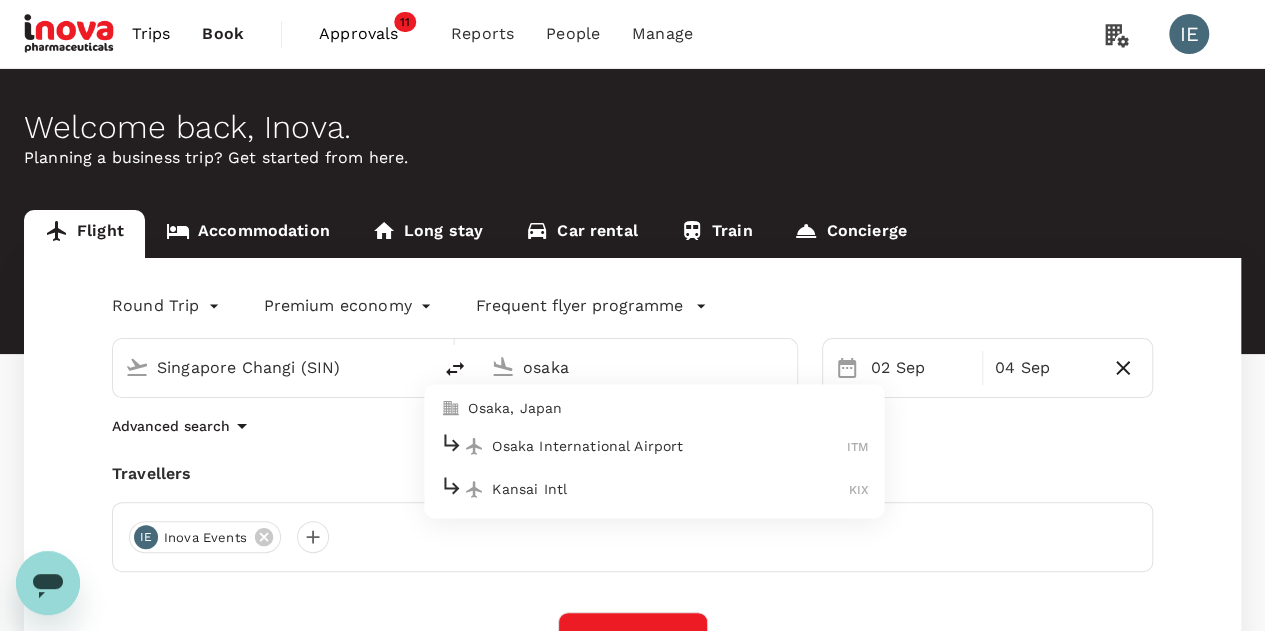 click on "Osaka, Japan" at bounding box center (668, 409) 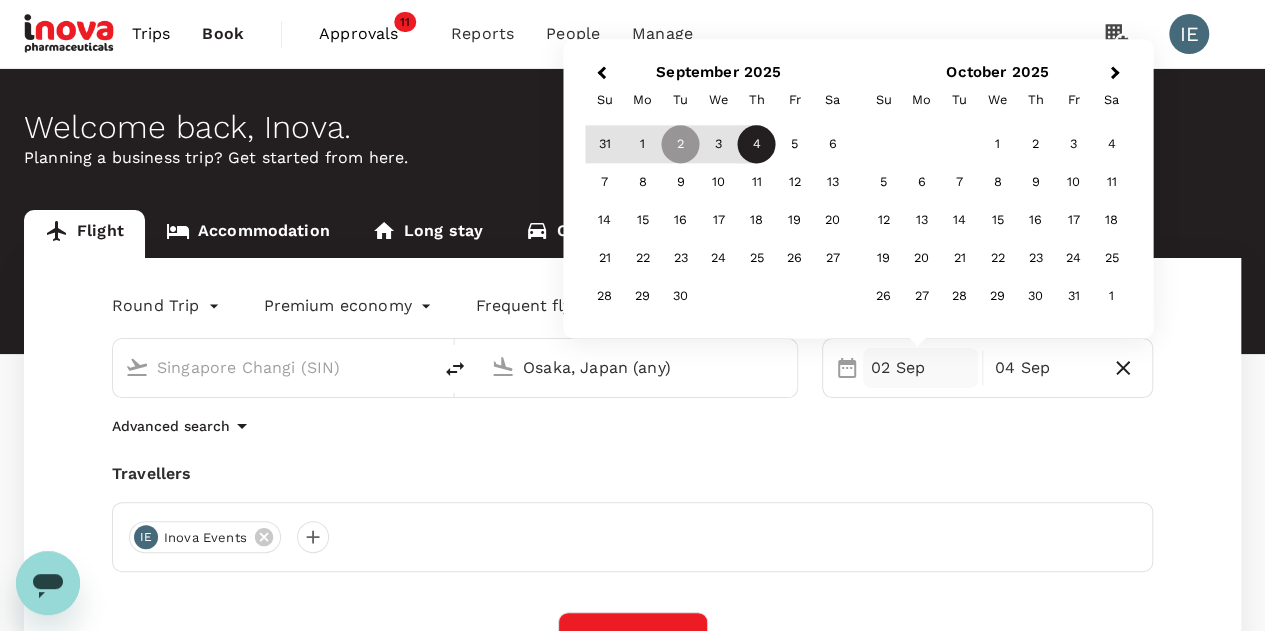 type on "Osaka, Japan (any)" 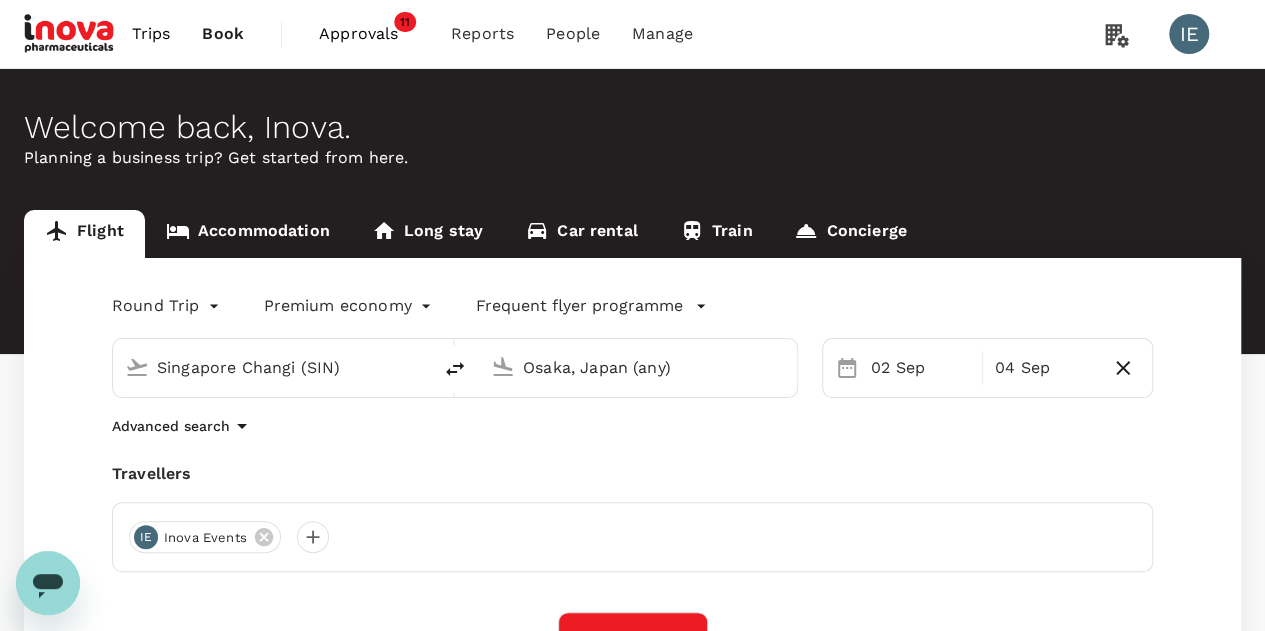 click on "Round Trip roundtrip Premium economy premium-economy Frequent flyer programme Singapore Changi (SIN) Osaka, Japan (any) 02 Sep 04 Sep Advanced search Travellers   IE Inova Events Find flights Your recent search Flight to Singapore LHR - SIN 23 Sep - 25 Sep · 1 Traveller Flight to Bangkok SIN - BKK 29 Sep - 04 Oct · 1 Traveller" at bounding box center [632, 550] 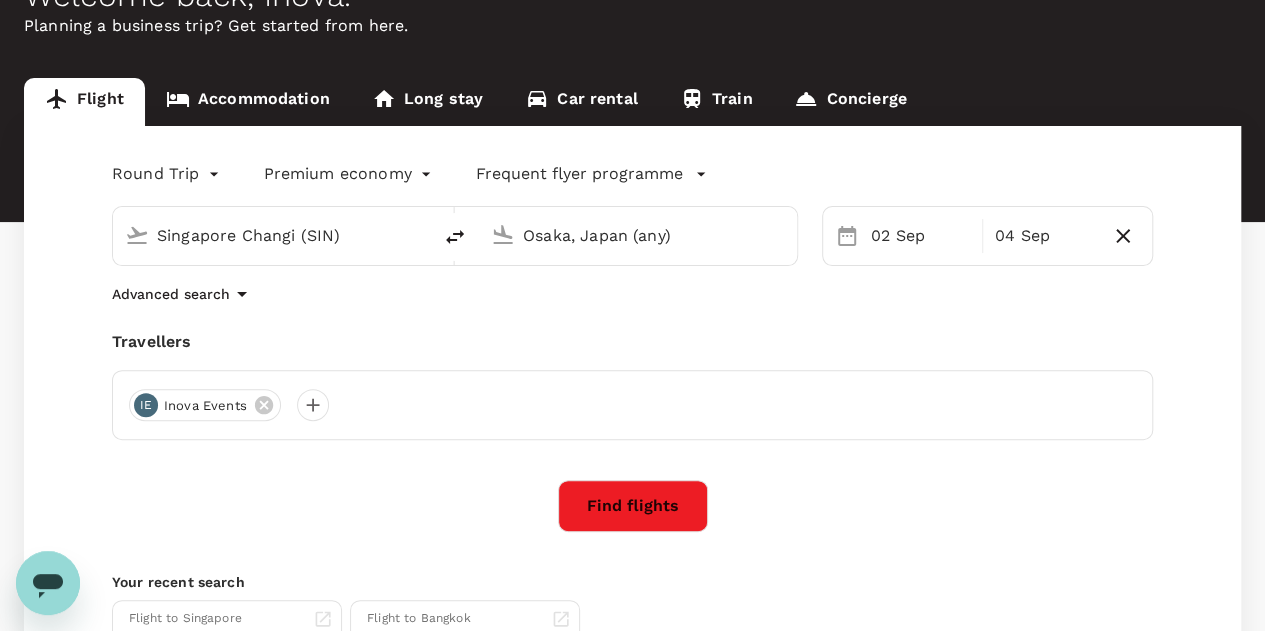 scroll, scrollTop: 300, scrollLeft: 0, axis: vertical 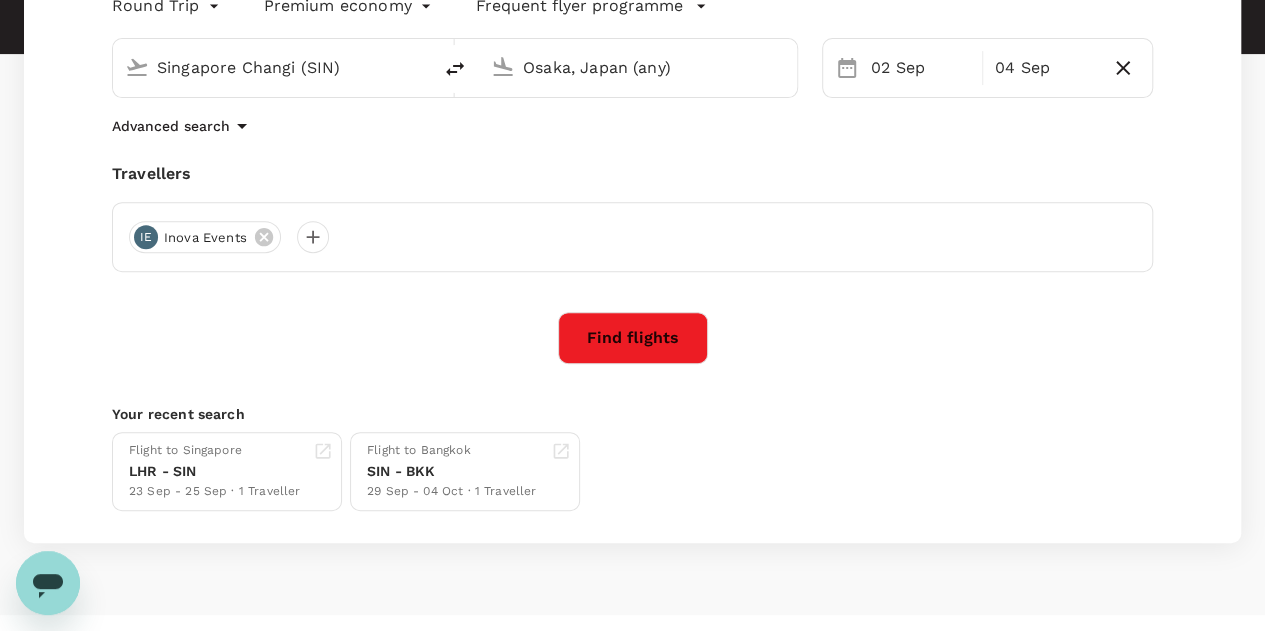 click on "Find flights" at bounding box center (633, 338) 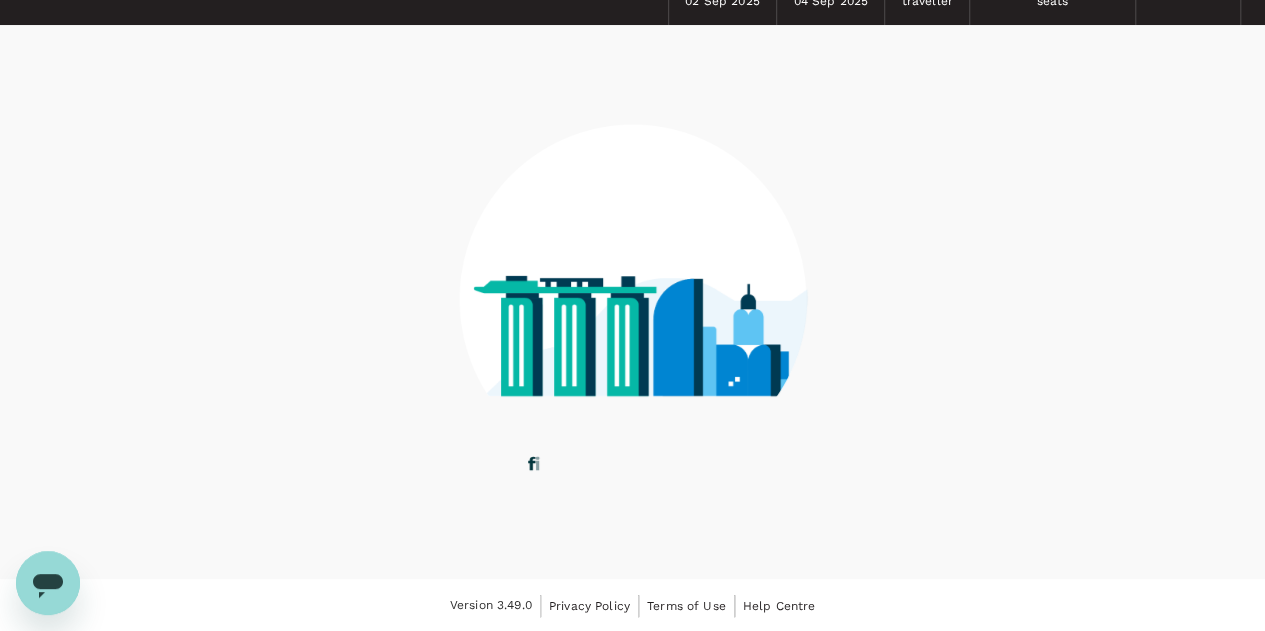 scroll, scrollTop: 0, scrollLeft: 0, axis: both 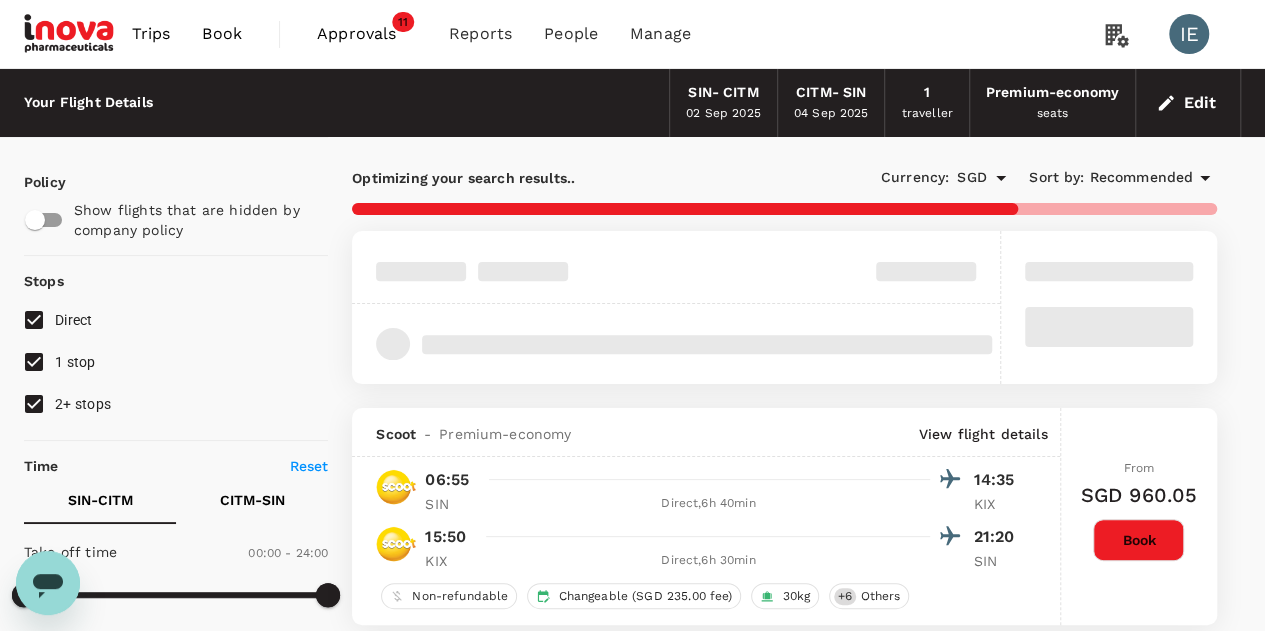 click on "2+ stops" at bounding box center (34, 404) 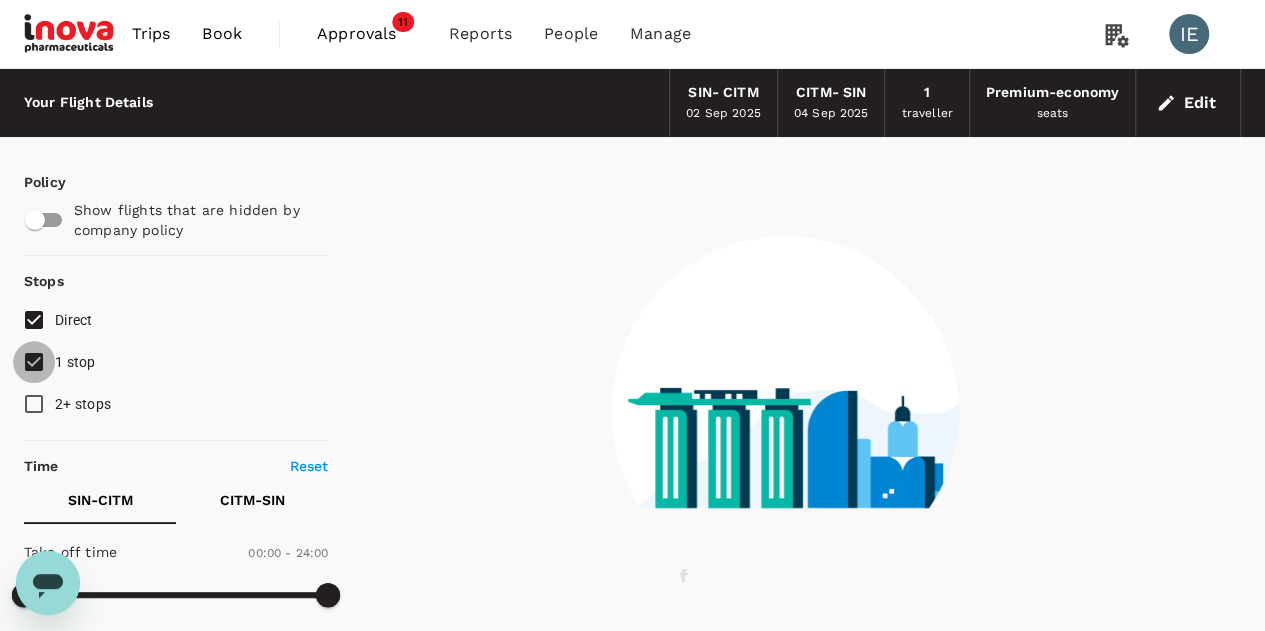click on "1 stop" at bounding box center (34, 362) 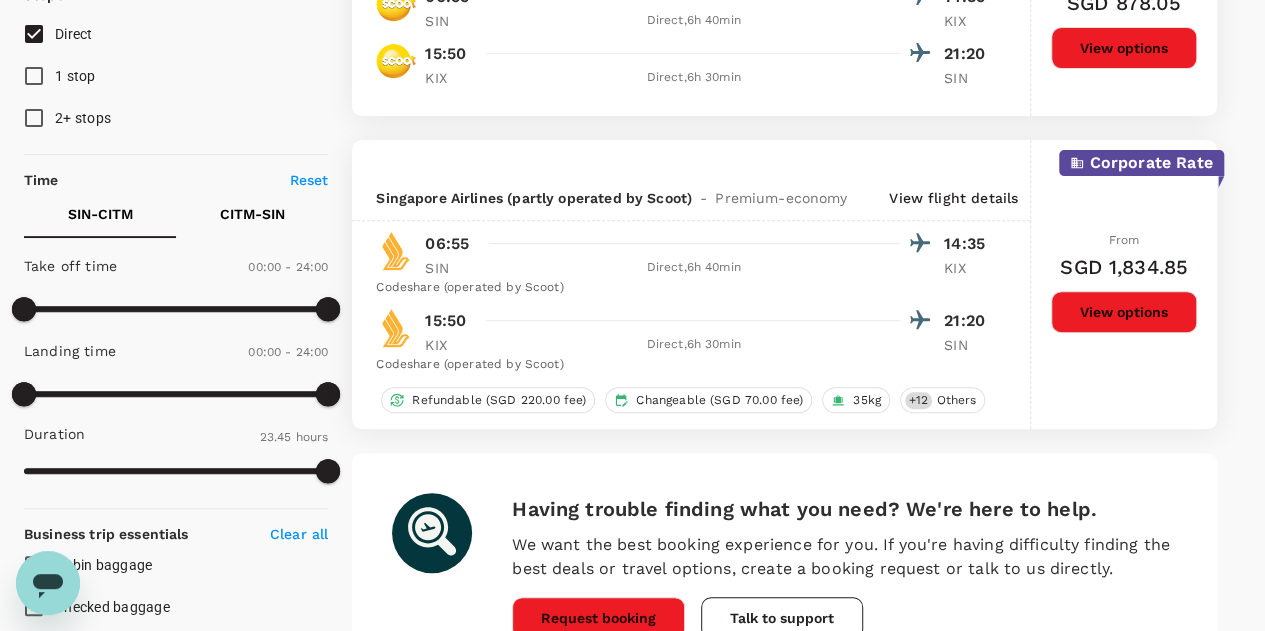 scroll, scrollTop: 0, scrollLeft: 0, axis: both 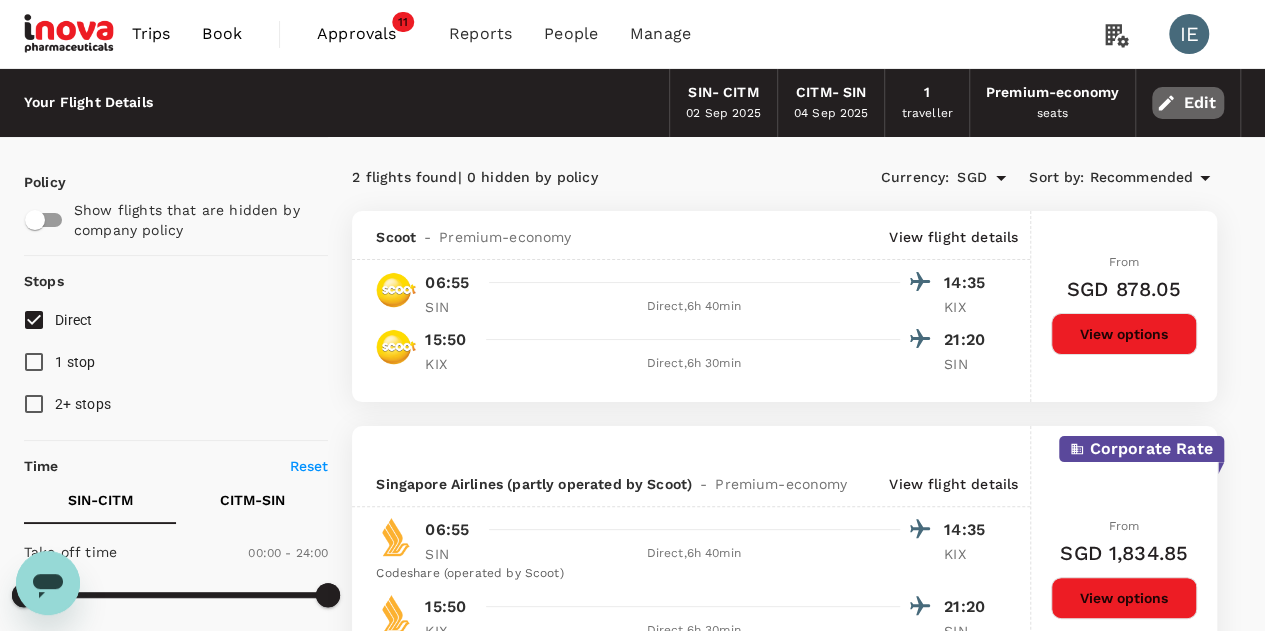 click on "Edit" at bounding box center [1188, 103] 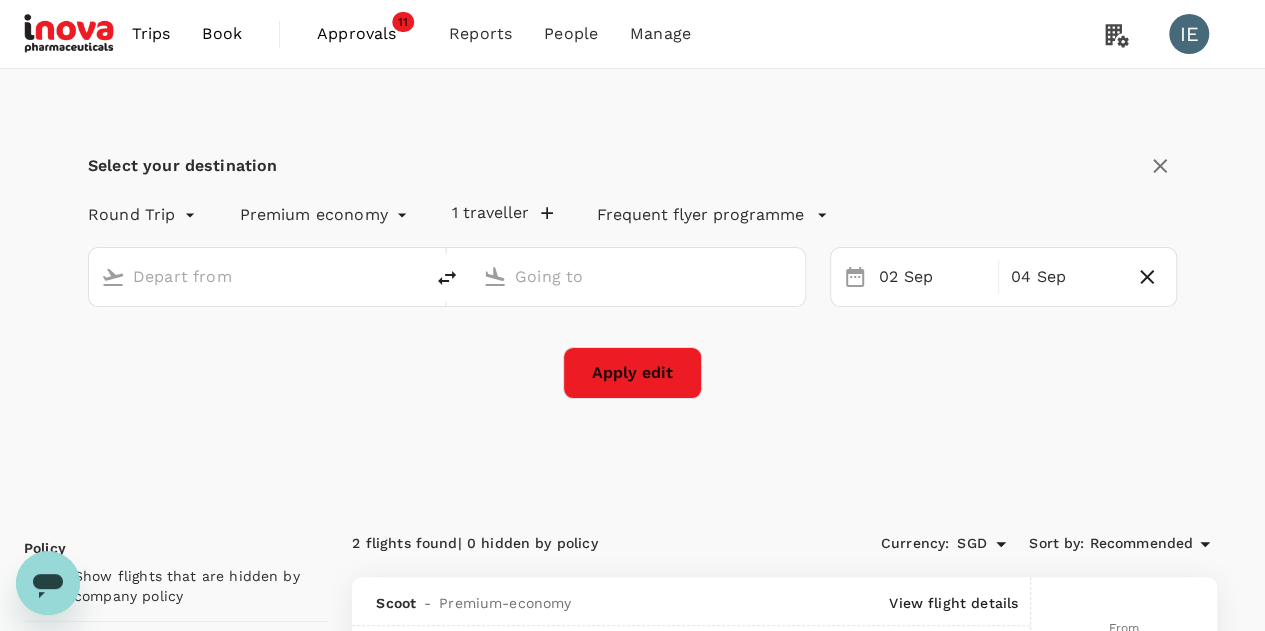 type on "Singapore Changi (SIN)" 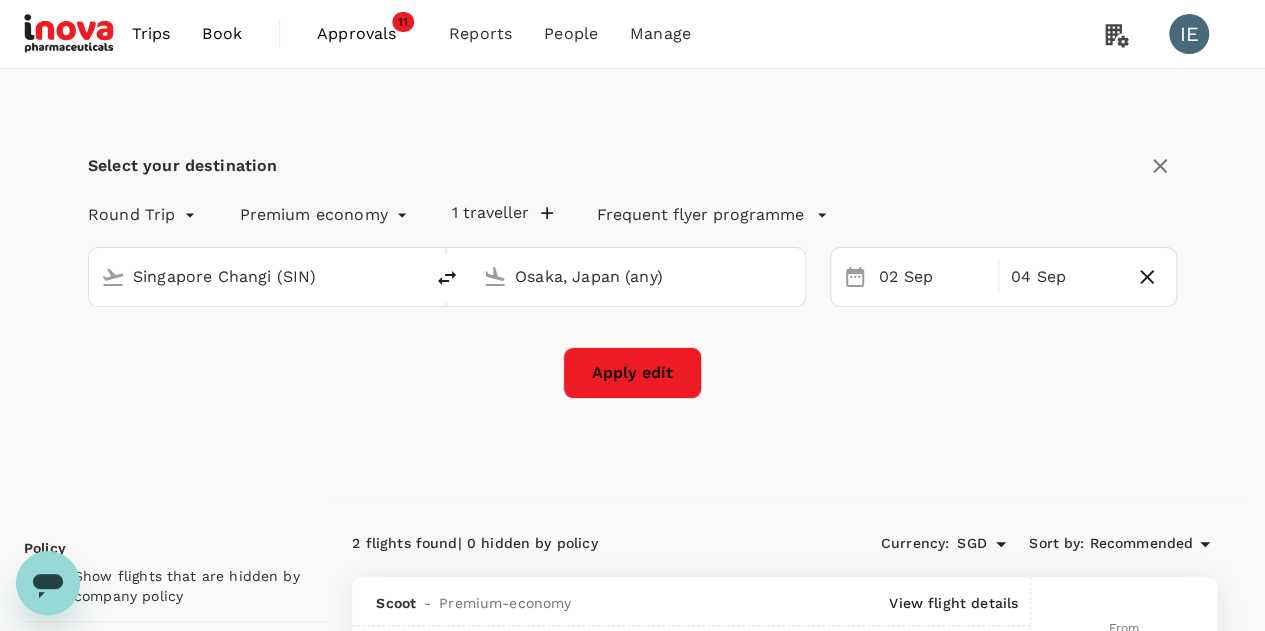 click on "Singapore Changi (SIN) Osaka, Japan (any)" at bounding box center (435, 265) 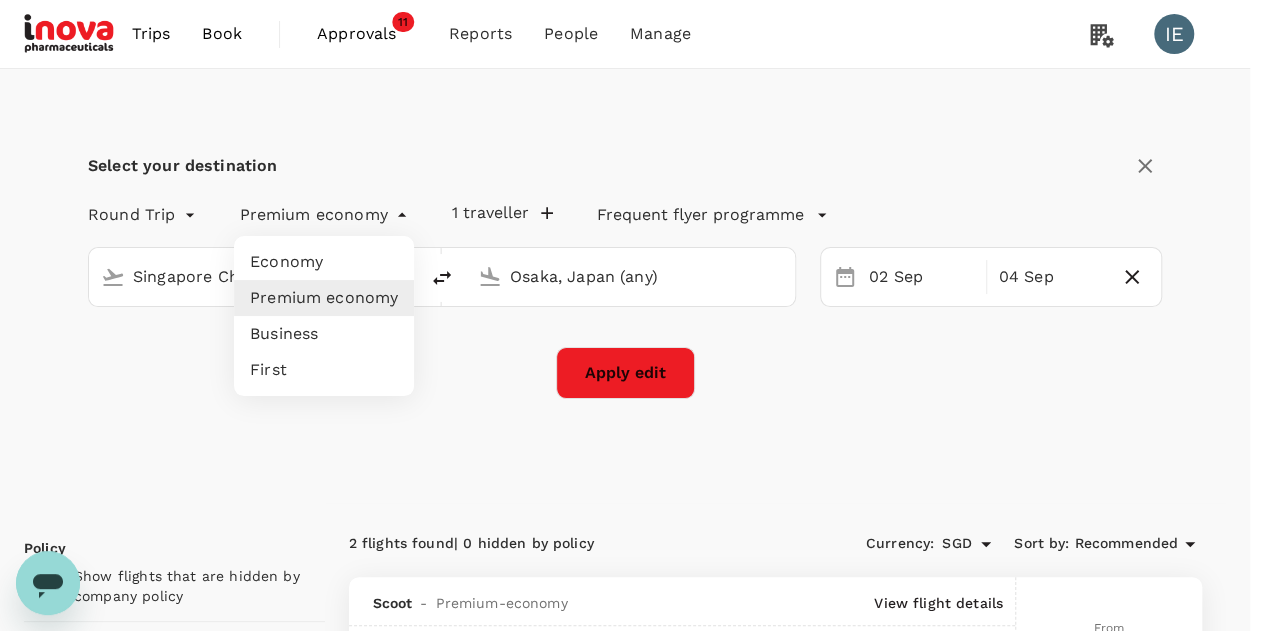 click on "Trips Book Approvals 11 Reports People Manage IE Select your destination Round Trip roundtrip Premium economy premium-economy 1   traveller Frequent flyer programme Singapore Changi (SIN) Osaka, Japan (any) 02 Sep 04 Sep Apply edit Policy Show flights that are hidden by company policy Stops Direct 1 stop 2+ stops Time Reset SIN - CITM CITM - SIN Take off time 00:00 - 24:00 Landing time 00:00 - 24:00 Duration 23.45 hours Take off time 00:00 - 24:00 Landing time 00:00 - 24:00 Duration 24.5 hours Business trip essentials Clear all Cabin baggage Checked baggage Flexible to change Refundable Free seat selection Complimentary drinks and meal Cabin class Change Premium-economy Only premium-economy Mix with economy Airlines Clear all Air China All Nippon Airways Cathay Pacific Airways EVA Airways Japan Airlines Scoot Shandong Airlines Shenzhen Airlines Singapore Airlines Thai AirAsia Thai AirAsia X Vietnam Airlines Other Only show corporate rates Exclude code share flights 2   flights found  |   0   hidden by policy" at bounding box center (632, 1197) 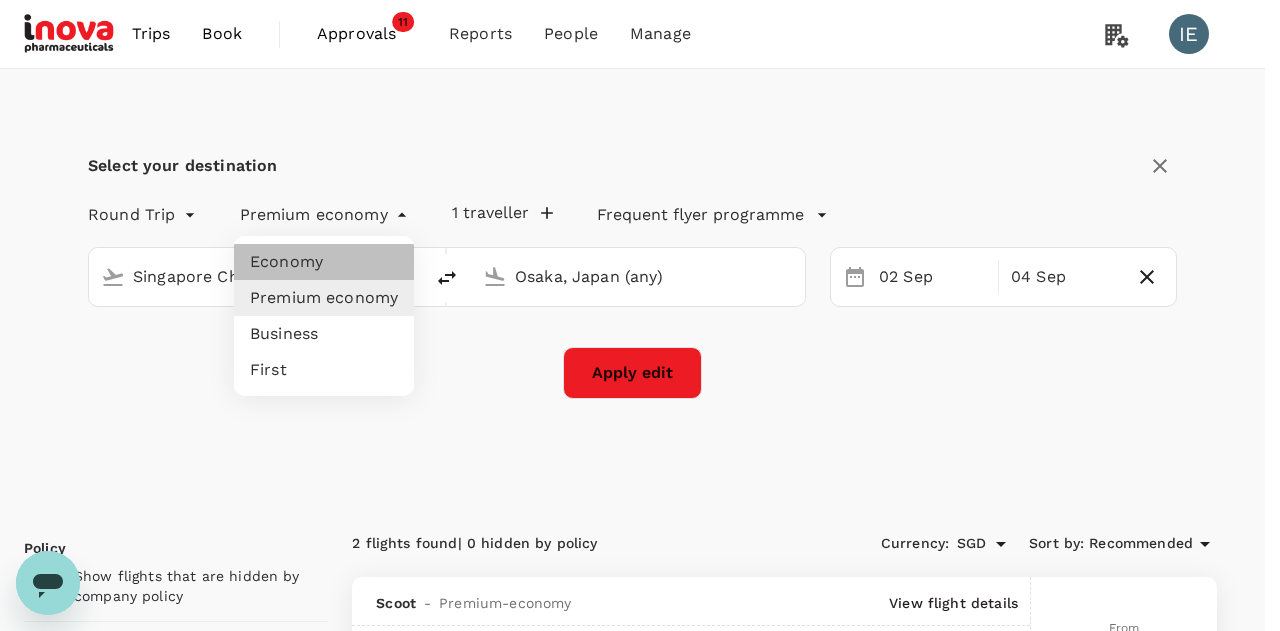 click on "Economy" at bounding box center (324, 262) 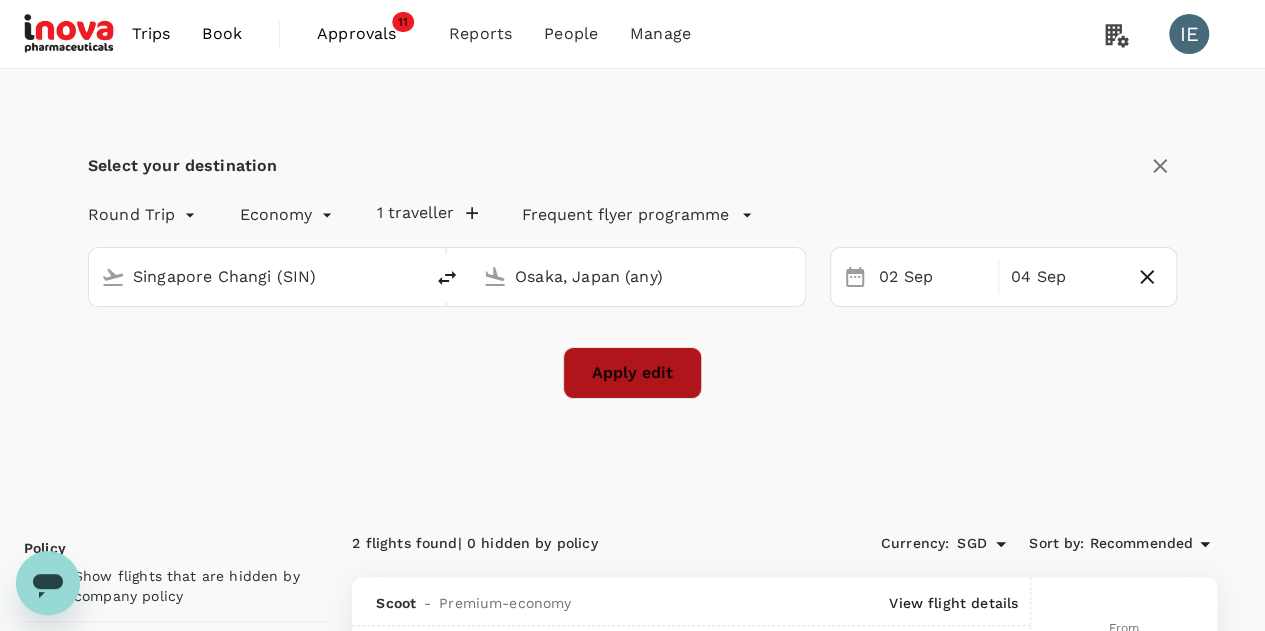 click on "Apply edit" at bounding box center [632, 373] 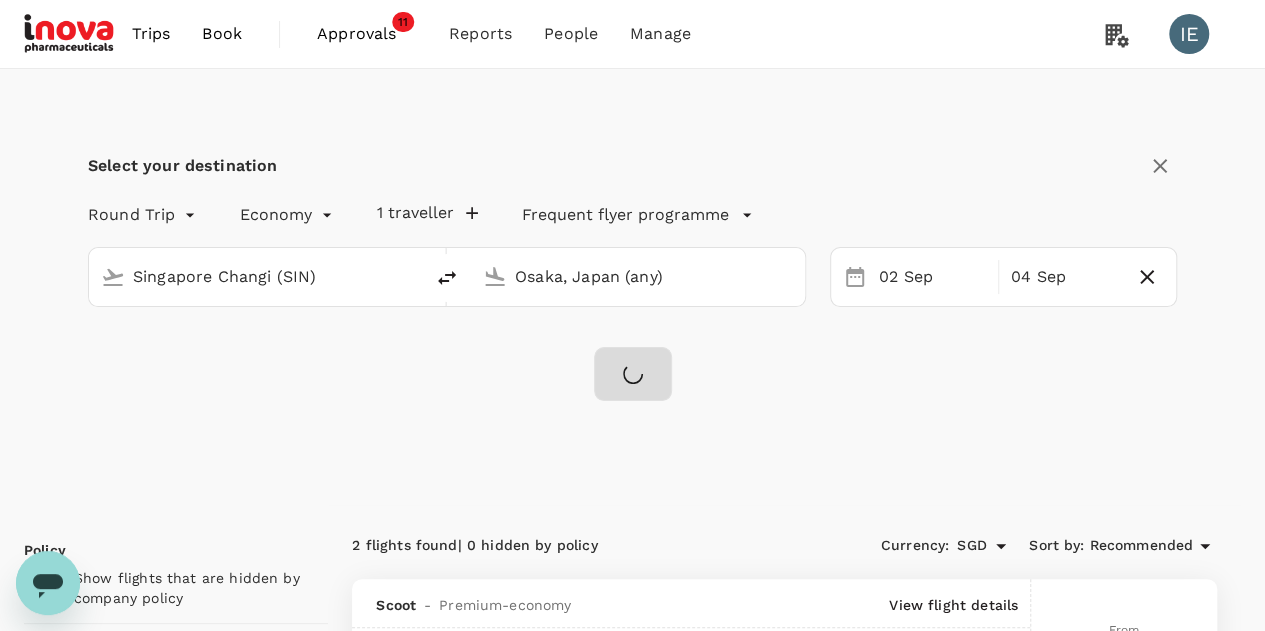 checkbox on "false" 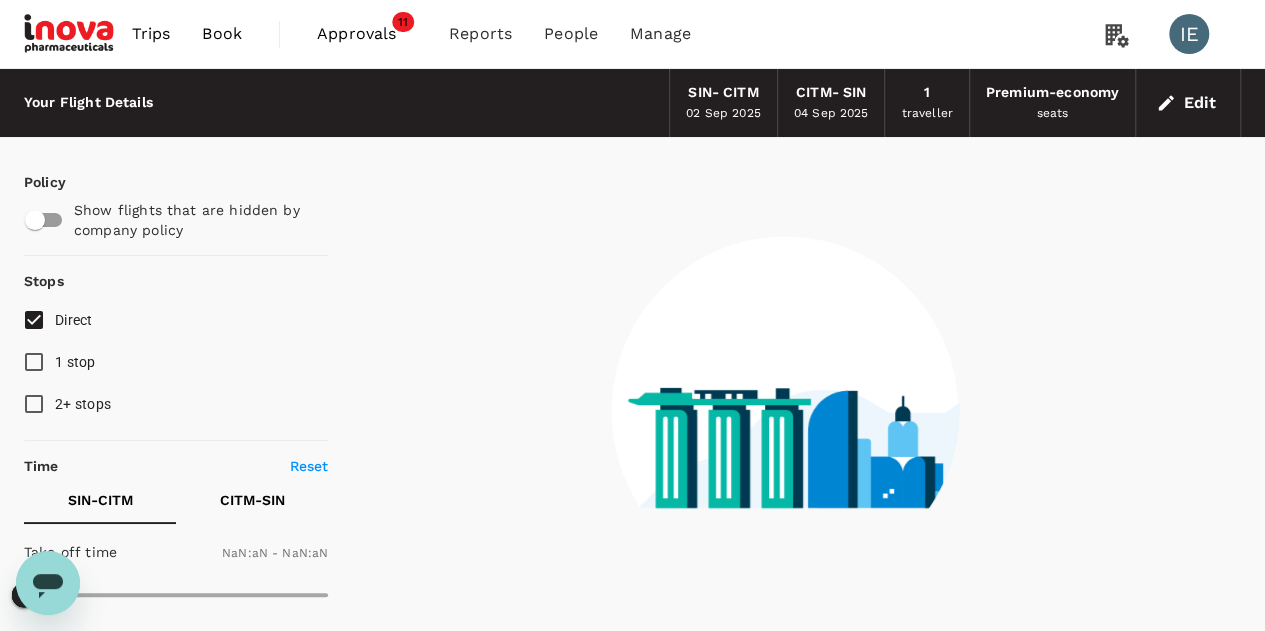 type on "1440" 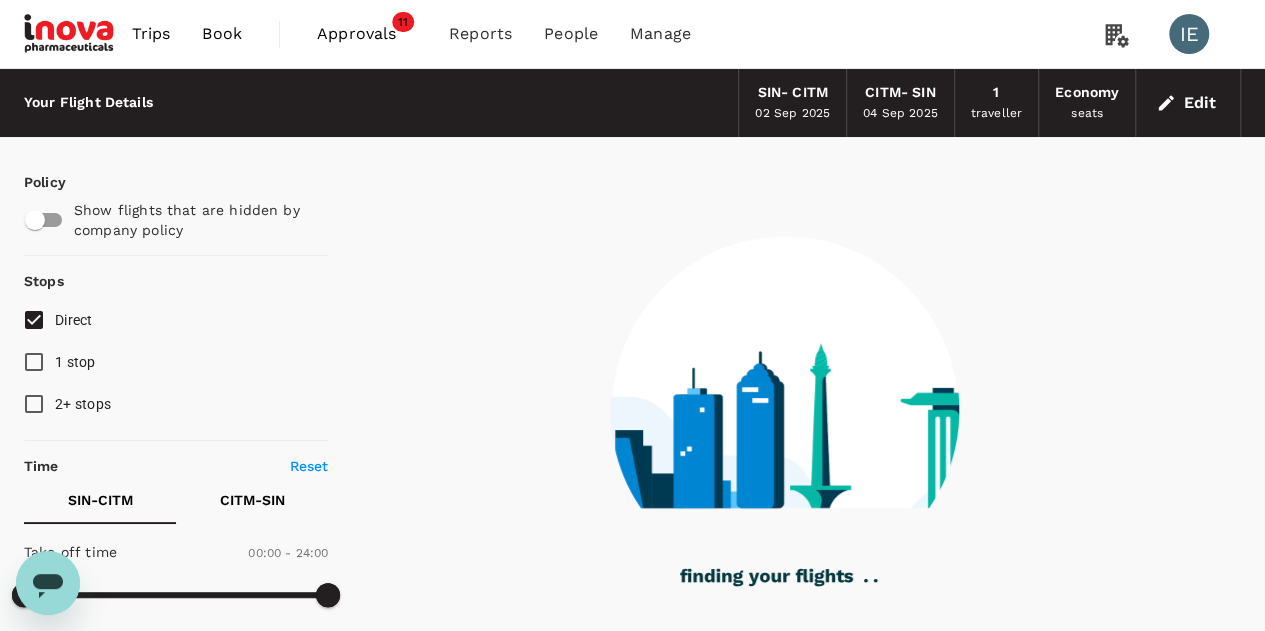 type on "855" 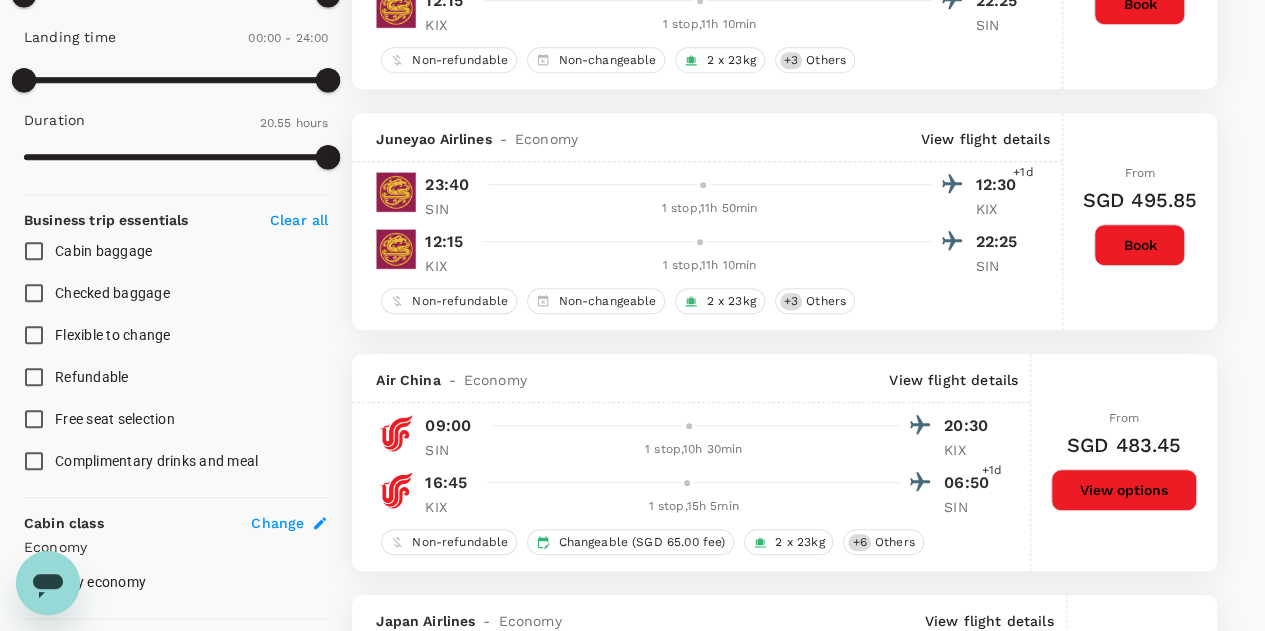 scroll, scrollTop: 0, scrollLeft: 0, axis: both 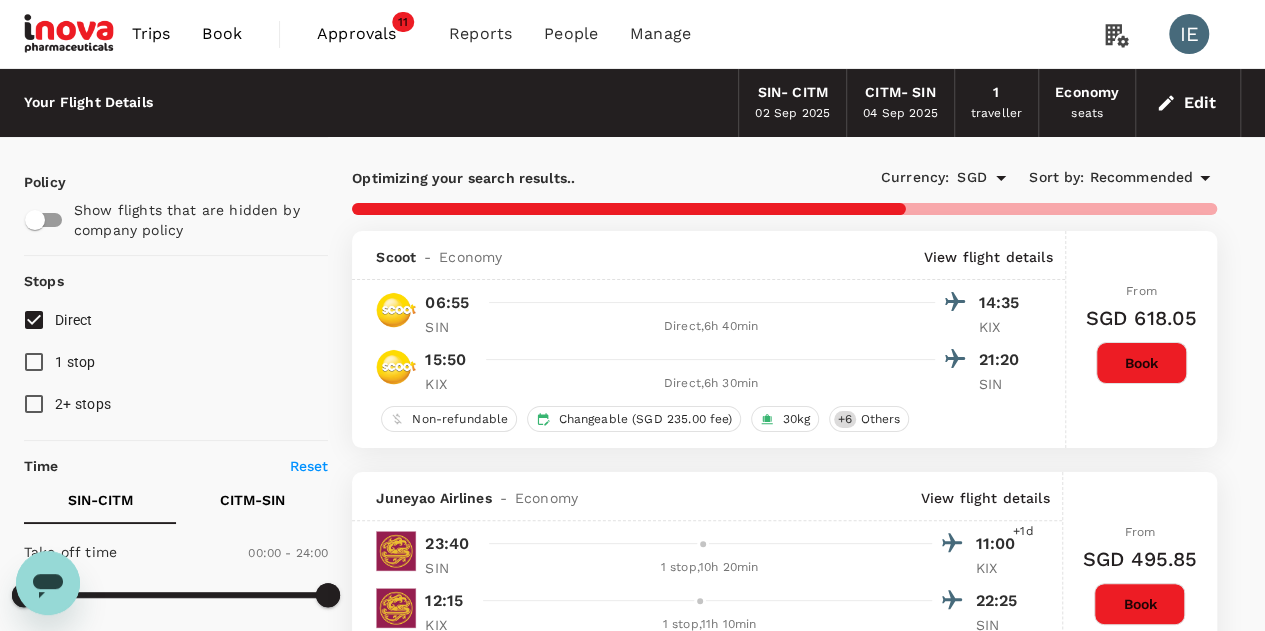 click on "Recommended" at bounding box center (1141, 178) 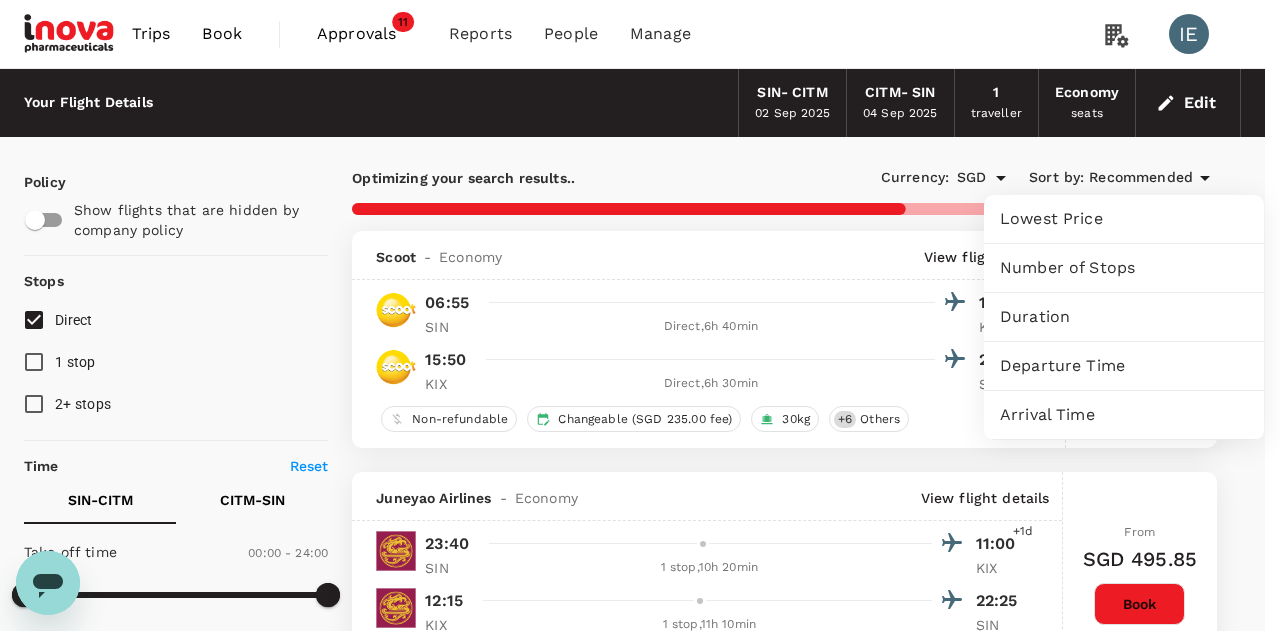 click on "Lowest Price" at bounding box center (1124, 219) 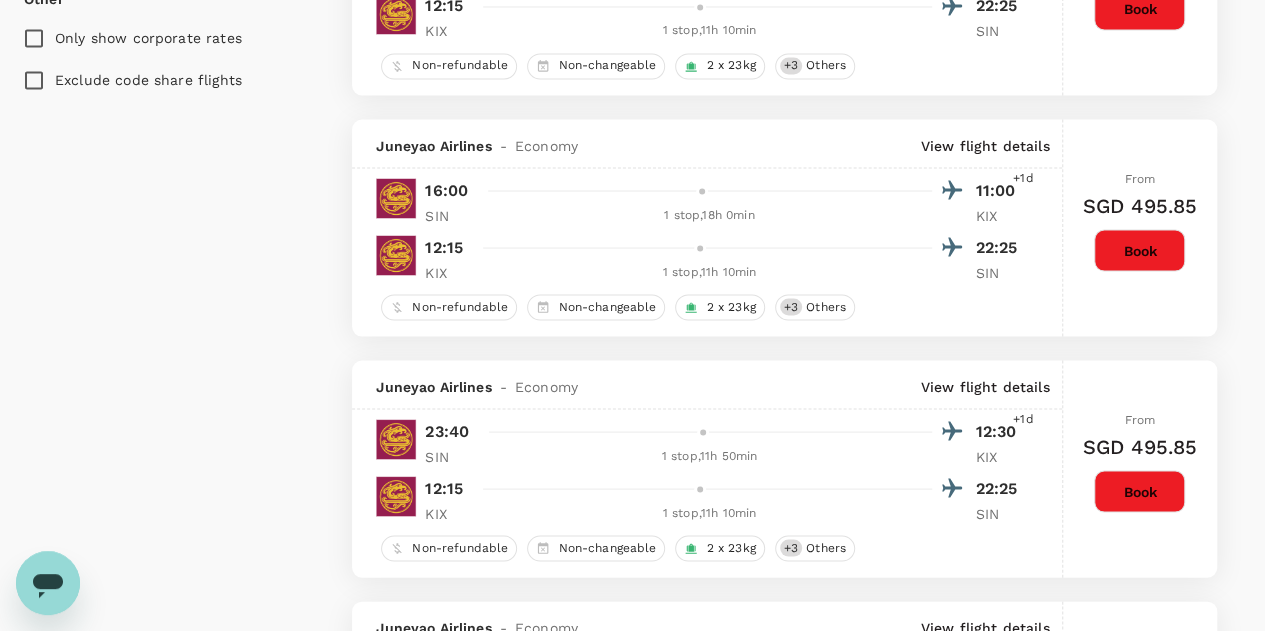 scroll, scrollTop: 0, scrollLeft: 0, axis: both 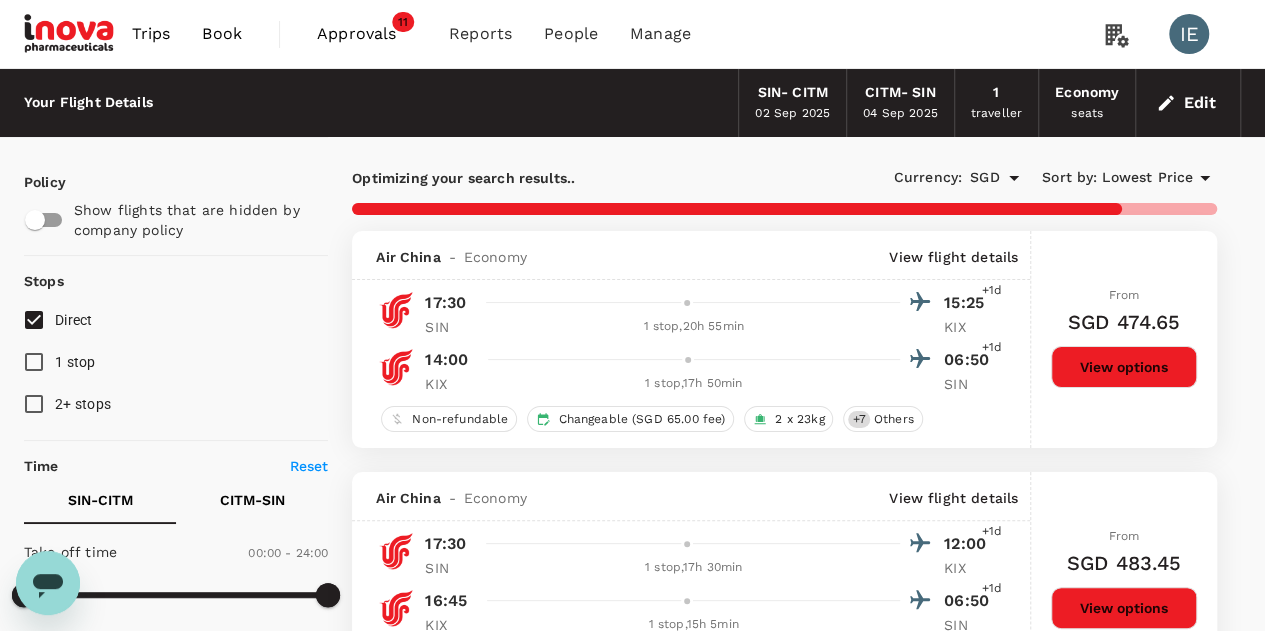 type on "1725" 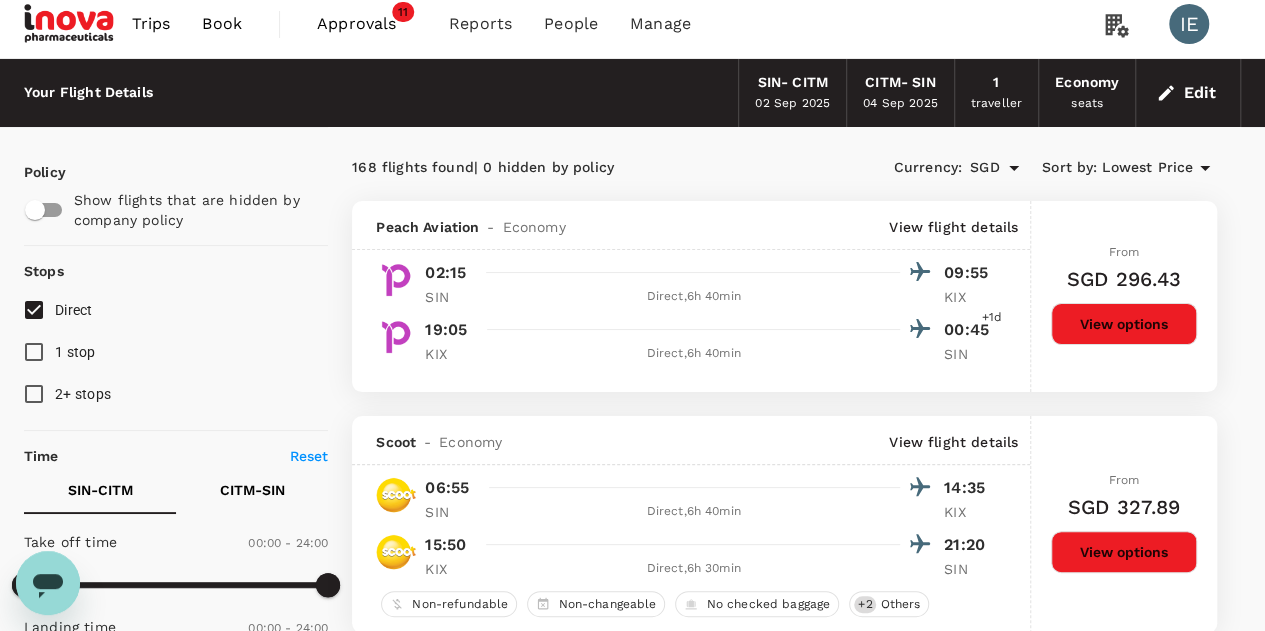 scroll, scrollTop: 0, scrollLeft: 0, axis: both 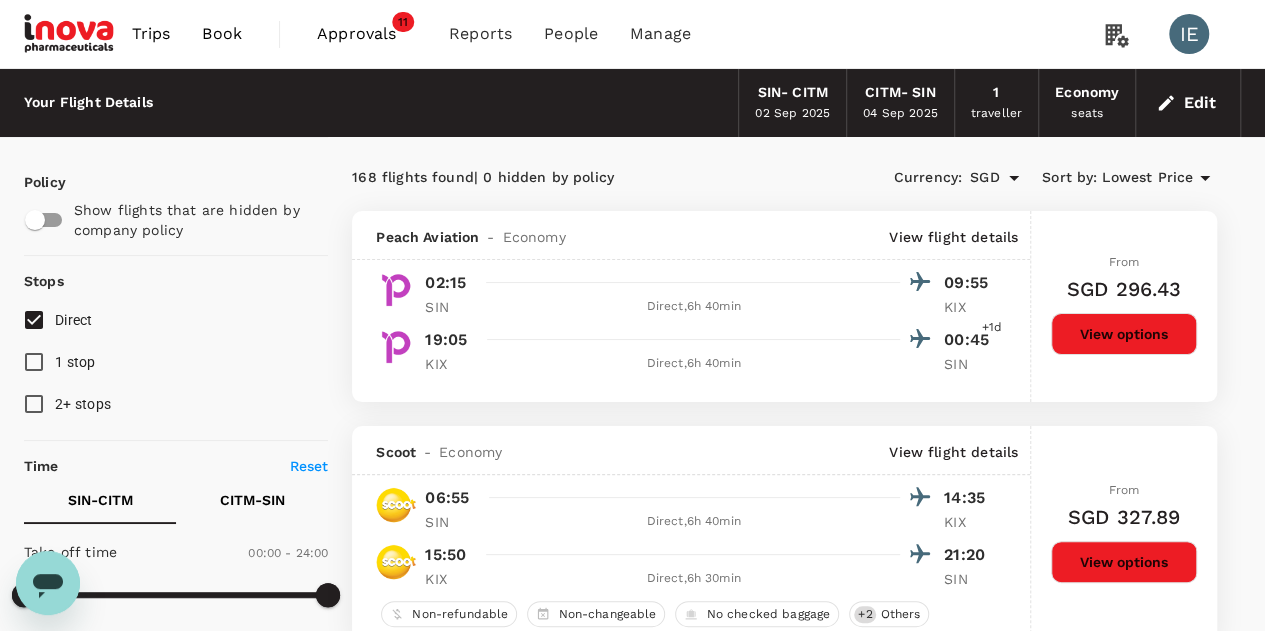 click on "Direct" at bounding box center [34, 320] 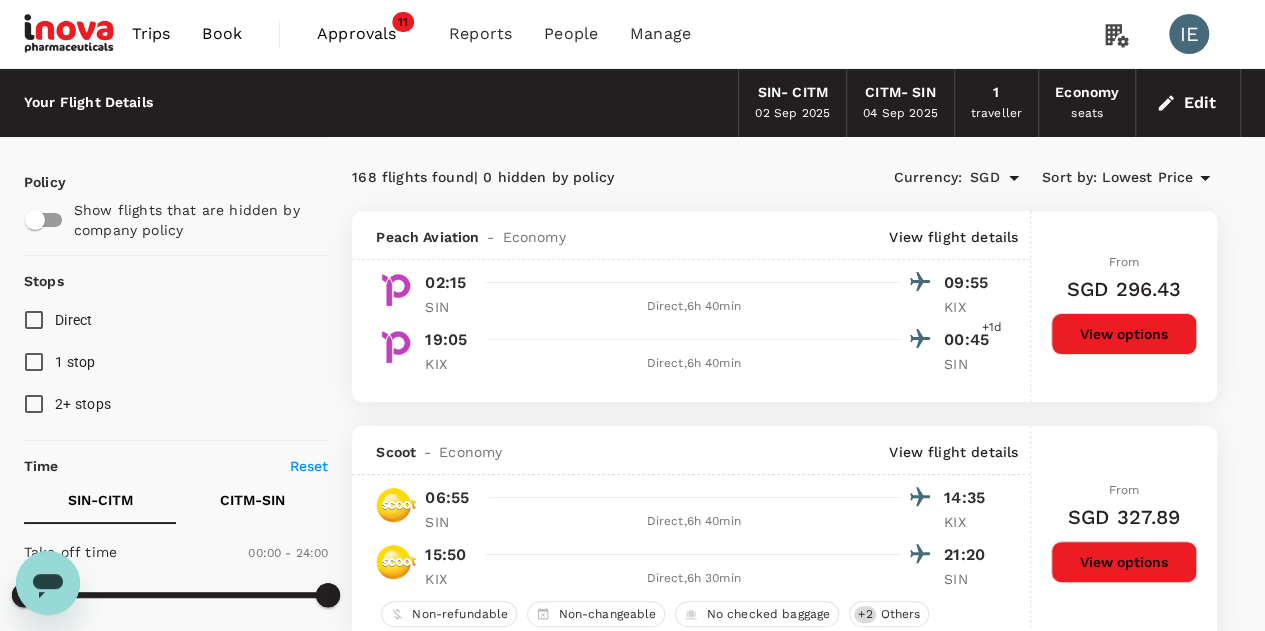 click on "Direct" at bounding box center [34, 320] 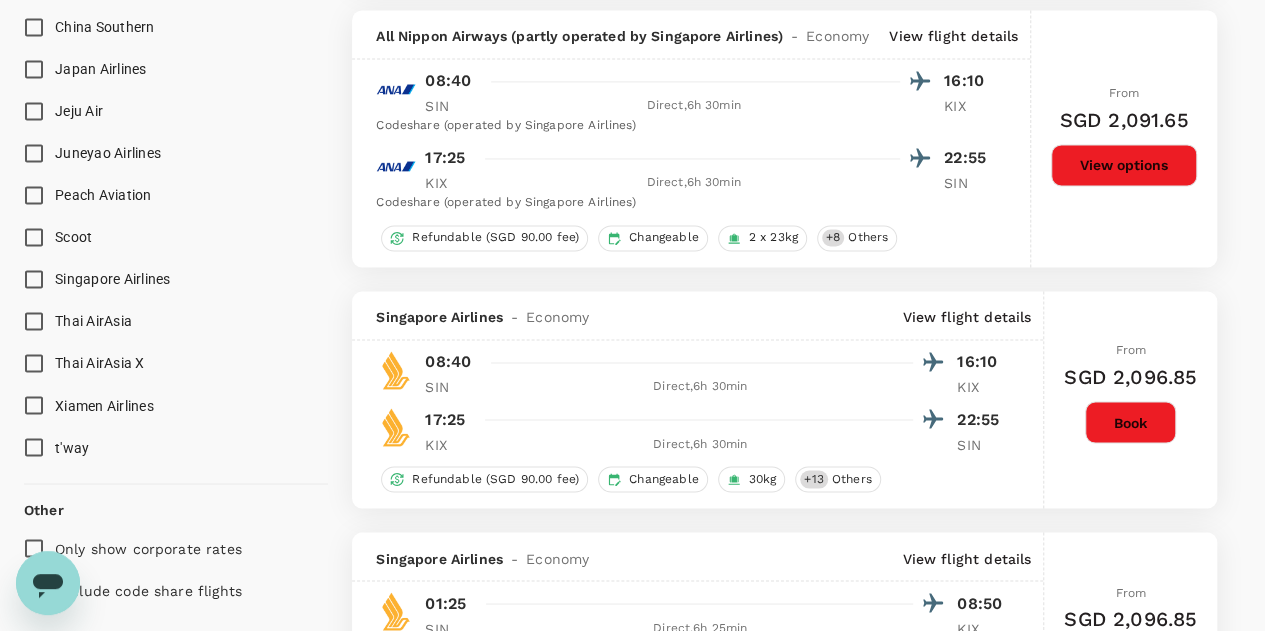 scroll, scrollTop: 1800, scrollLeft: 0, axis: vertical 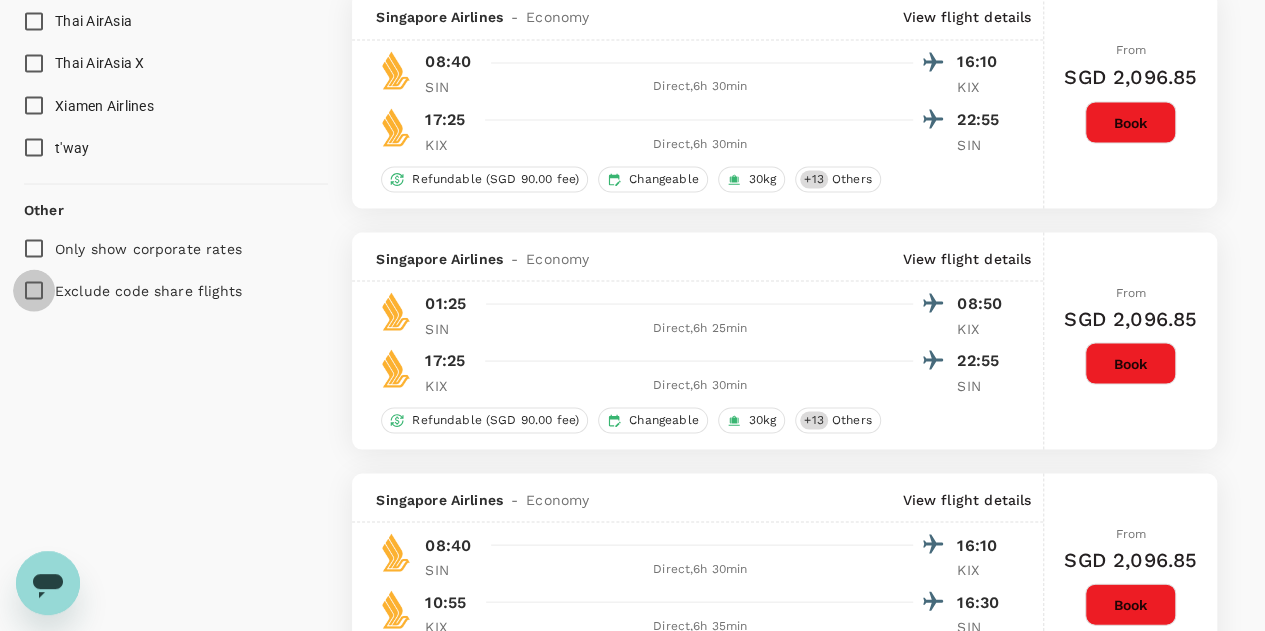 click on "Exclude code share flights" at bounding box center (34, 290) 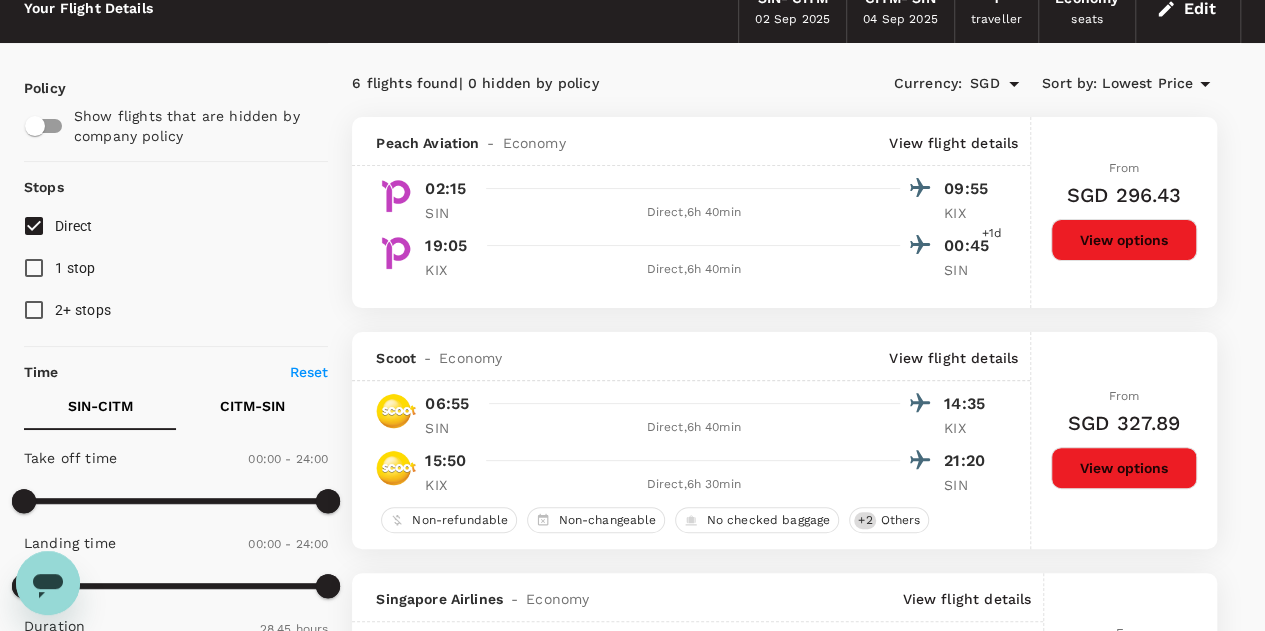 scroll, scrollTop: 0, scrollLeft: 0, axis: both 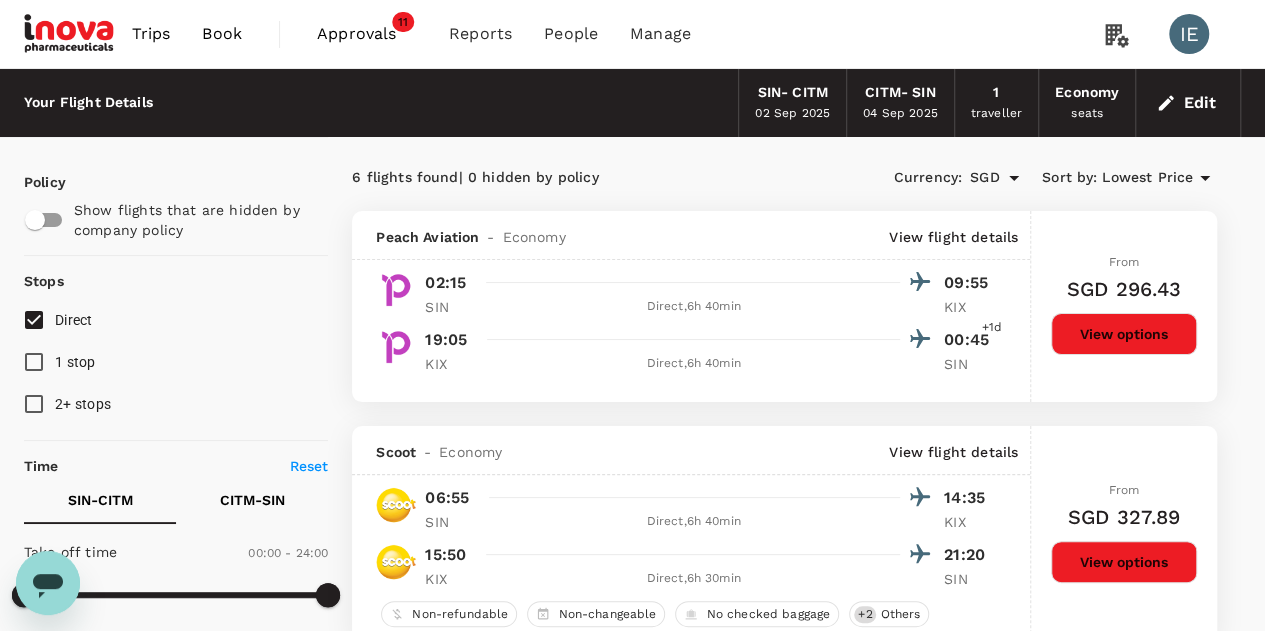 click on "Approvals" at bounding box center (367, 34) 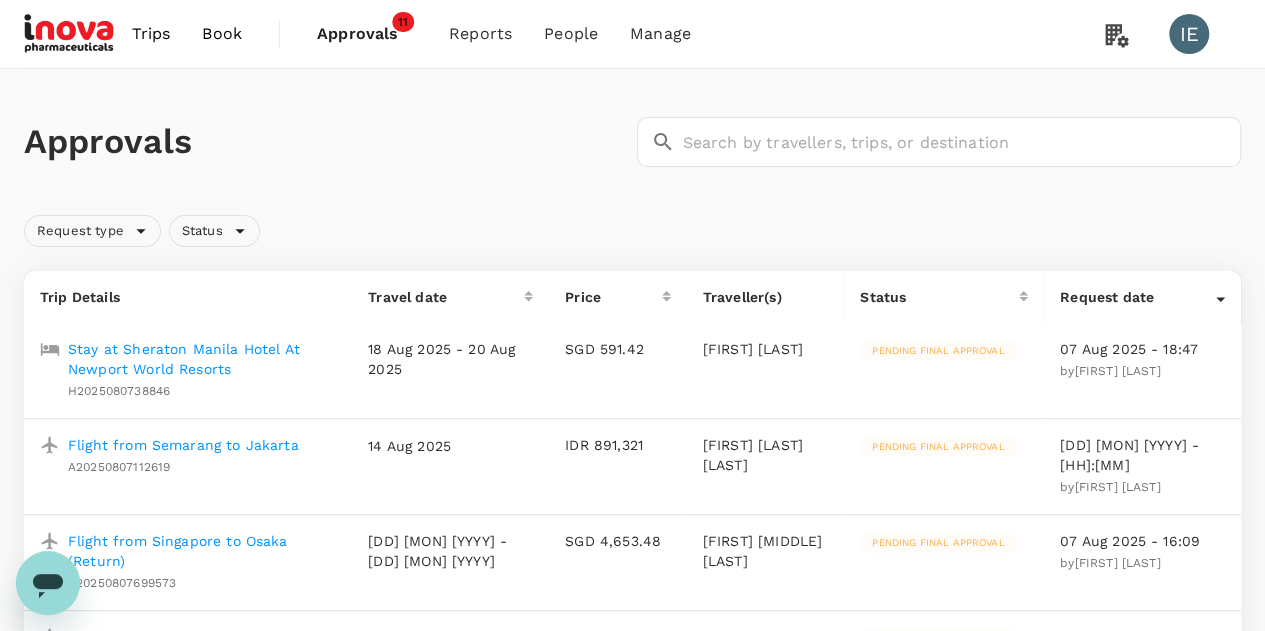 scroll, scrollTop: 300, scrollLeft: 0, axis: vertical 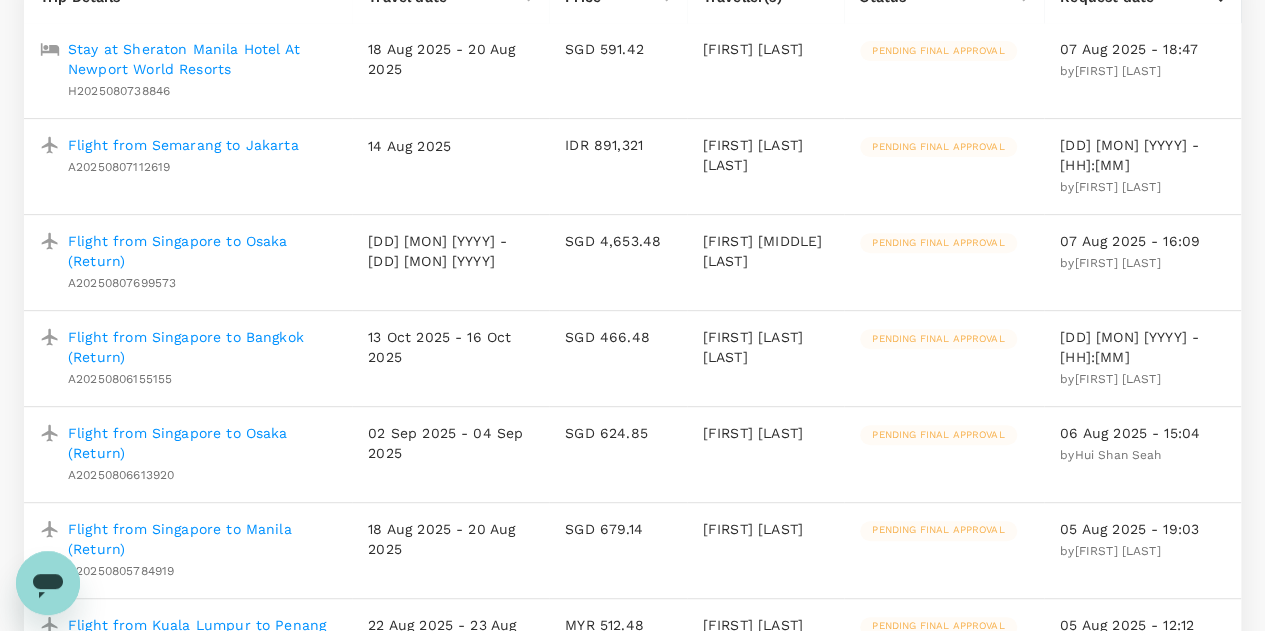 click on "Flight from Singapore to Osaka (Return)" at bounding box center [202, 443] 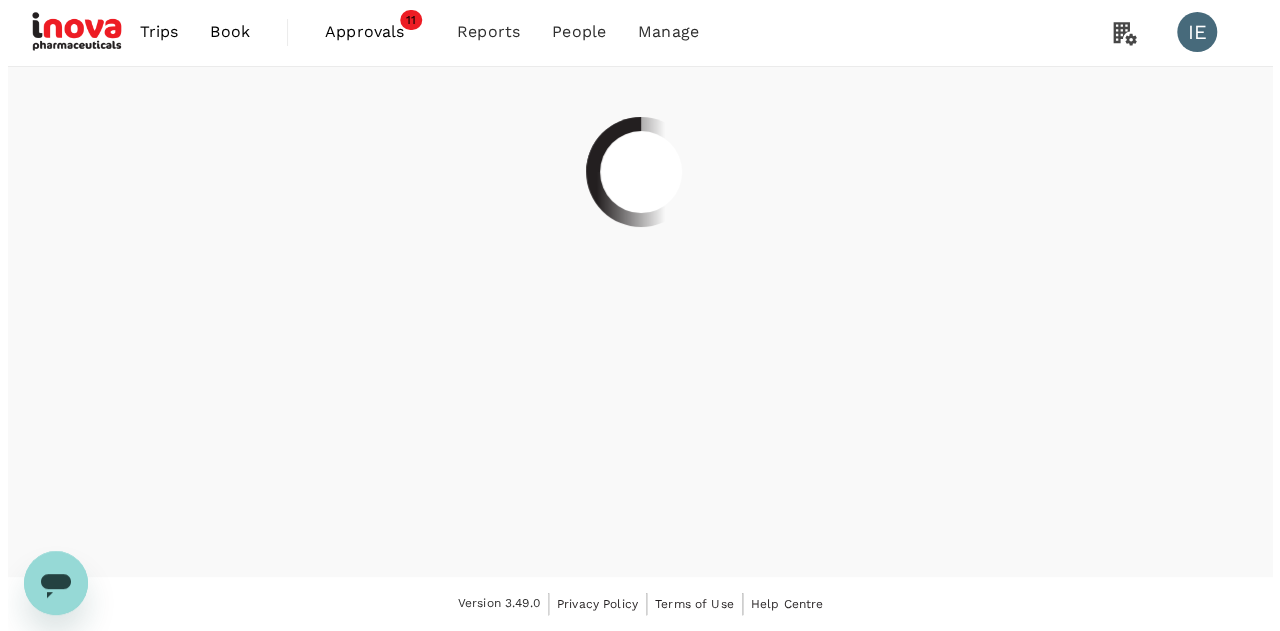 scroll, scrollTop: 0, scrollLeft: 0, axis: both 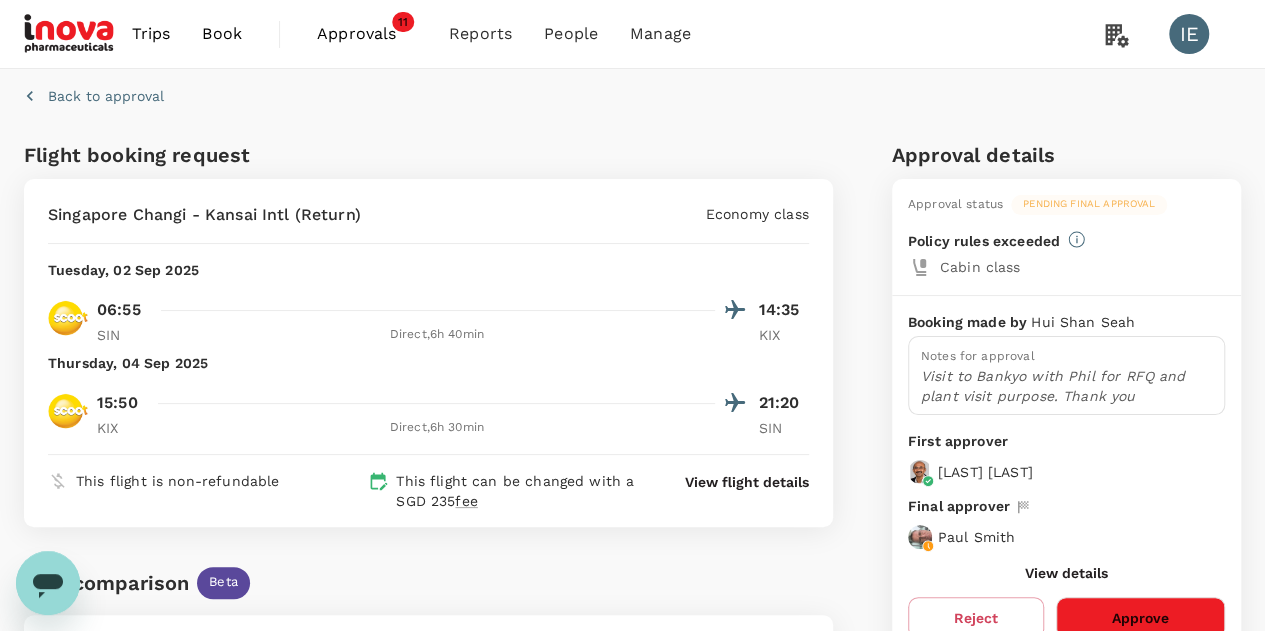 click on "View flight details" at bounding box center [747, 482] 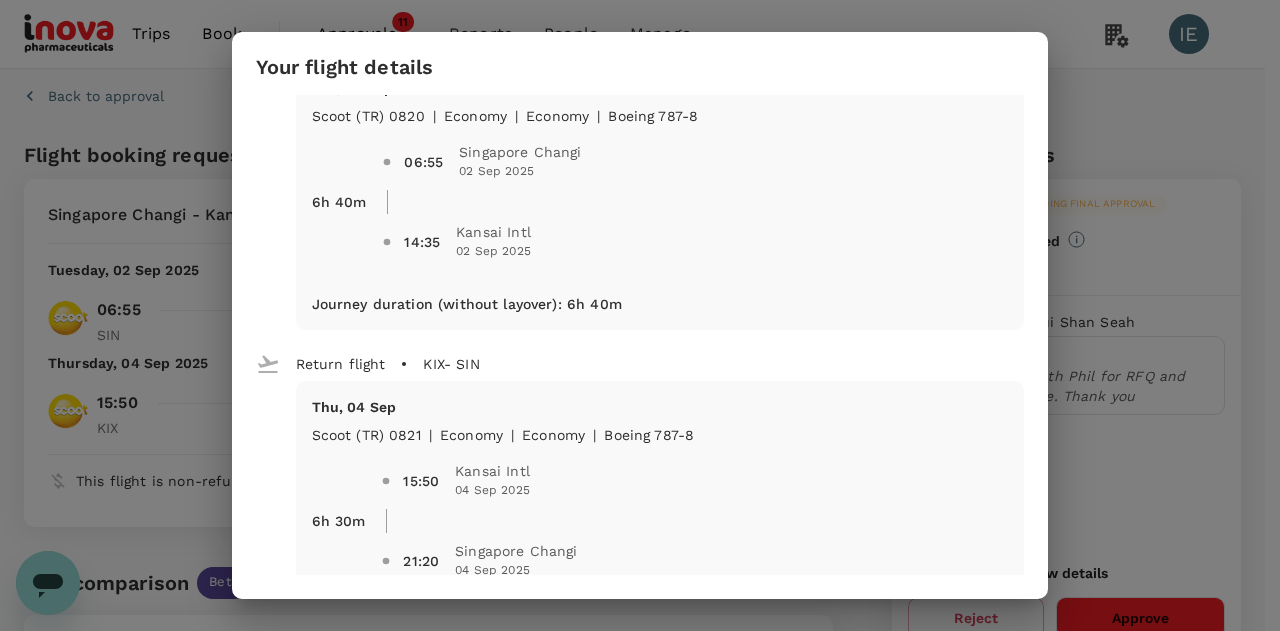 scroll, scrollTop: 0, scrollLeft: 0, axis: both 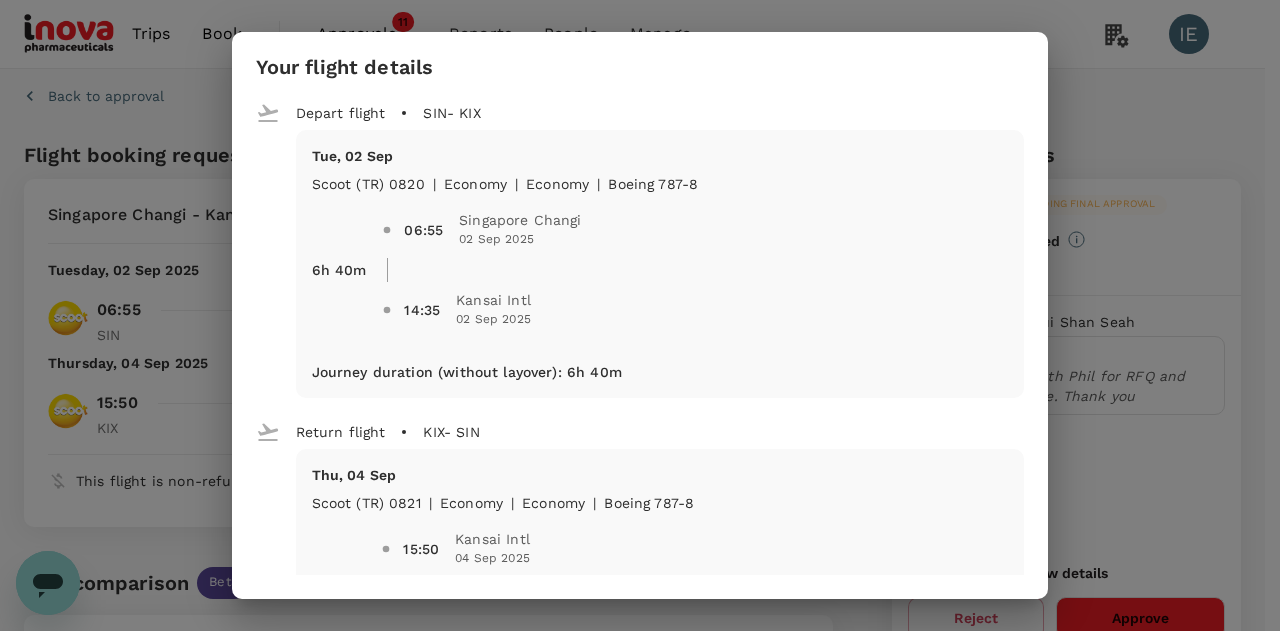click on "Your flight details Depart flight SIN  -   KIX Tue, 02 Sep Scoot (TR) 0820 | economy | Economy   | Boeing 787-8 6h 40m 06:55 Singapore Changi 02 Sep 2025 14:35 Kansai Intl 02 Sep 2025 Journey duration (without layover) : 6h 40m Return flight KIX  -   SIN Thu, 04 Sep Scoot (TR) 0821 | economy | Economy   | Boeing 787-8 6h 30m 15:50 Kansai Intl 04 Sep 2025 21:20 Singapore Changi 04 Sep 2025 Journey duration (without layover) : 6h 30m This flight is non-refundable This flight can be changed with a SGD 235  fee 1 personal item 30kg checked baggage Change allowed for a fee Change allowed for a fee Light meal food Power Wifi" at bounding box center (640, 315) 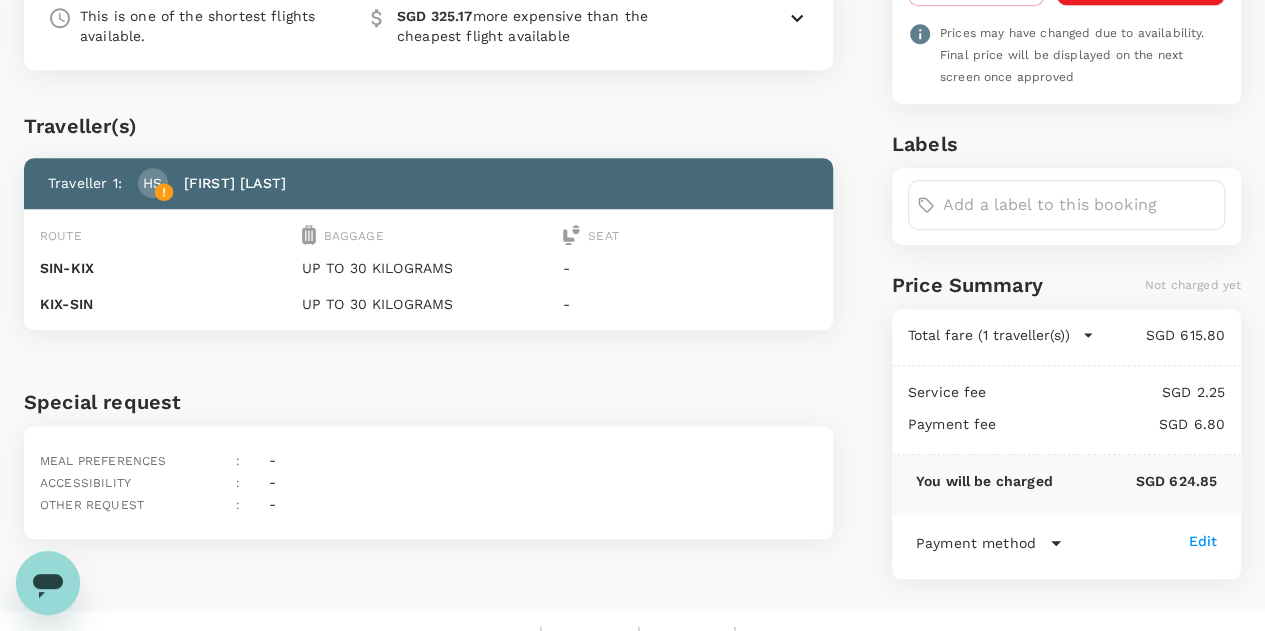 scroll, scrollTop: 657, scrollLeft: 0, axis: vertical 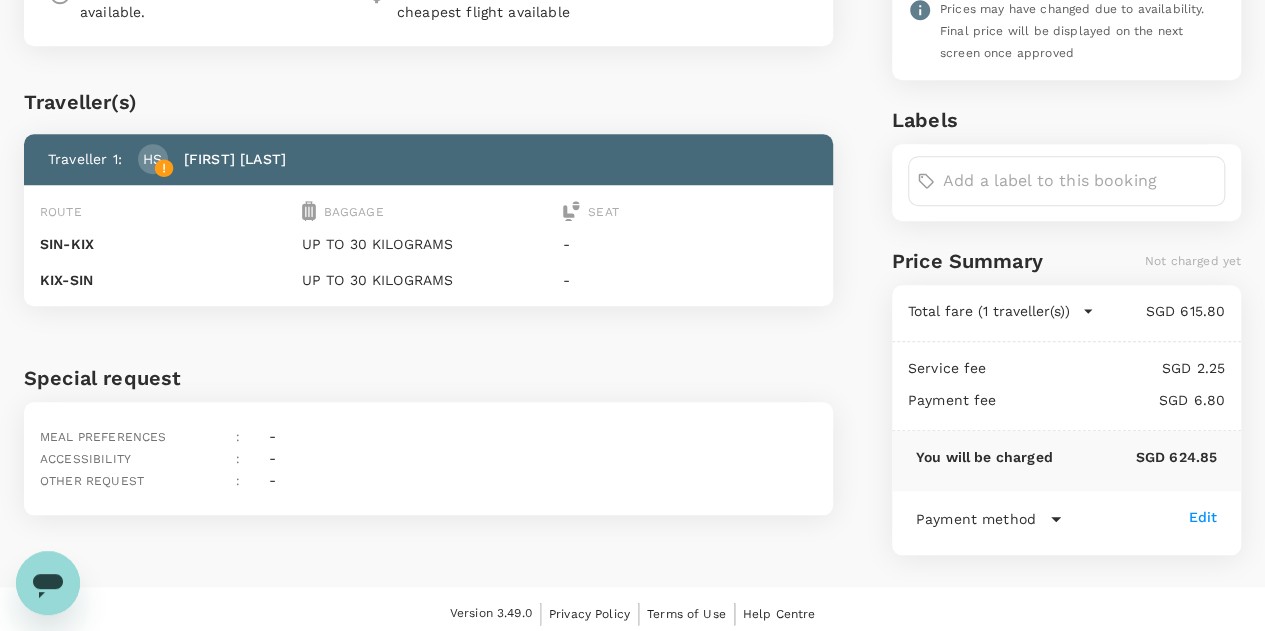 click 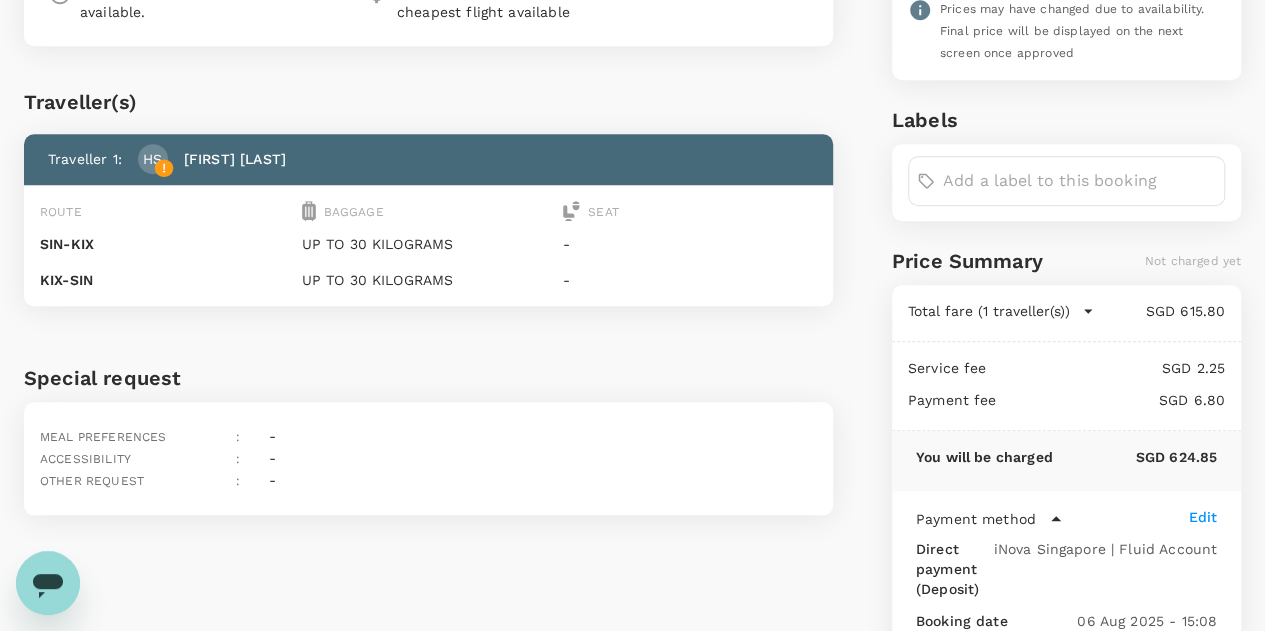 click on "Flight booking request Singapore Changi - Kansai Intl (Return) Economy class Tuesday, 02 Sep 2025 06:55 14:35 SIN Direct ,  6h 40min KIX Thursday, 04 Sep 2025 15:50 21:20 KIX Direct ,  6h 30min SIN This flight is non-refundable This flight can be changed with a SGD 235  fee View flight details Fare comparison Beta This is one of the shortest flights available. SGD 325.17  more expensive than the cheapest flight available Traveller(s) Traveller   1 : HS [FIRST] [LAST] Route Baggage Seat SIN  -  KIX UP TO 30 KILOGRAMS - KIX  -  SIN UP TO 30 KILOGRAMS - Special request Meal preferences : - Accessibility : - Other request : -" at bounding box center [424, 81] 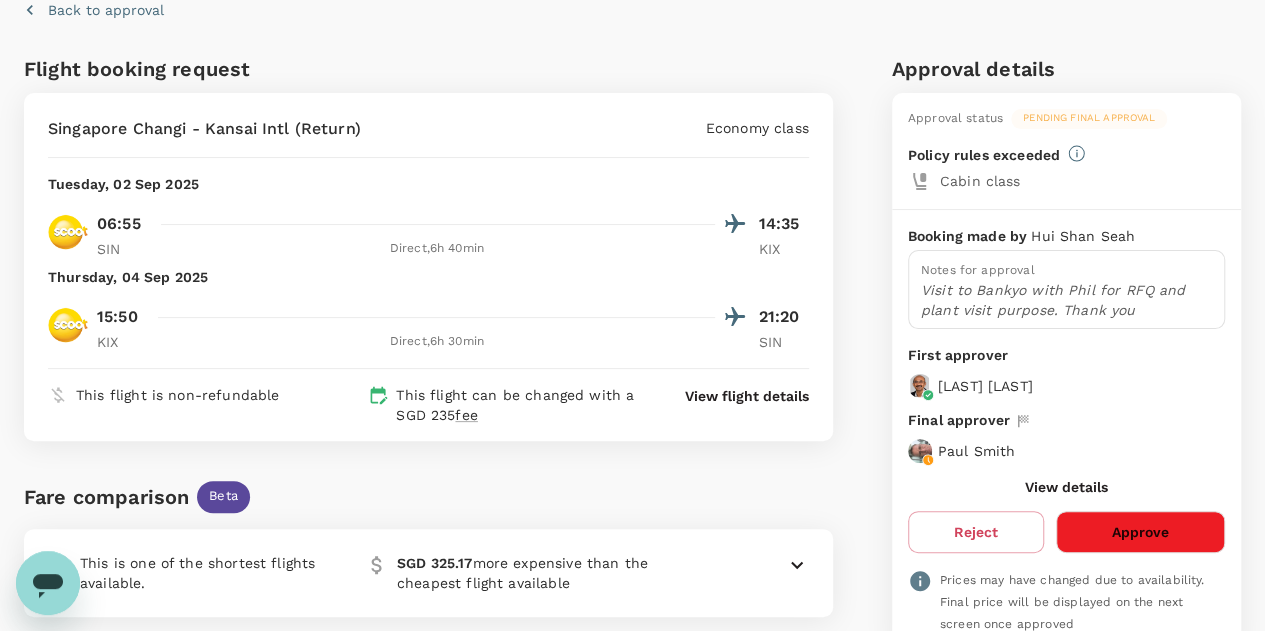 scroll, scrollTop: 0, scrollLeft: 0, axis: both 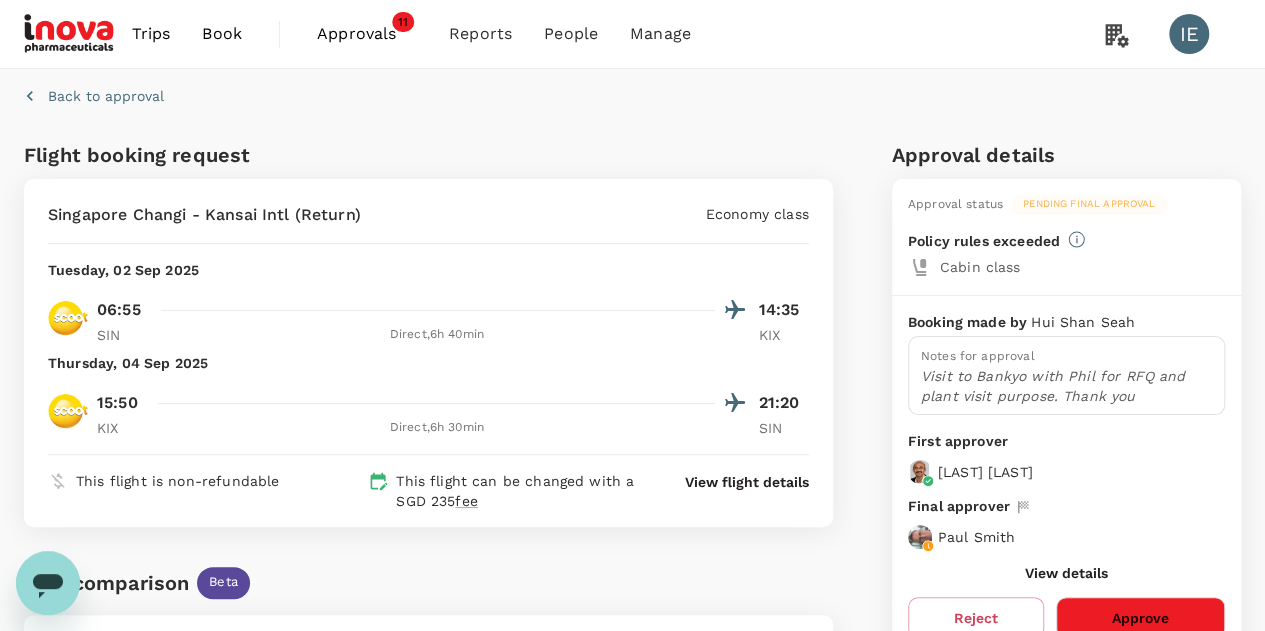 drag, startPoint x: 323, startPoint y: 34, endPoint x: 391, endPoint y: 65, distance: 74.73286 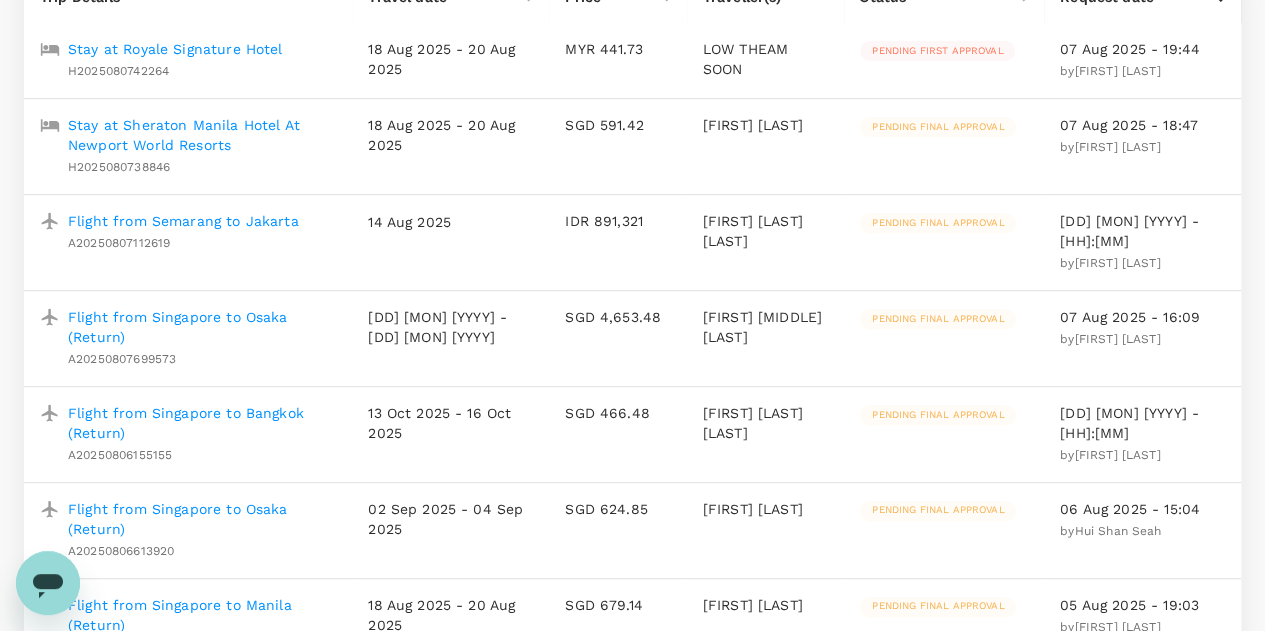scroll, scrollTop: 600, scrollLeft: 0, axis: vertical 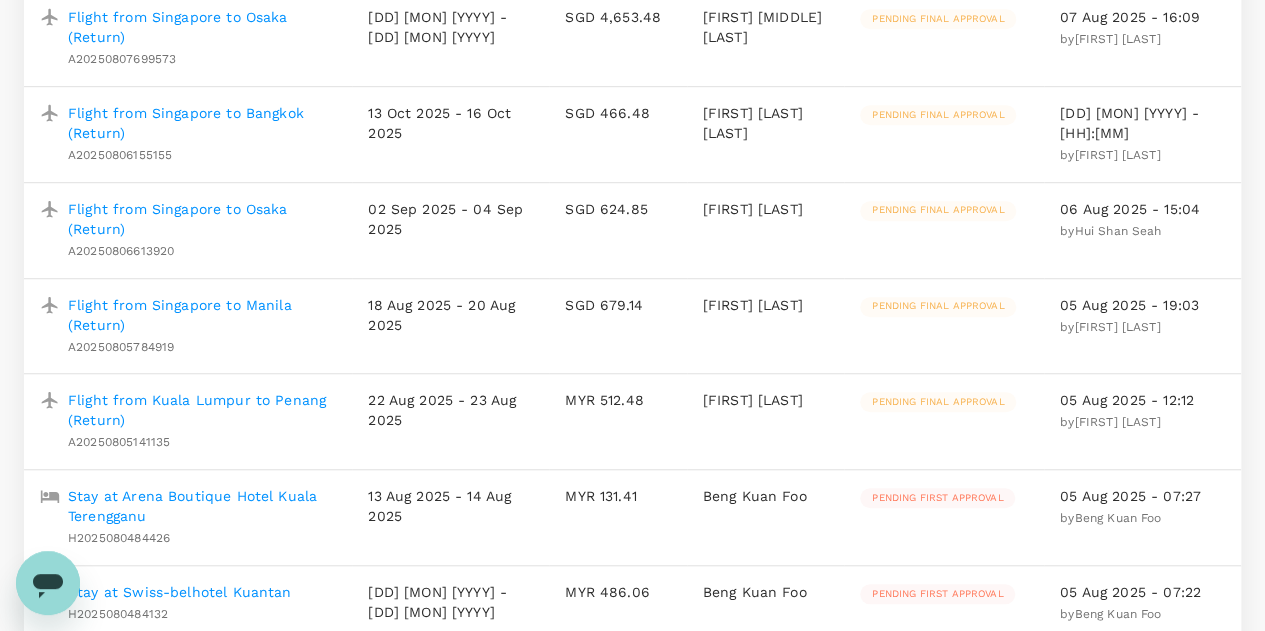 click on "Flight from Singapore to Manila (Return)" at bounding box center [202, 315] 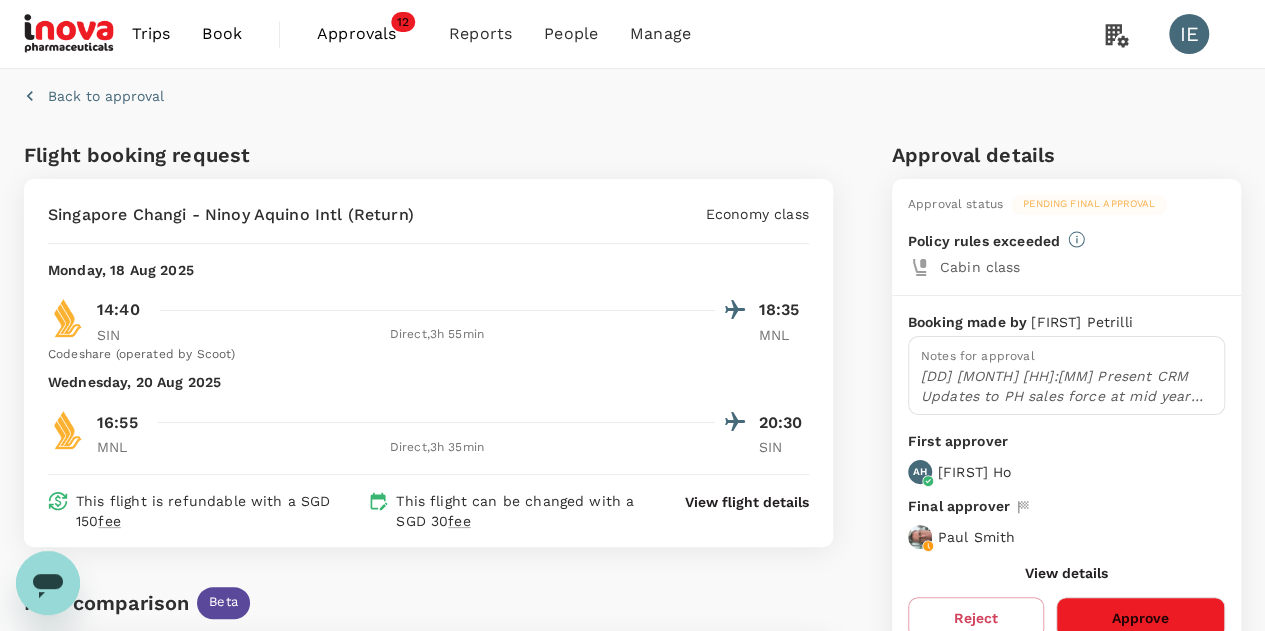 scroll, scrollTop: 300, scrollLeft: 0, axis: vertical 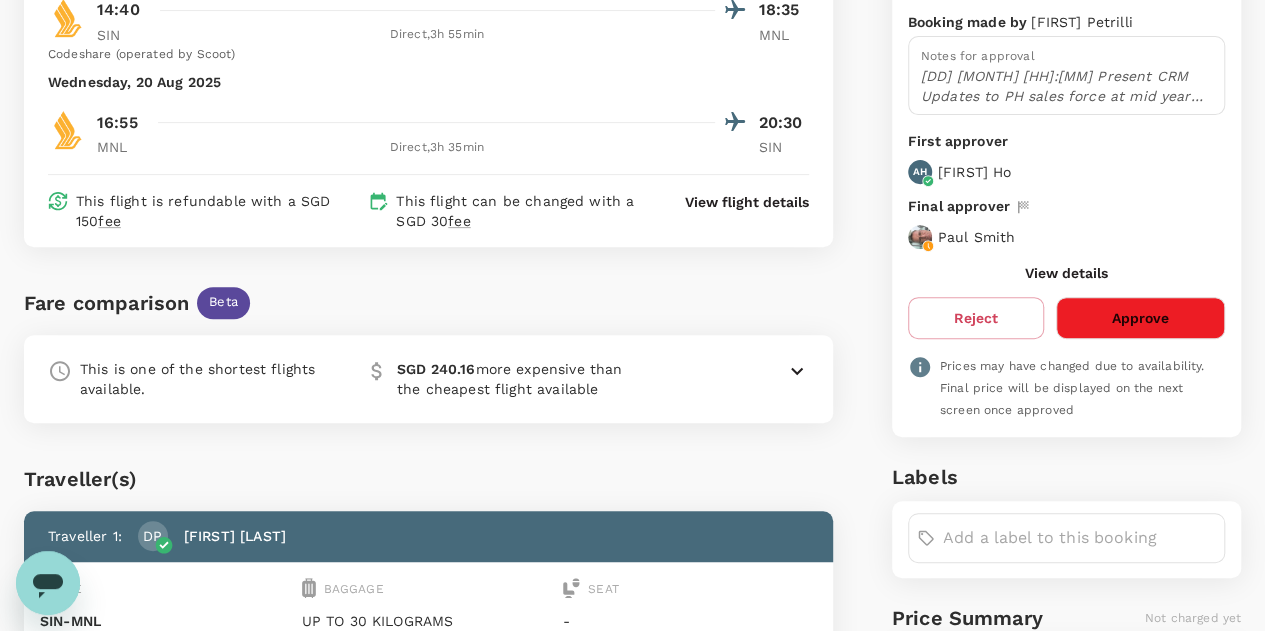 click on "View details" at bounding box center [1066, 273] 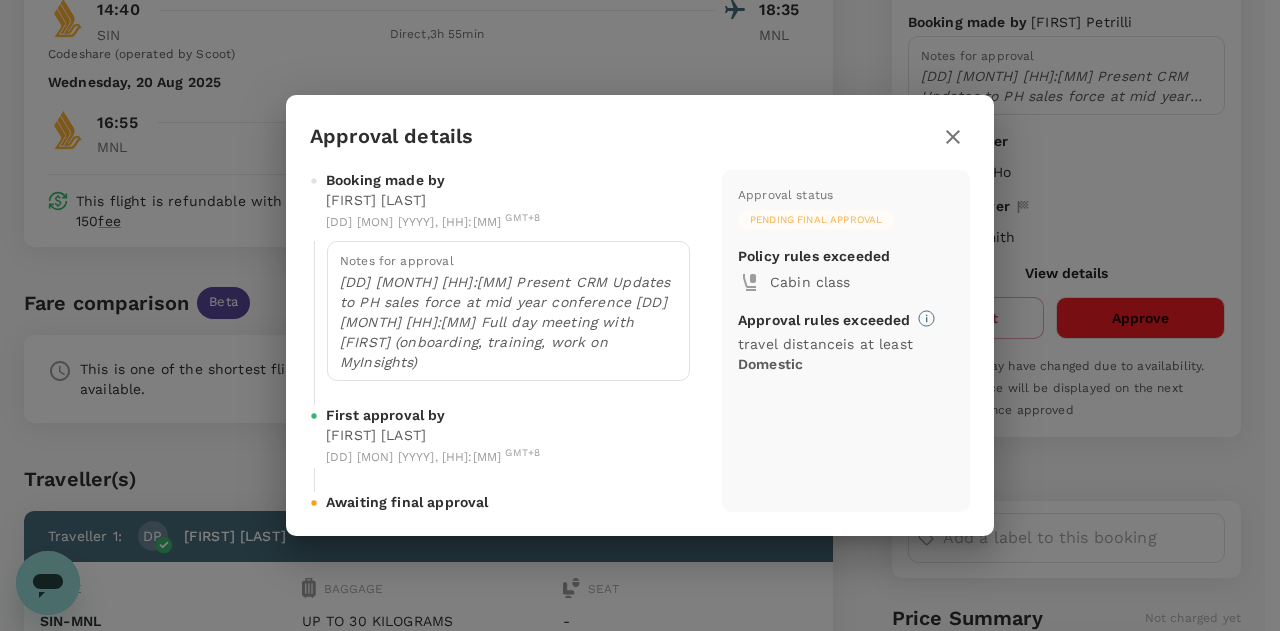 click 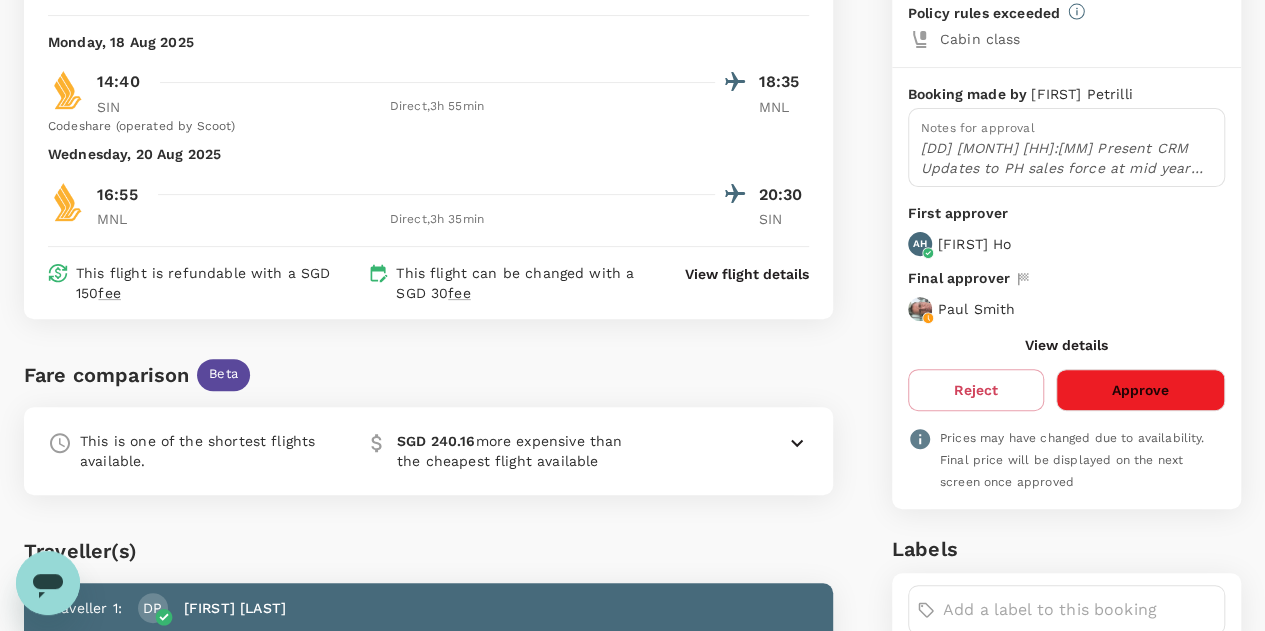 scroll, scrollTop: 57, scrollLeft: 0, axis: vertical 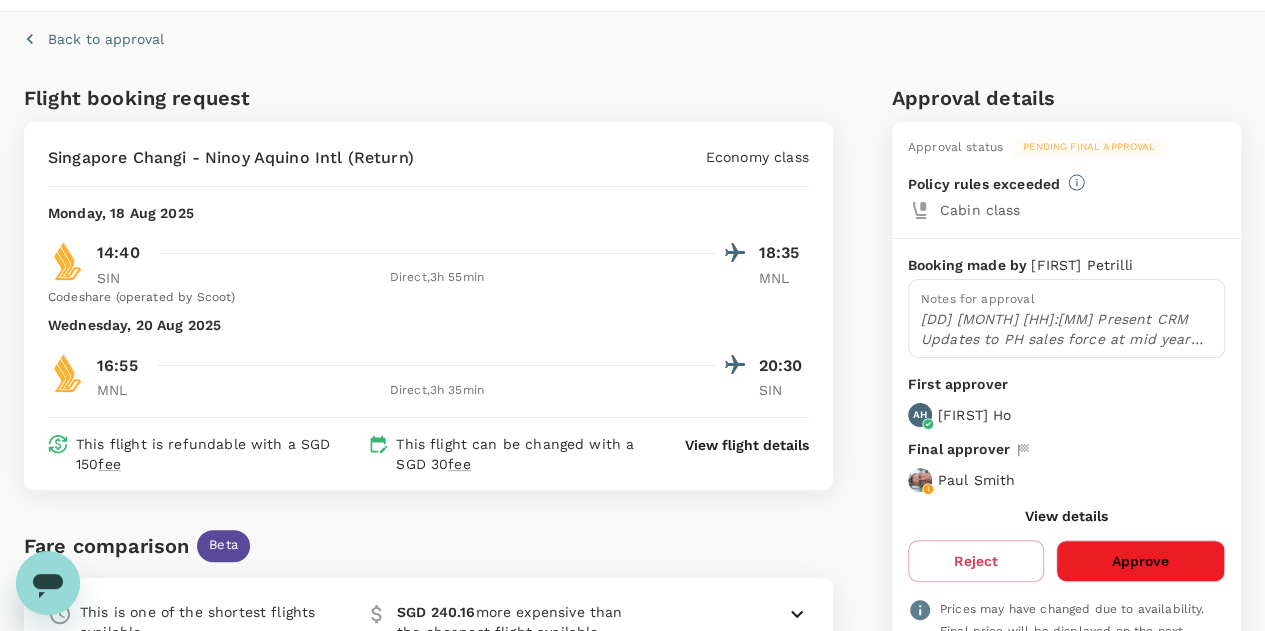 click on "Fare comparison Beta" at bounding box center (428, 546) 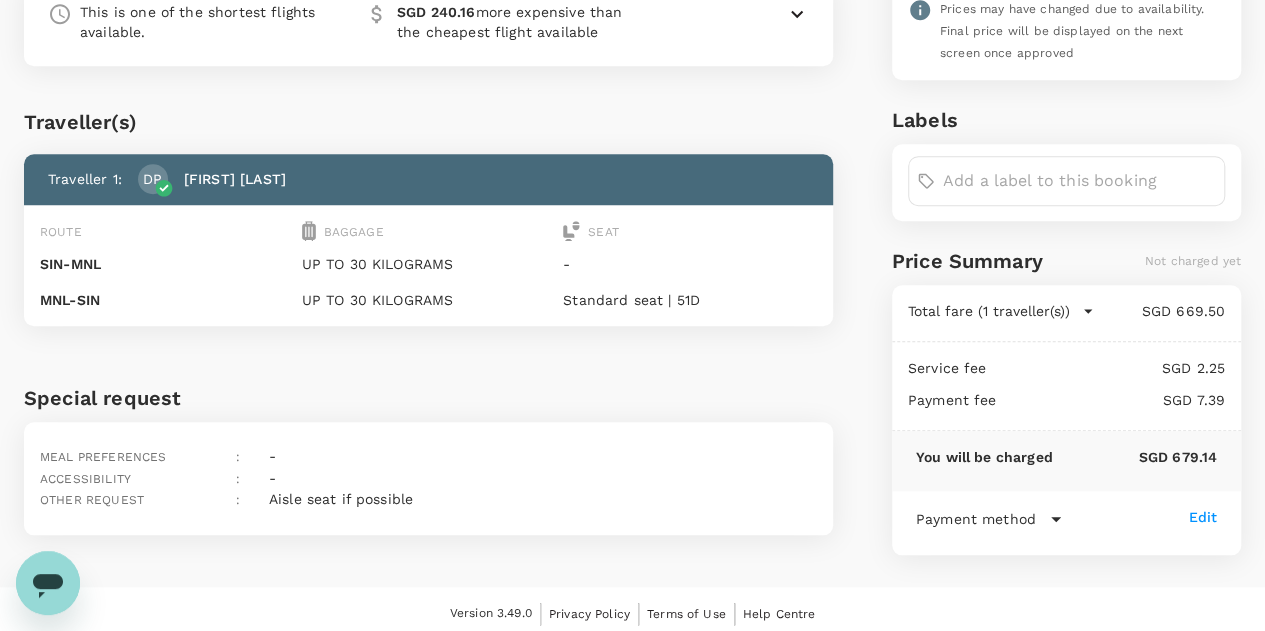 click on "Payment method" at bounding box center [976, 519] 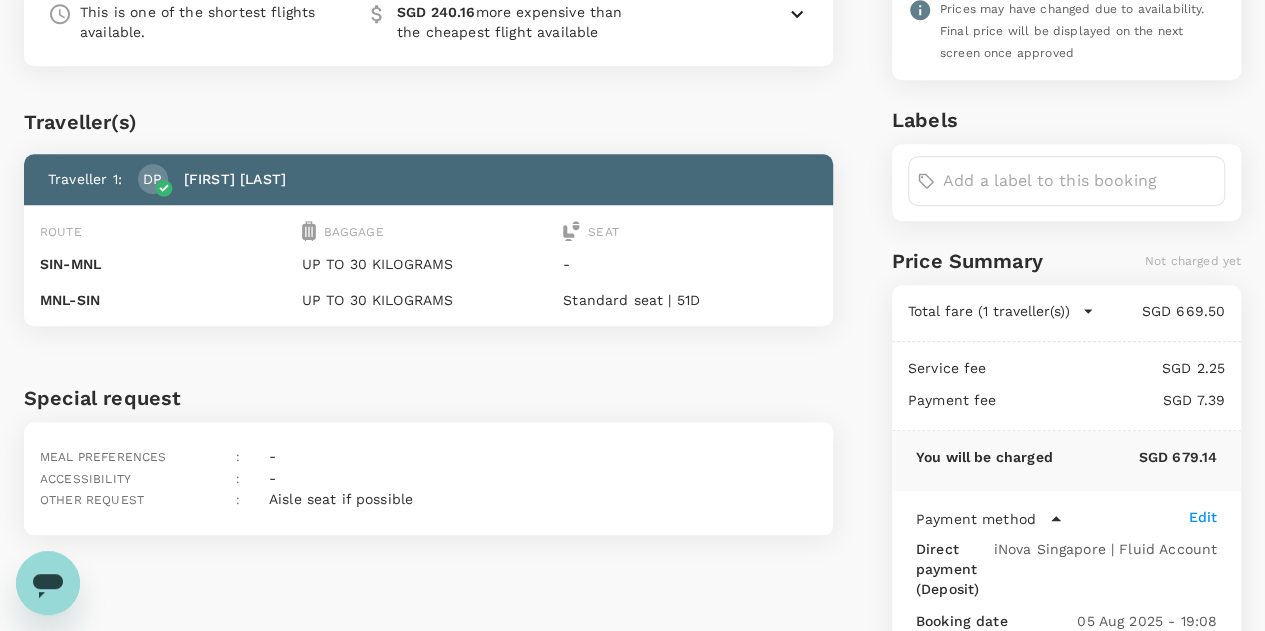 click on "Flight booking request Singapore Changi - Ninoy Aquino Intl (Return) Economy class Monday, 18 Aug 2025 14:40 18:35 SIN Direct ,  3h 55min MNL Codeshare (operated by Scoot) Wednesday, 20 Aug 2025 16:55 20:30 MNL Direct ,  3h 35min SIN This flight is refundable with a SGD 150  fee This flight can be changed with a SGD 30  fee View flight details Fare comparison Beta This is one of the shortest flights available. SGD 240.16  more expensive than the cheapest flight available Traveller(s) Traveller   1 : DP [FIRST] [LAST] Route Baggage Seat SIN  -  MNL UP TO 30 KILOGRAMS - MNL  -  SIN UP TO 30 KILOGRAMS Standard seat | 51D Special request Meal preferences : - Accessibility : - Other request : Aisle seat if possible" at bounding box center (424, 81) 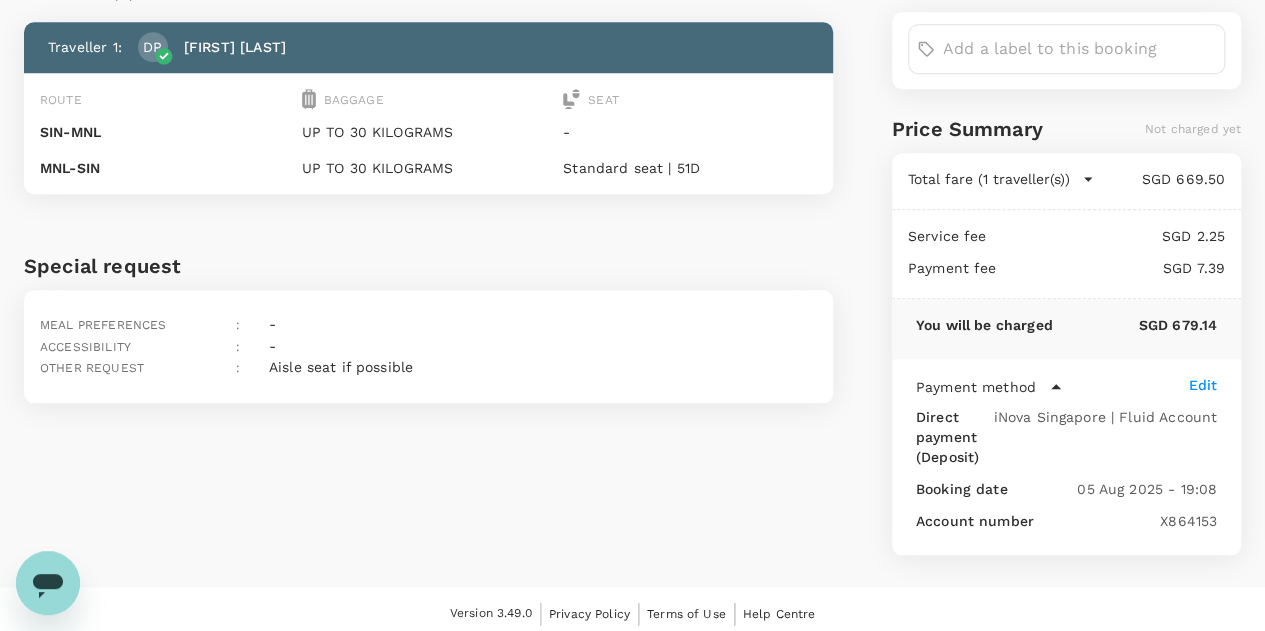 scroll, scrollTop: 189, scrollLeft: 0, axis: vertical 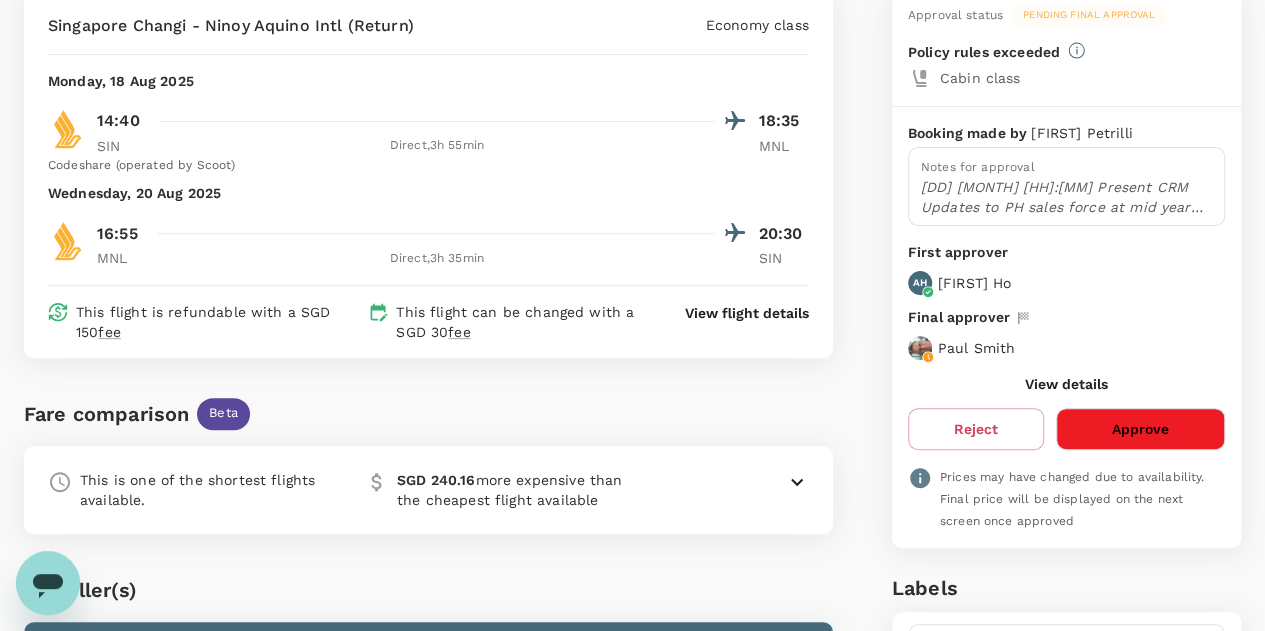 click on "Fare comparison Beta" at bounding box center (428, 414) 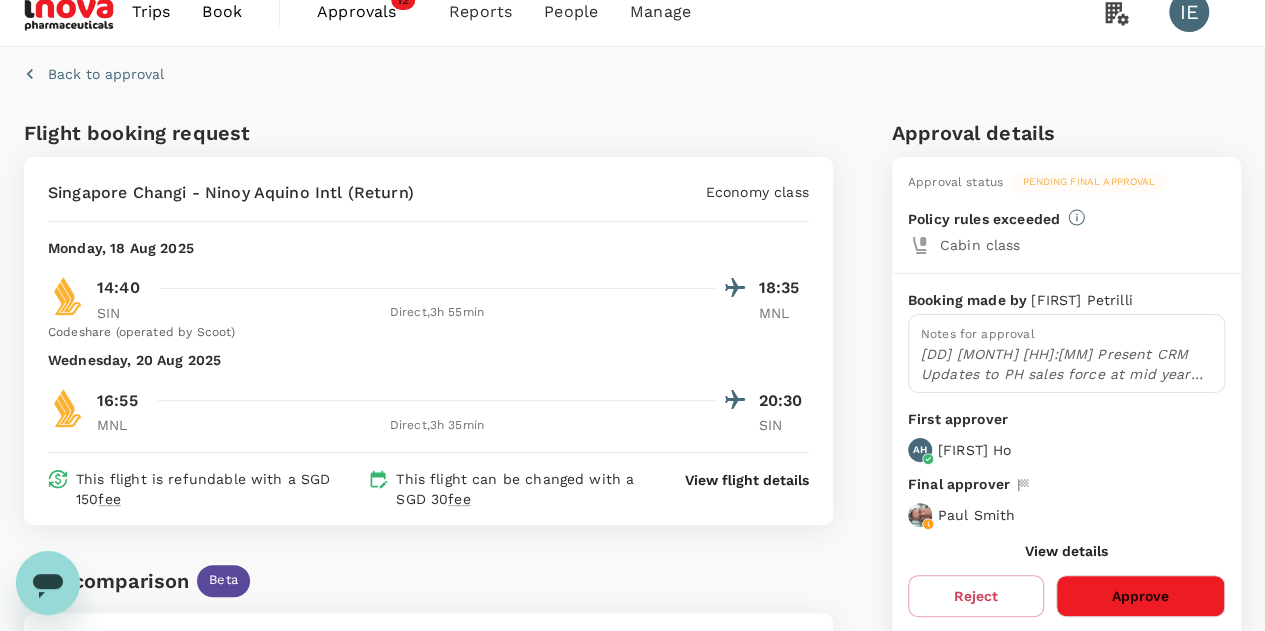 scroll, scrollTop: 0, scrollLeft: 0, axis: both 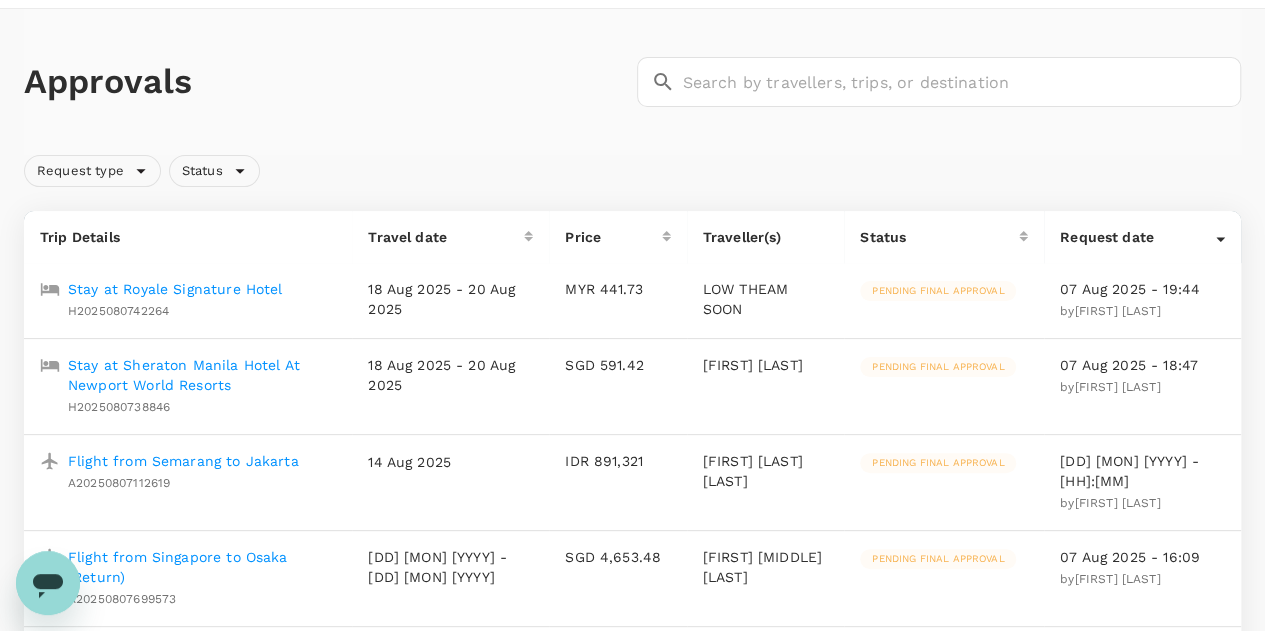 click on "Stay at Sheraton Manila Hotel At Newport World Resorts" at bounding box center (202, 375) 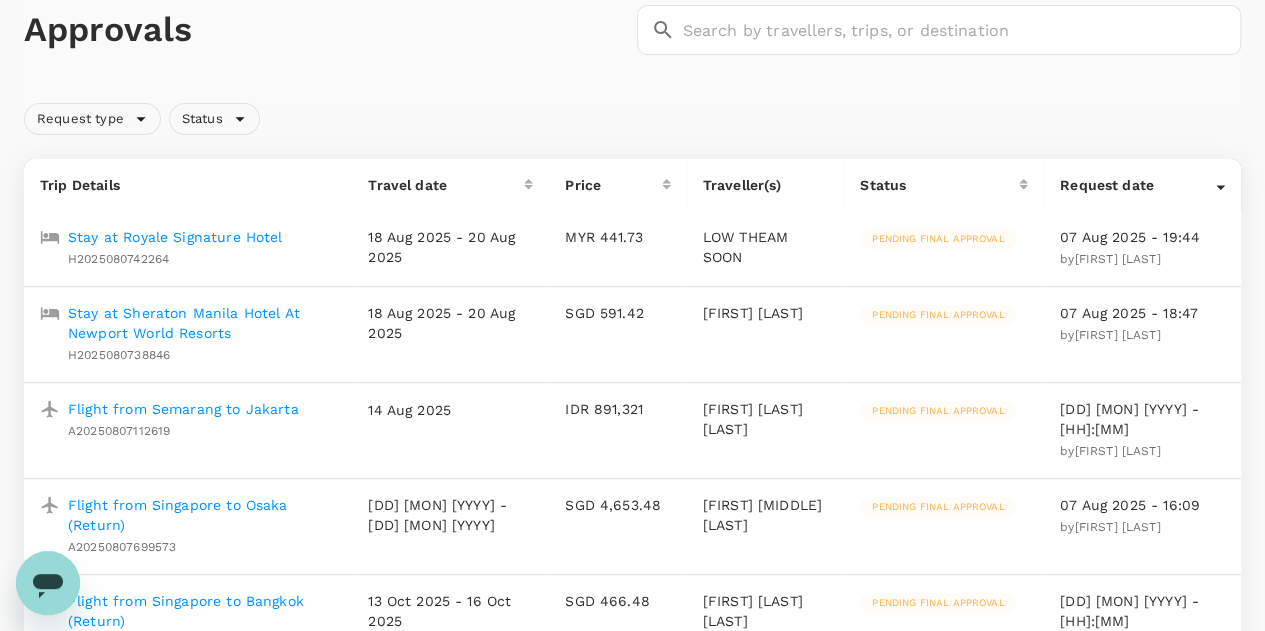 scroll, scrollTop: 0, scrollLeft: 0, axis: both 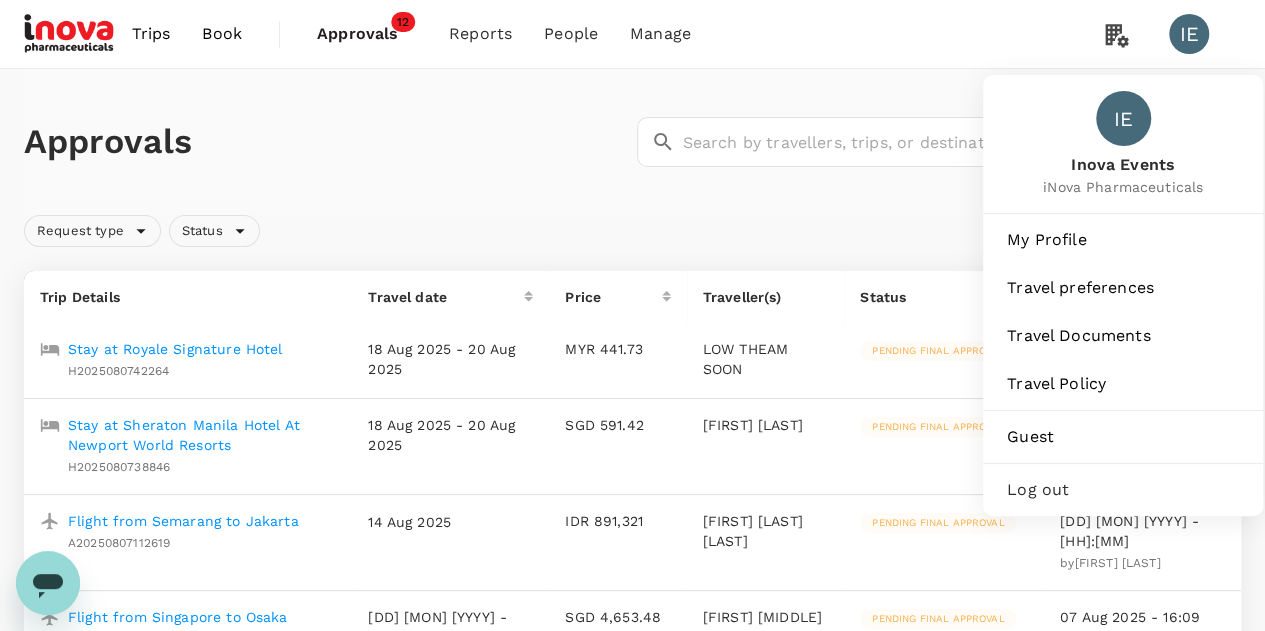 click on "IE" at bounding box center (1189, 34) 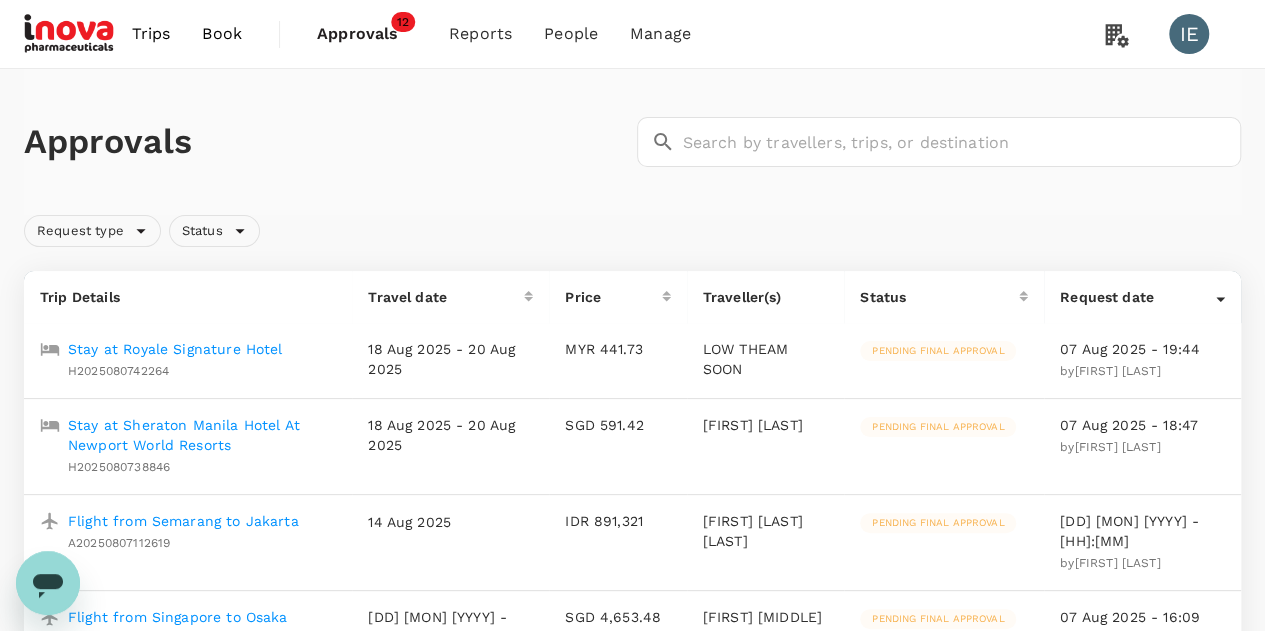 click on "IE" at bounding box center [1189, 34] 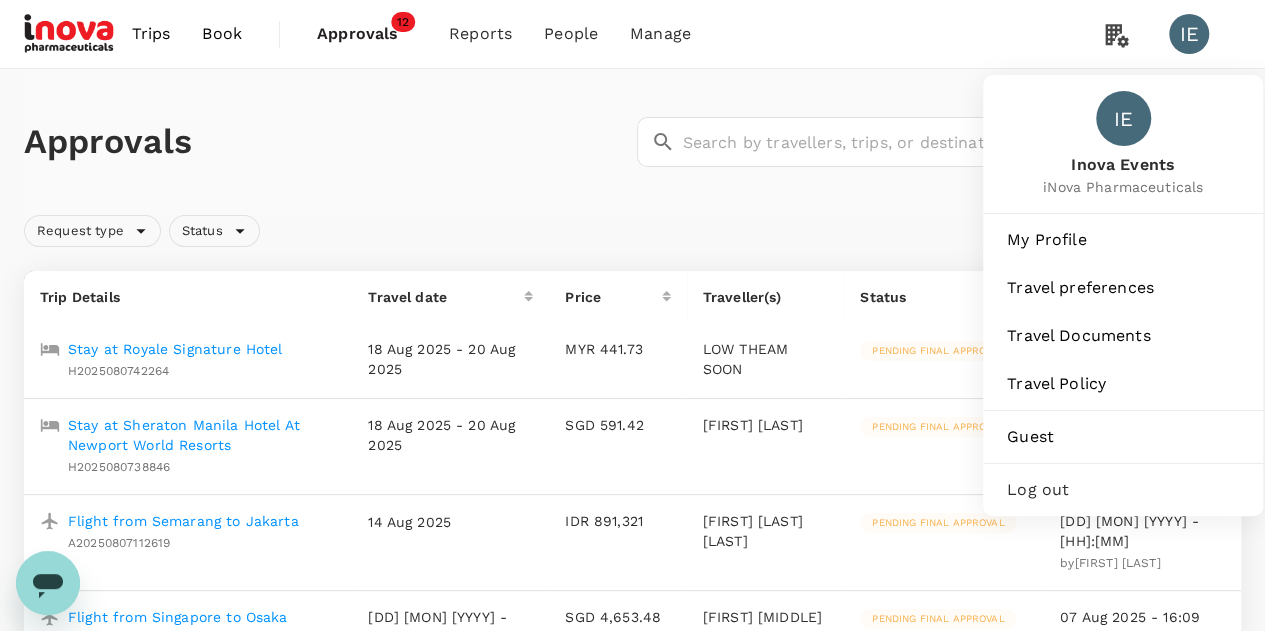 click on "Log out" at bounding box center [1123, 490] 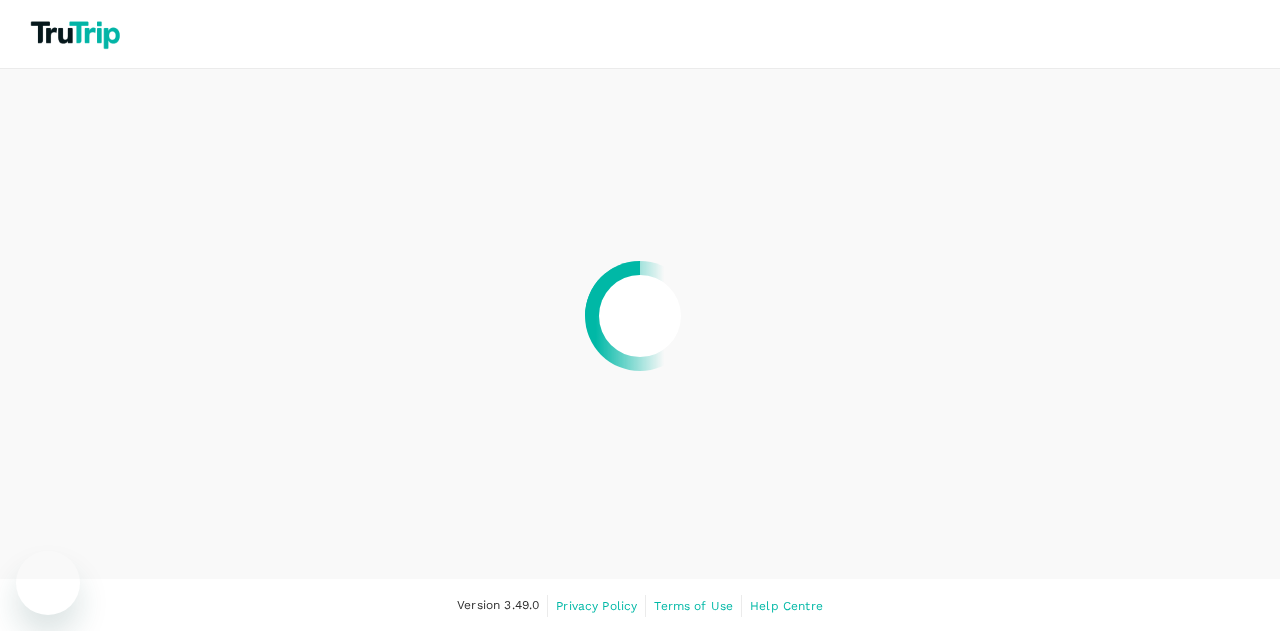scroll, scrollTop: 0, scrollLeft: 0, axis: both 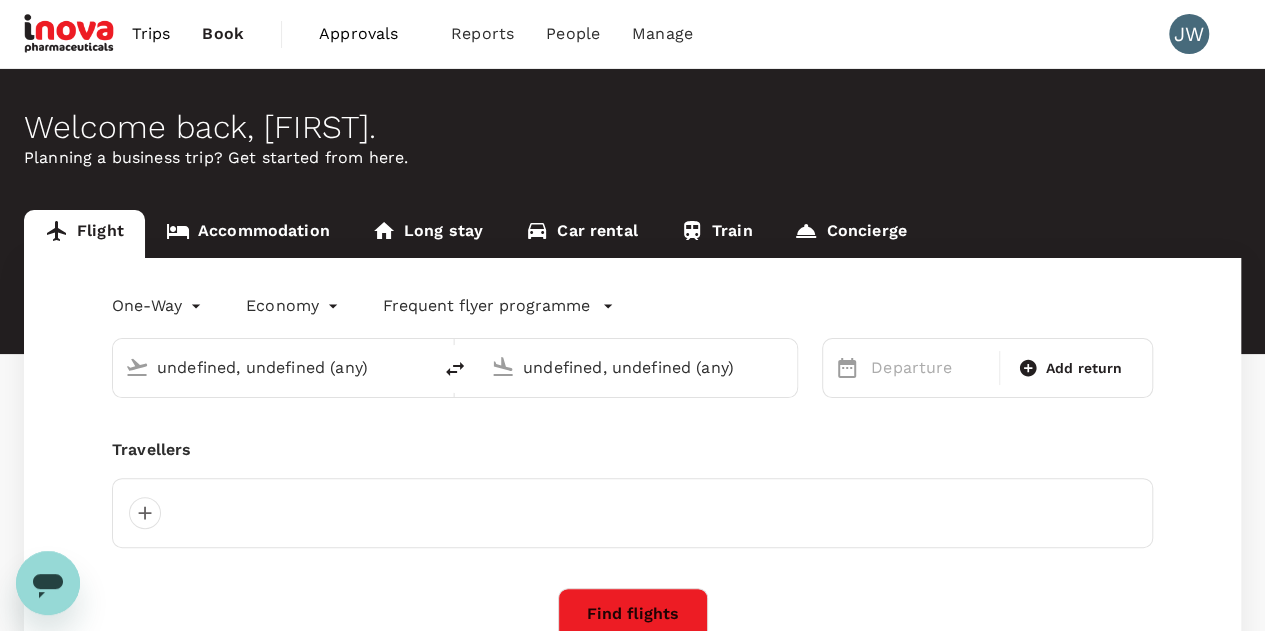 type 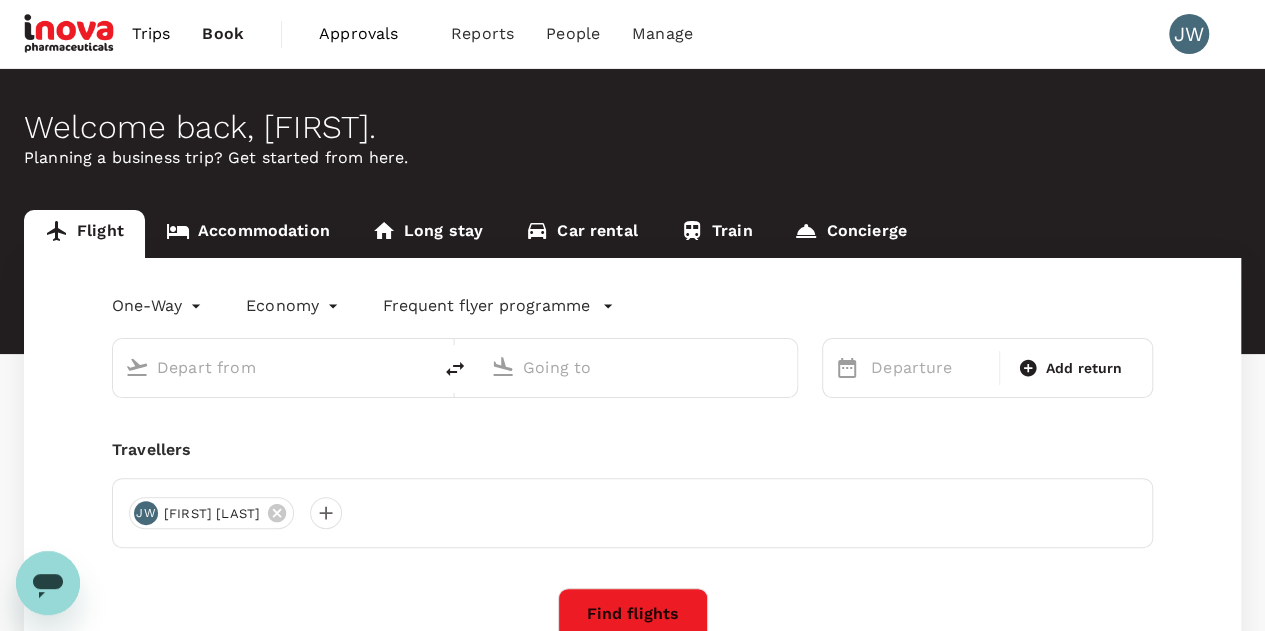 type on "roundtrip" 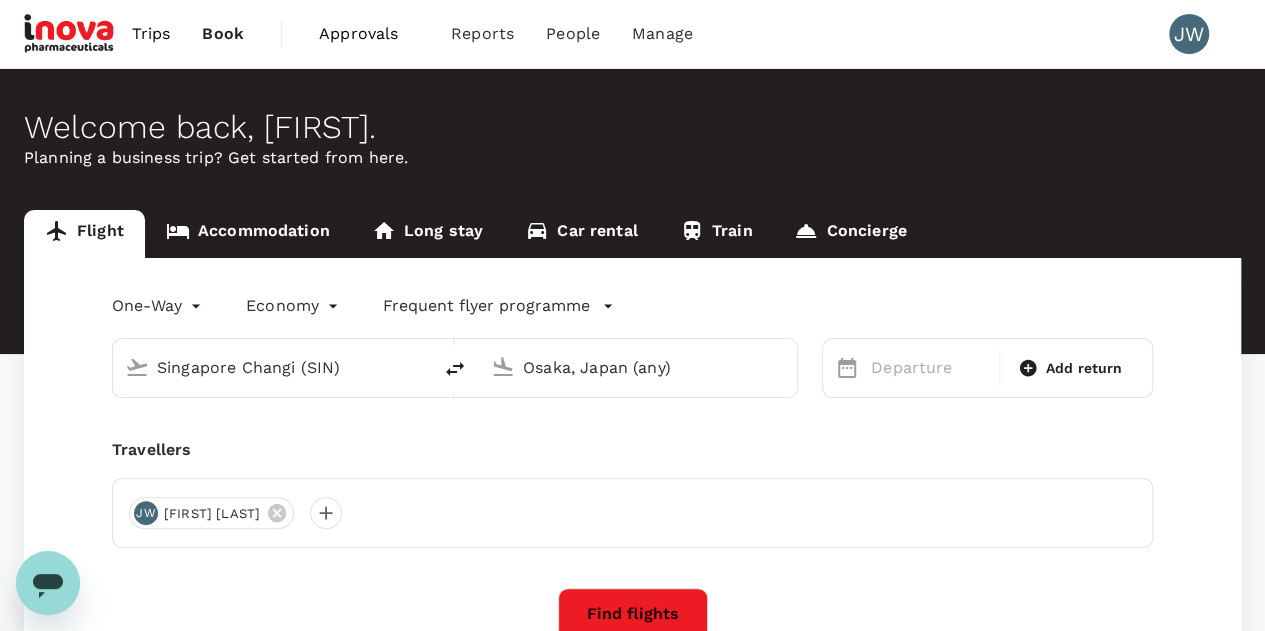type 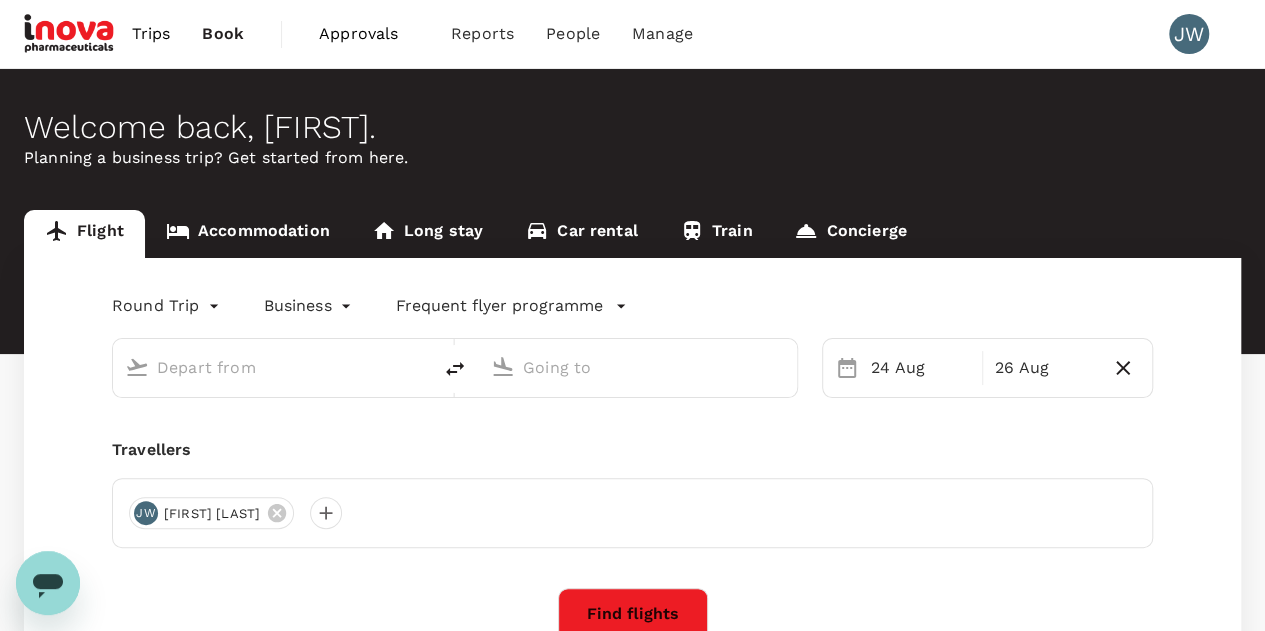 type on "Singapore Changi (SIN)" 